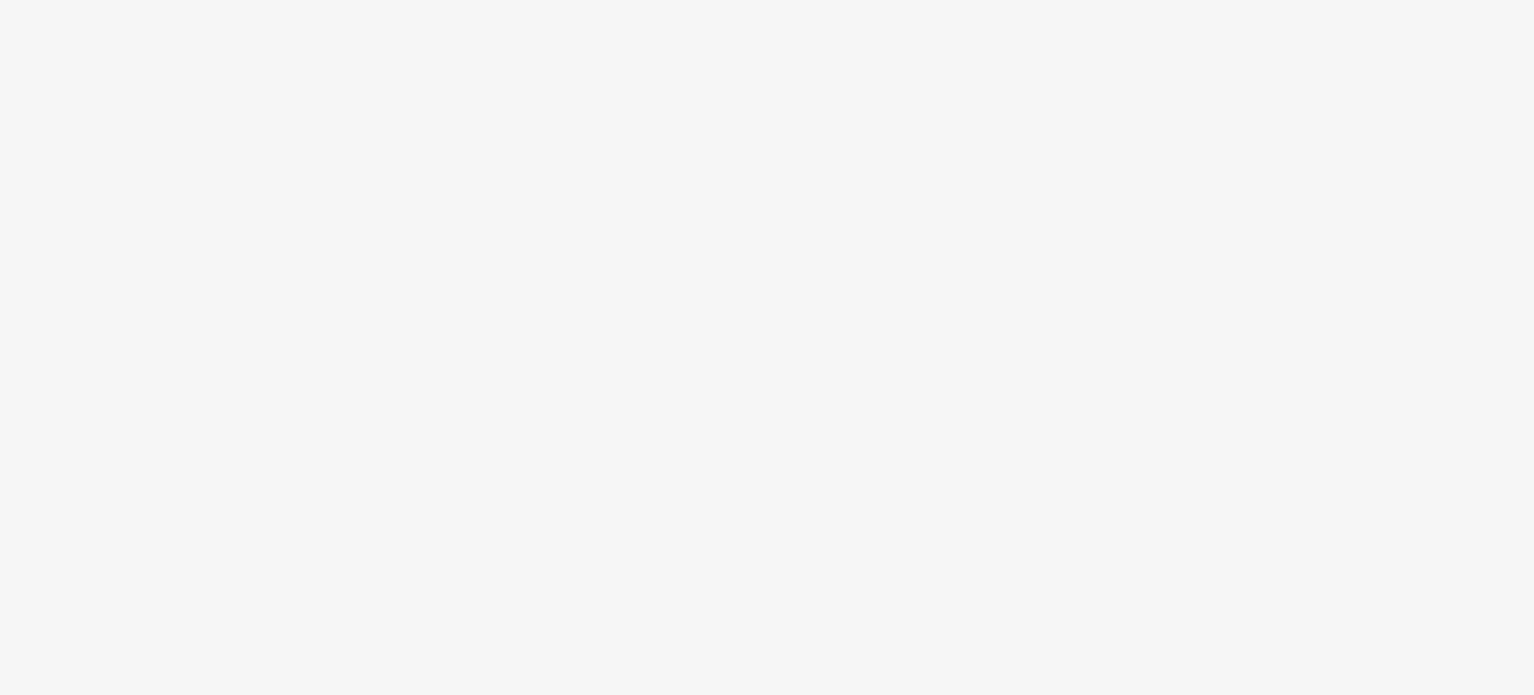 scroll, scrollTop: 0, scrollLeft: 0, axis: both 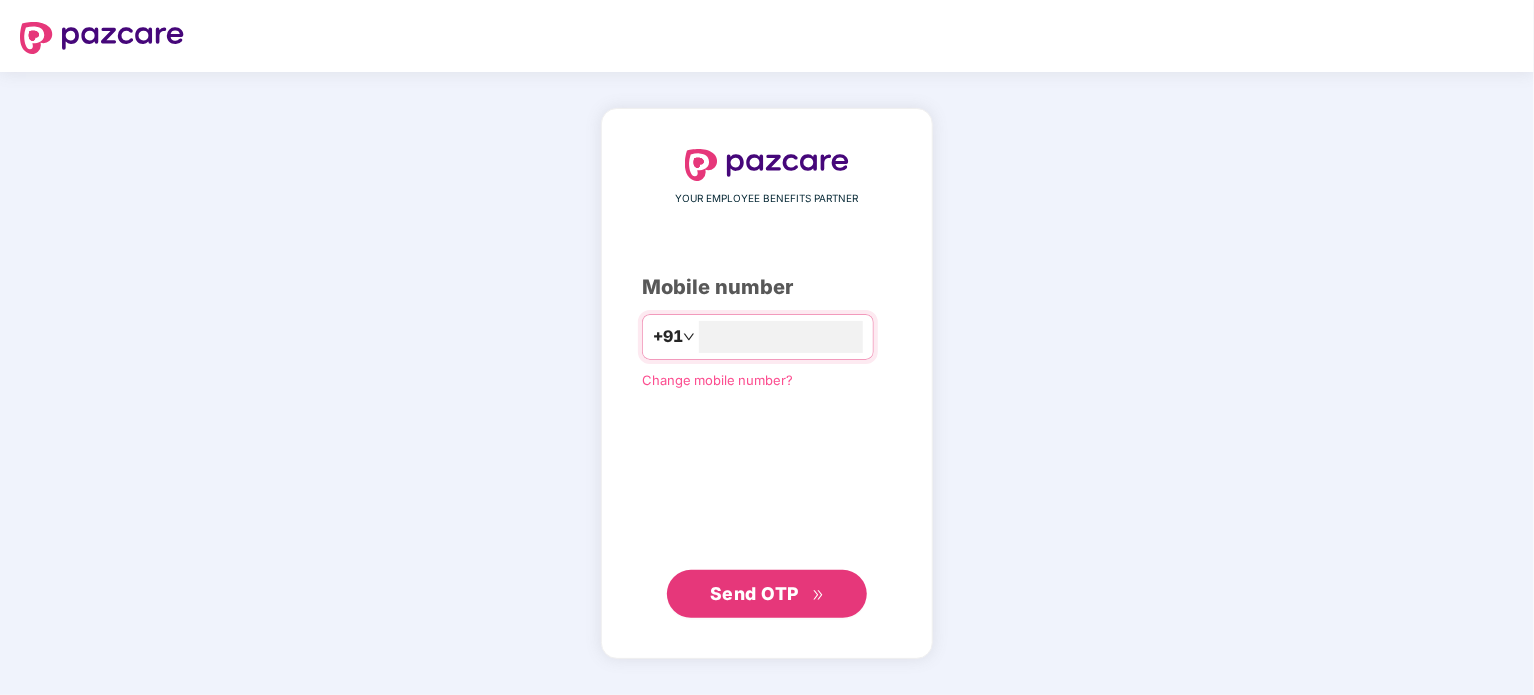 type on "**********" 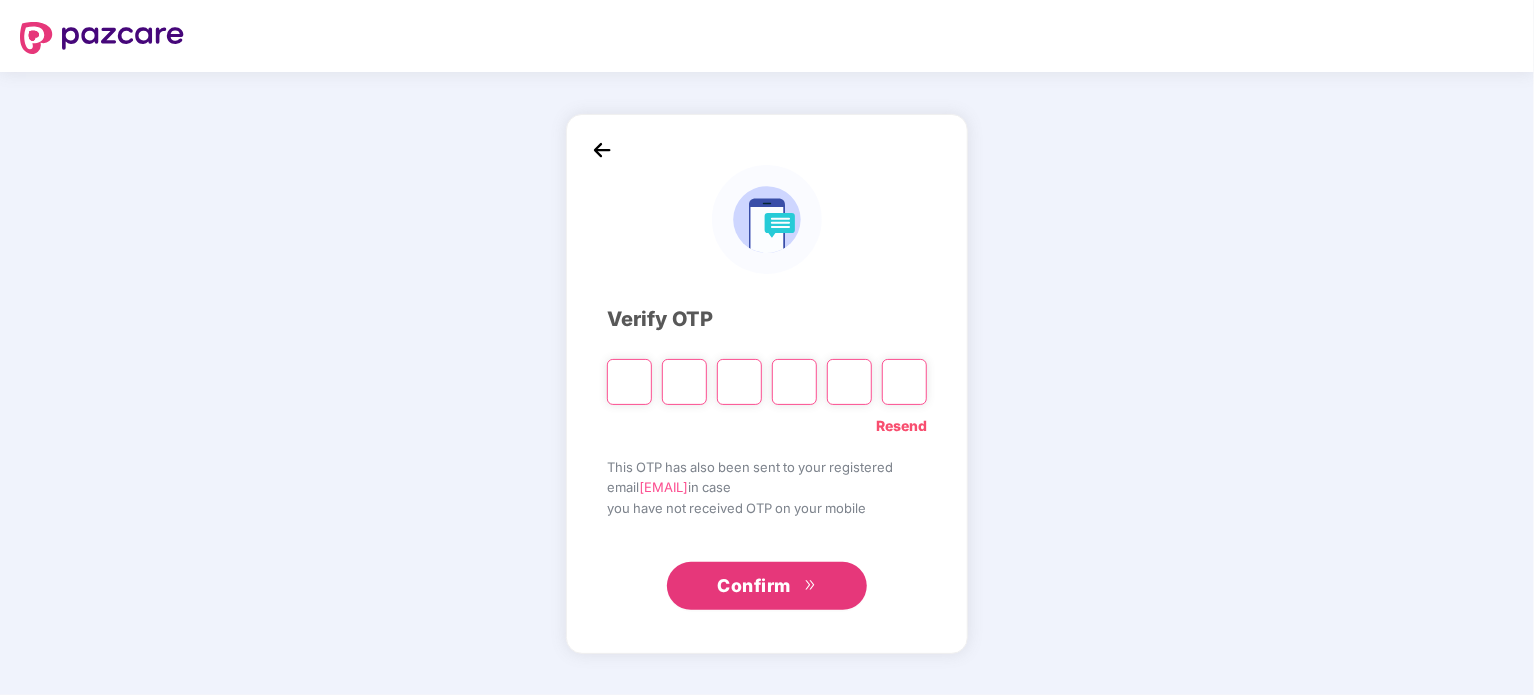 type on "*" 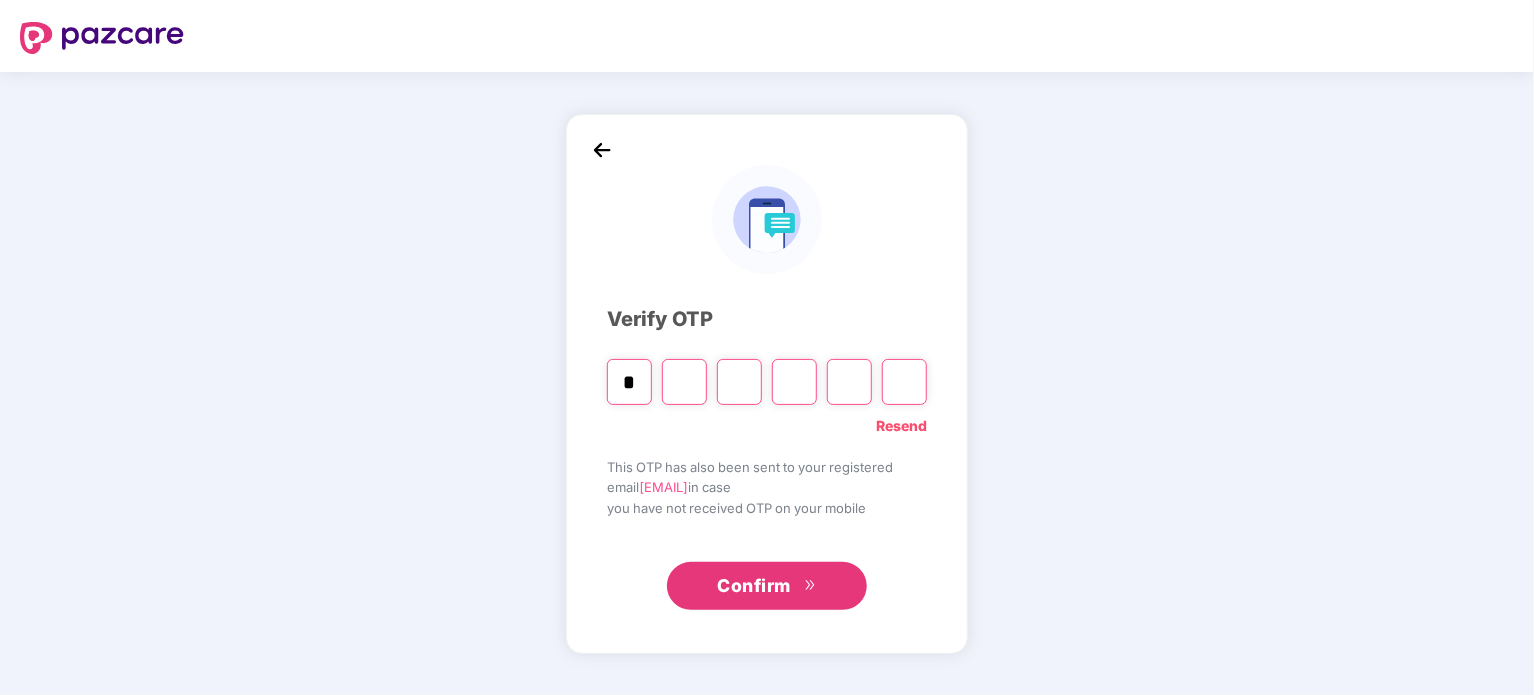 type on "*" 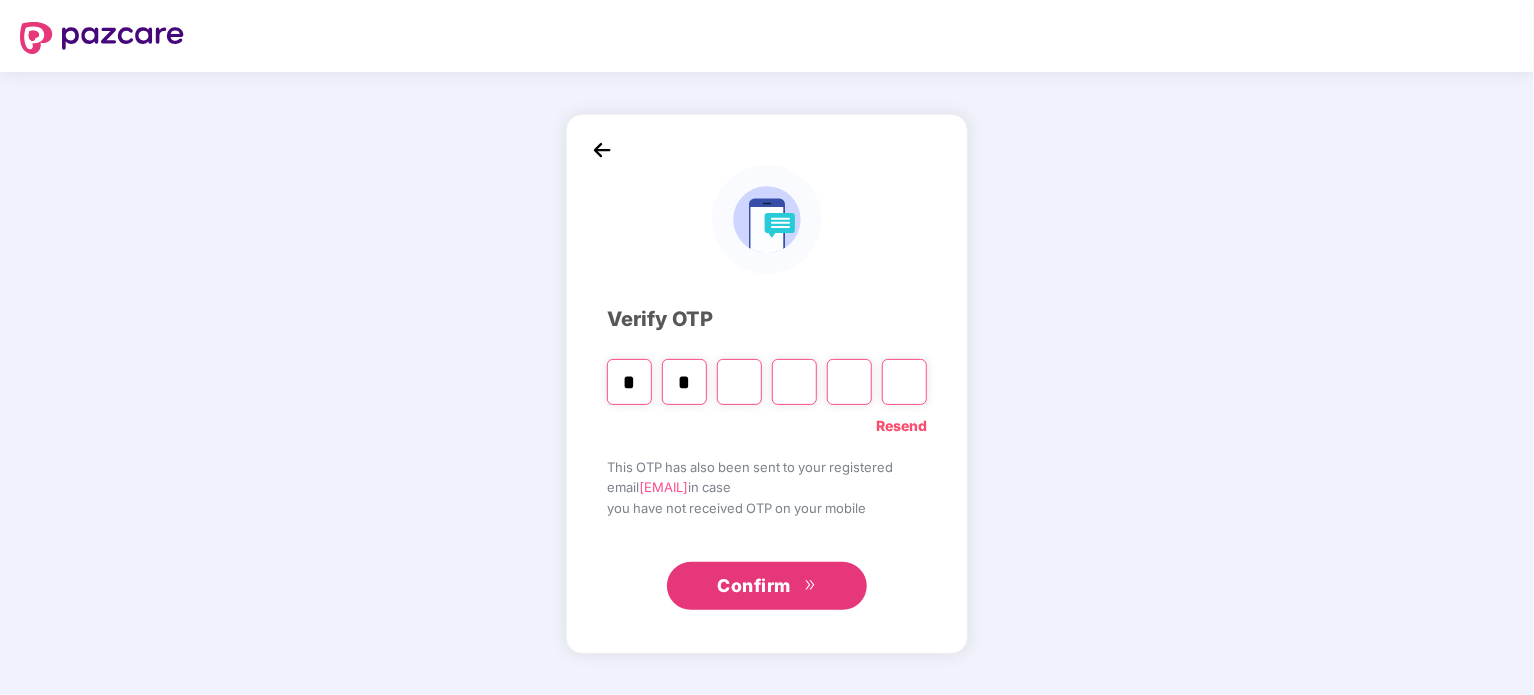 type on "*" 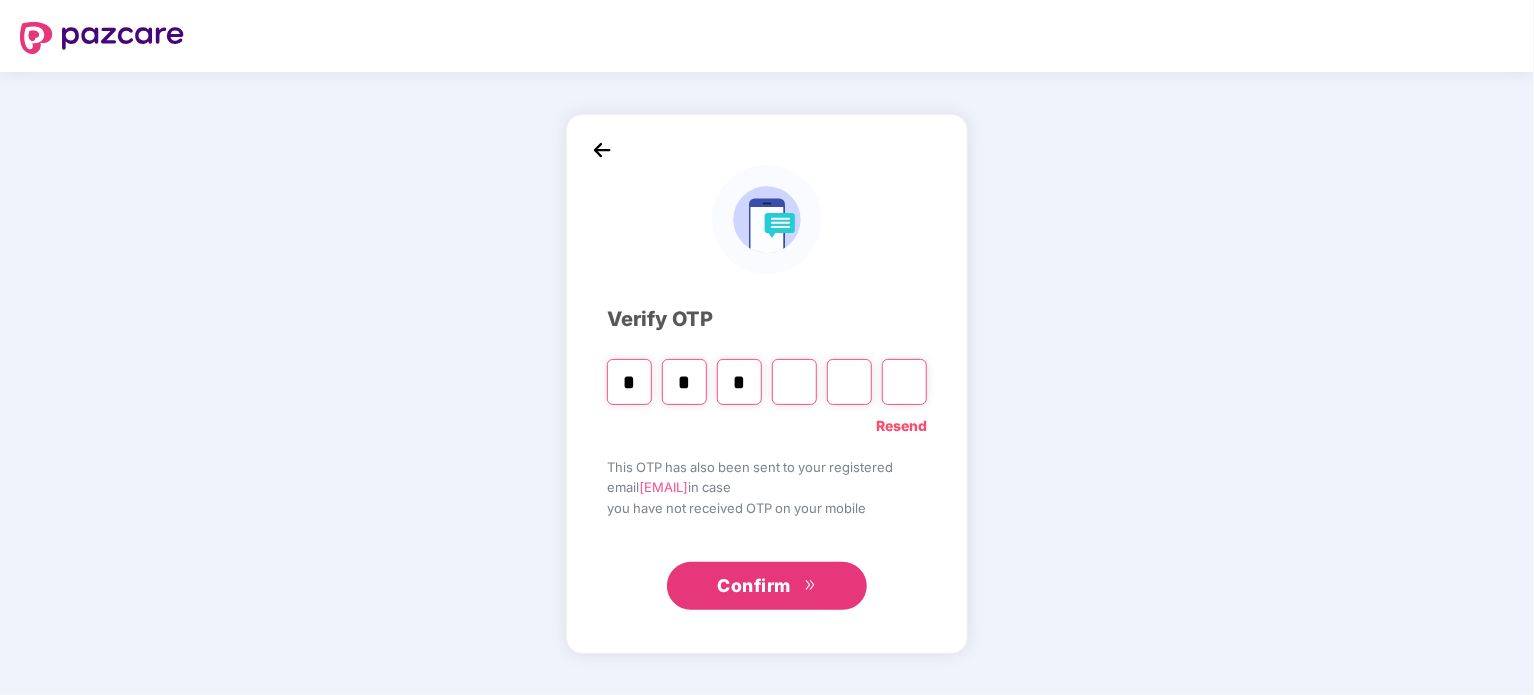type on "*" 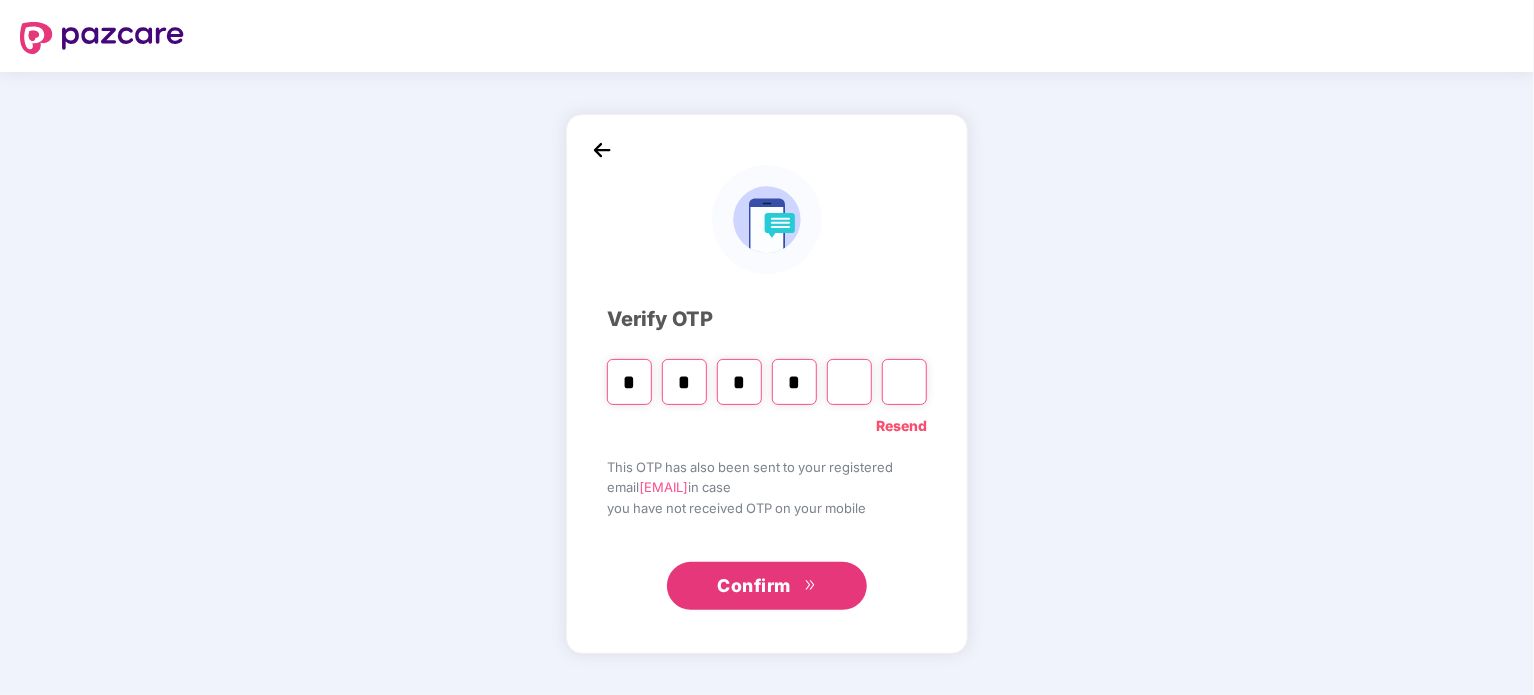 type on "*" 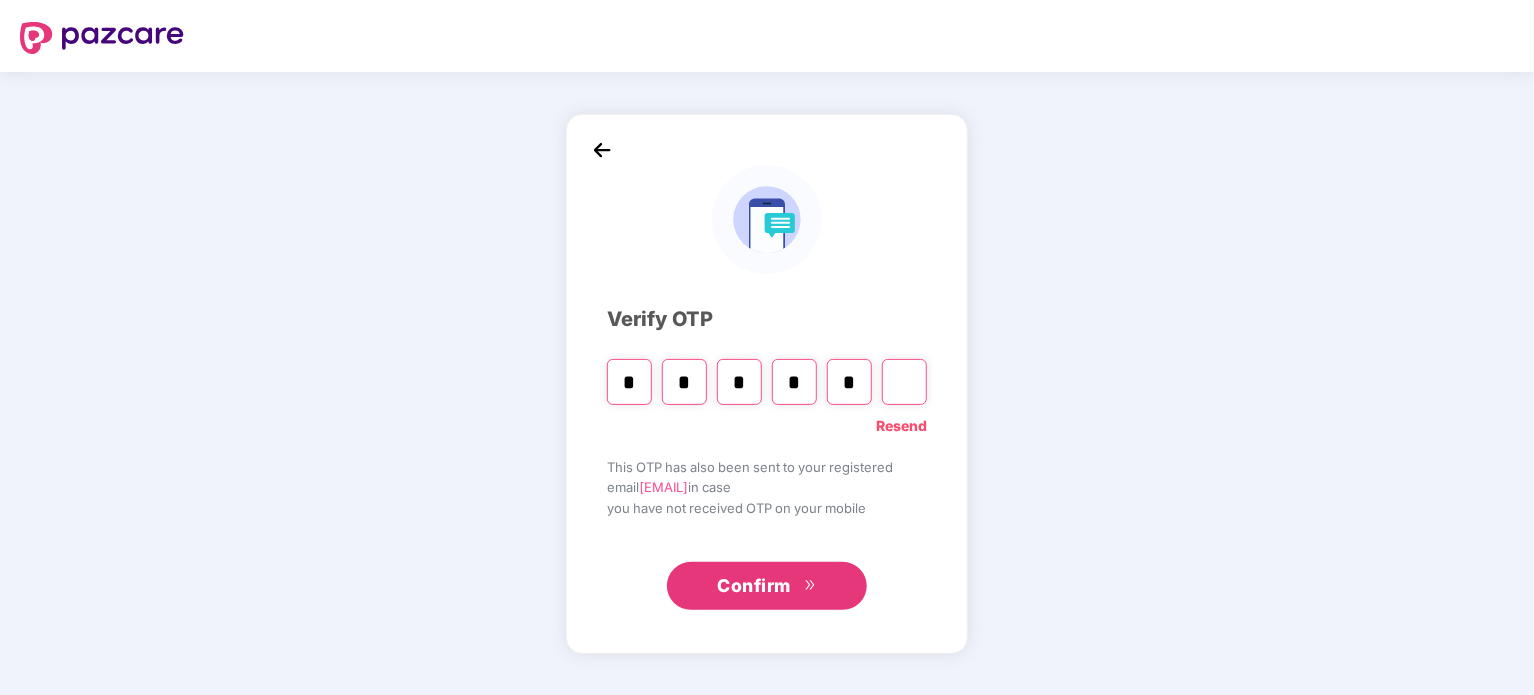 type on "*" 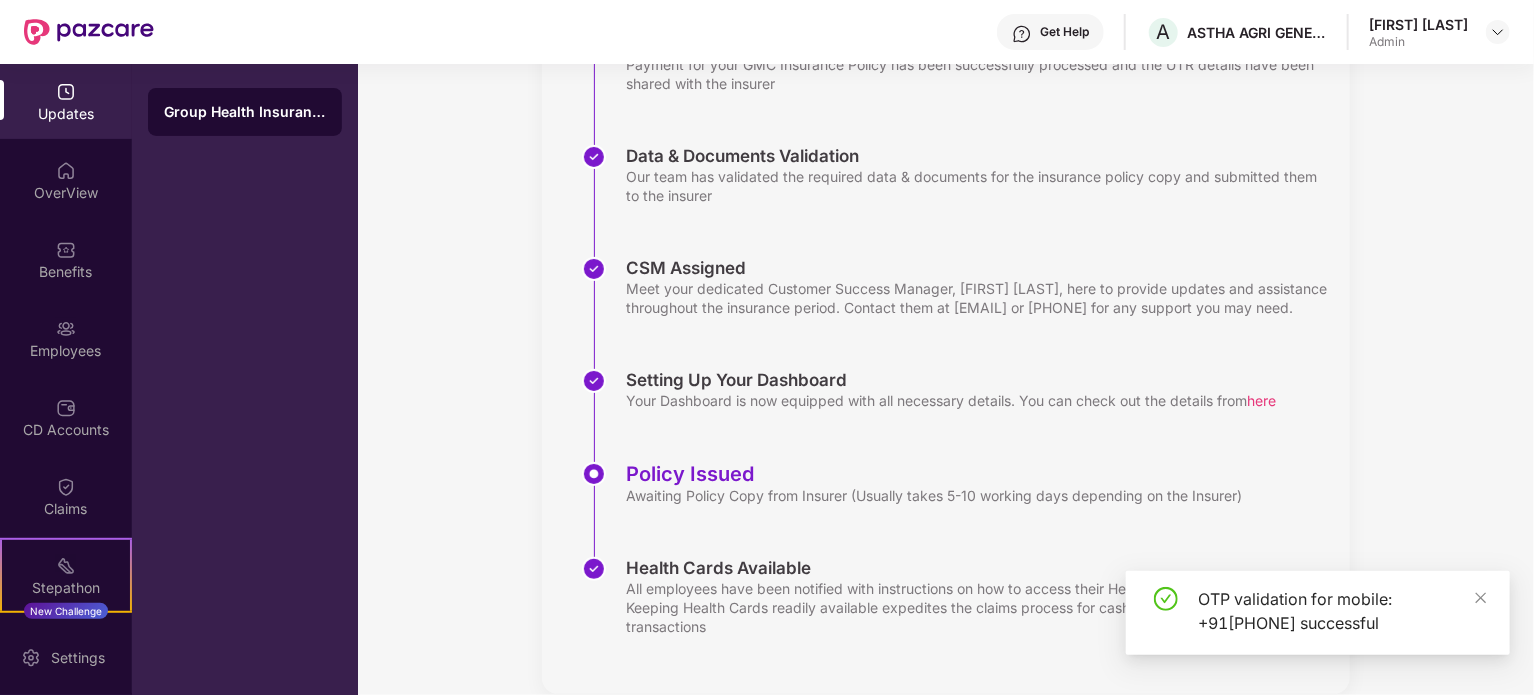 scroll, scrollTop: 405, scrollLeft: 0, axis: vertical 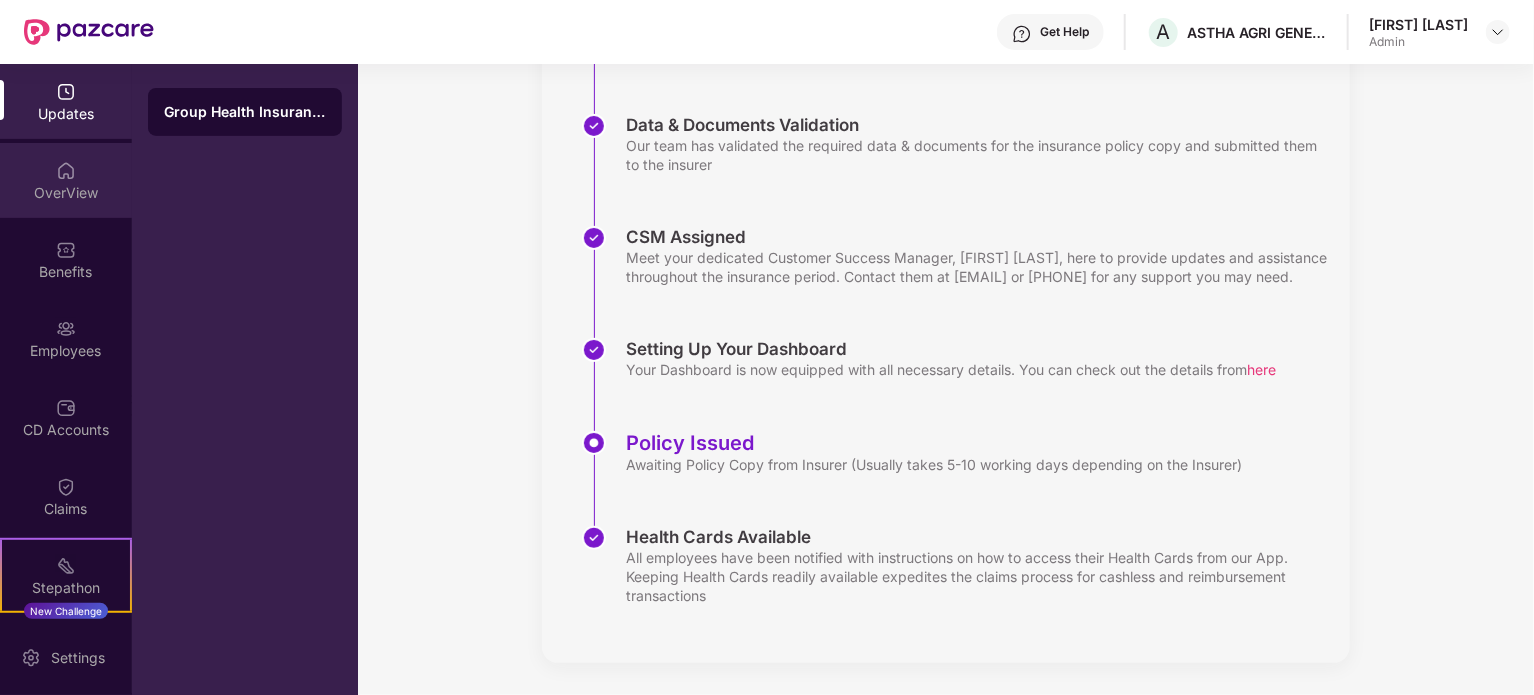 click on "OverView" at bounding box center [66, 193] 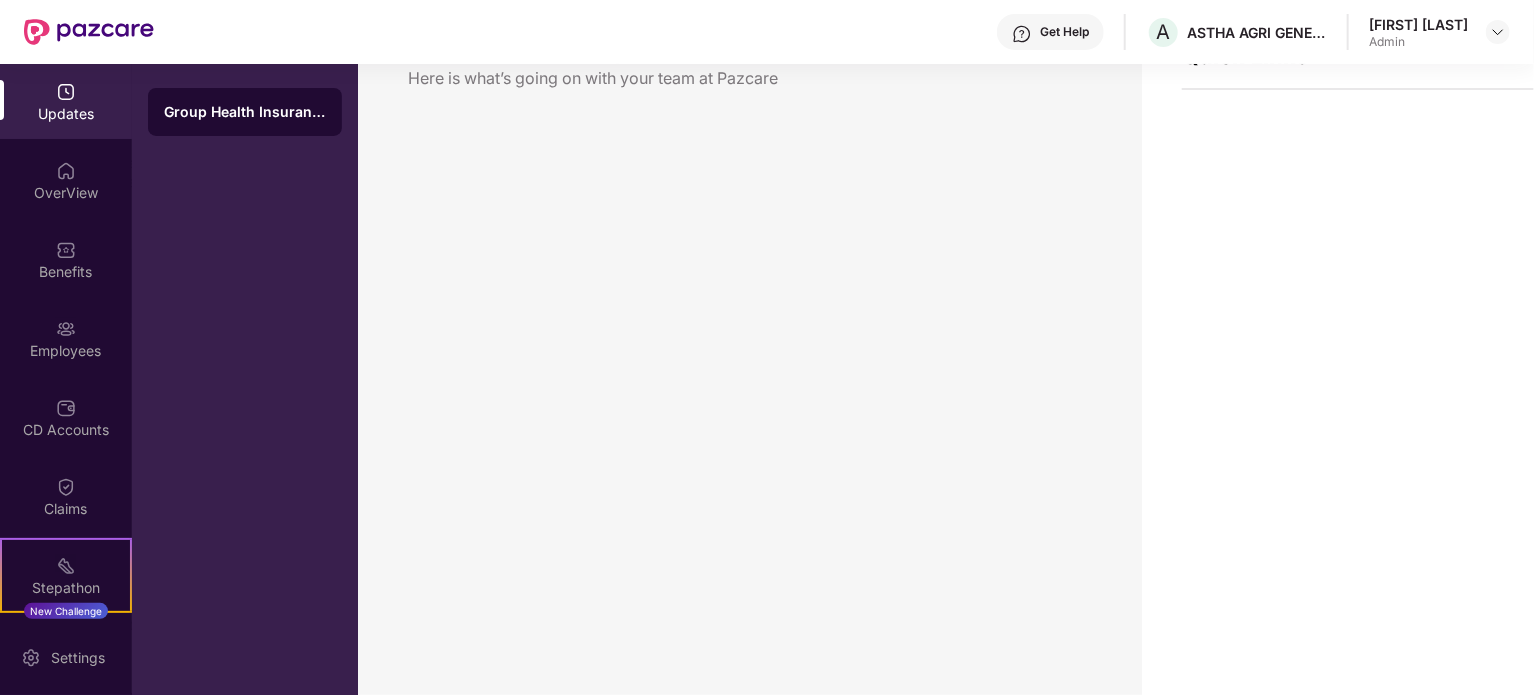 scroll, scrollTop: 64, scrollLeft: 0, axis: vertical 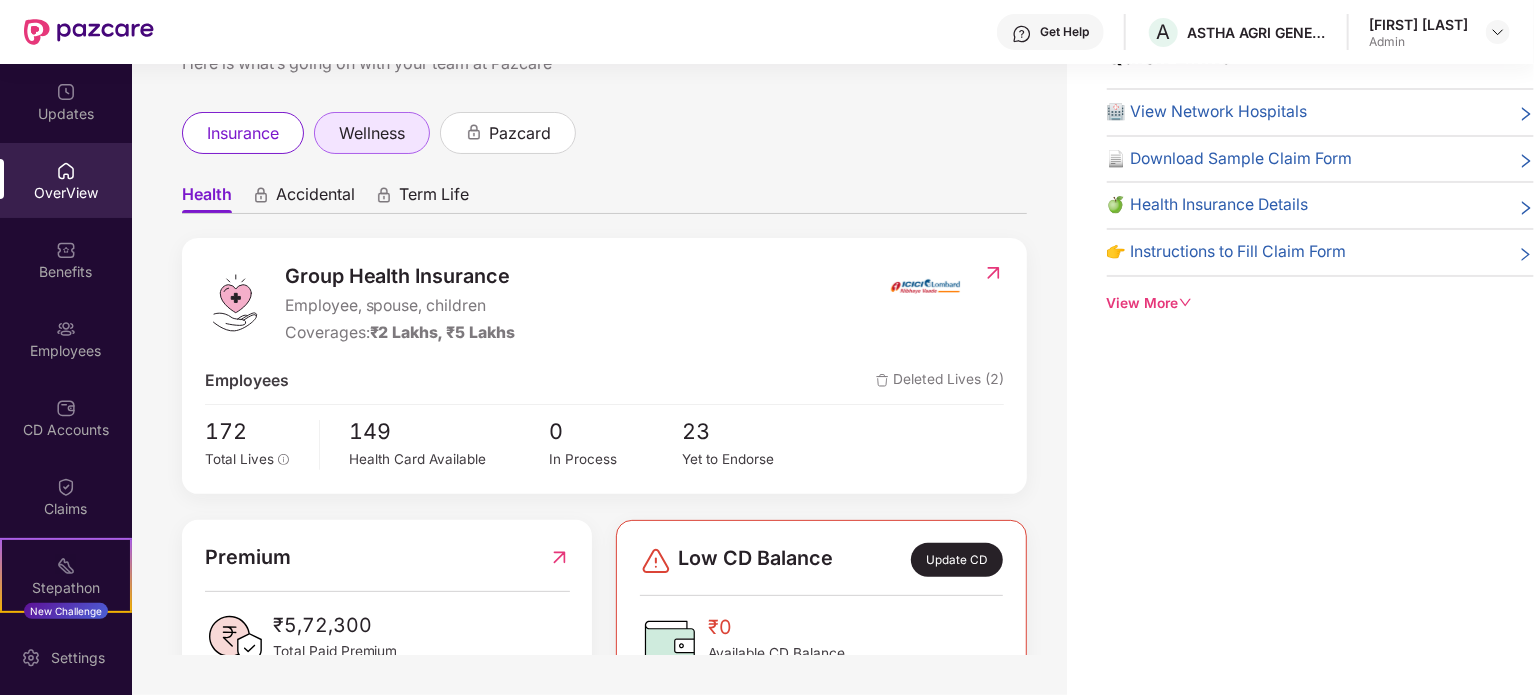 click on "wellness" at bounding box center (372, 133) 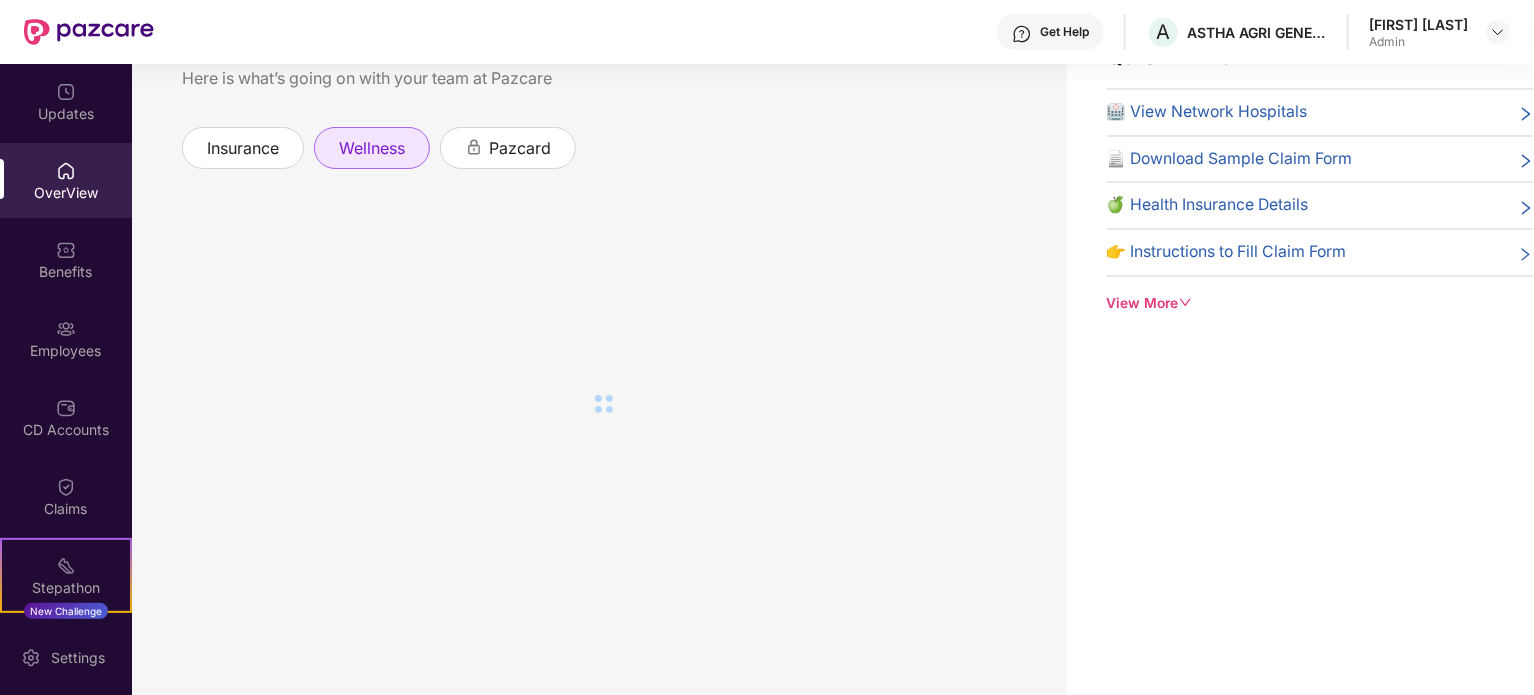 scroll, scrollTop: 0, scrollLeft: 0, axis: both 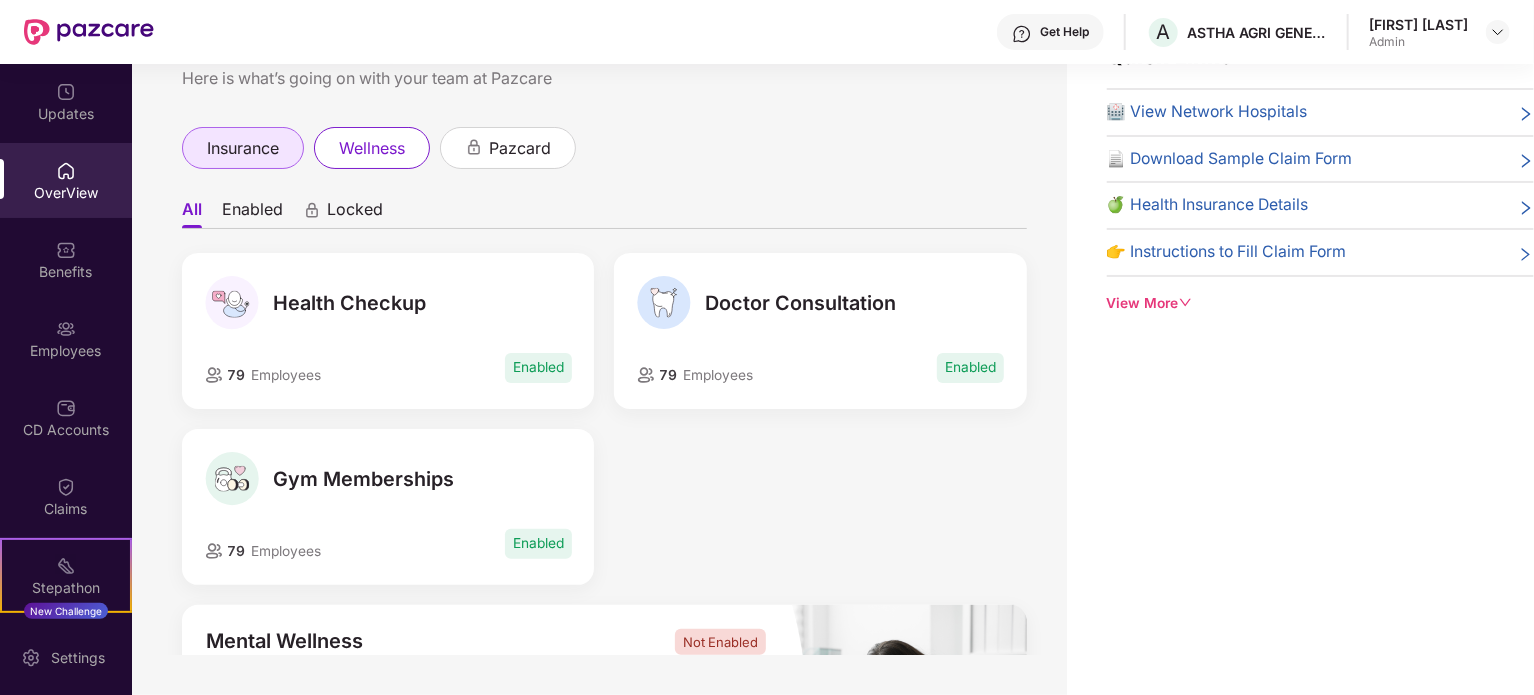 click on "insurance" at bounding box center [243, 148] 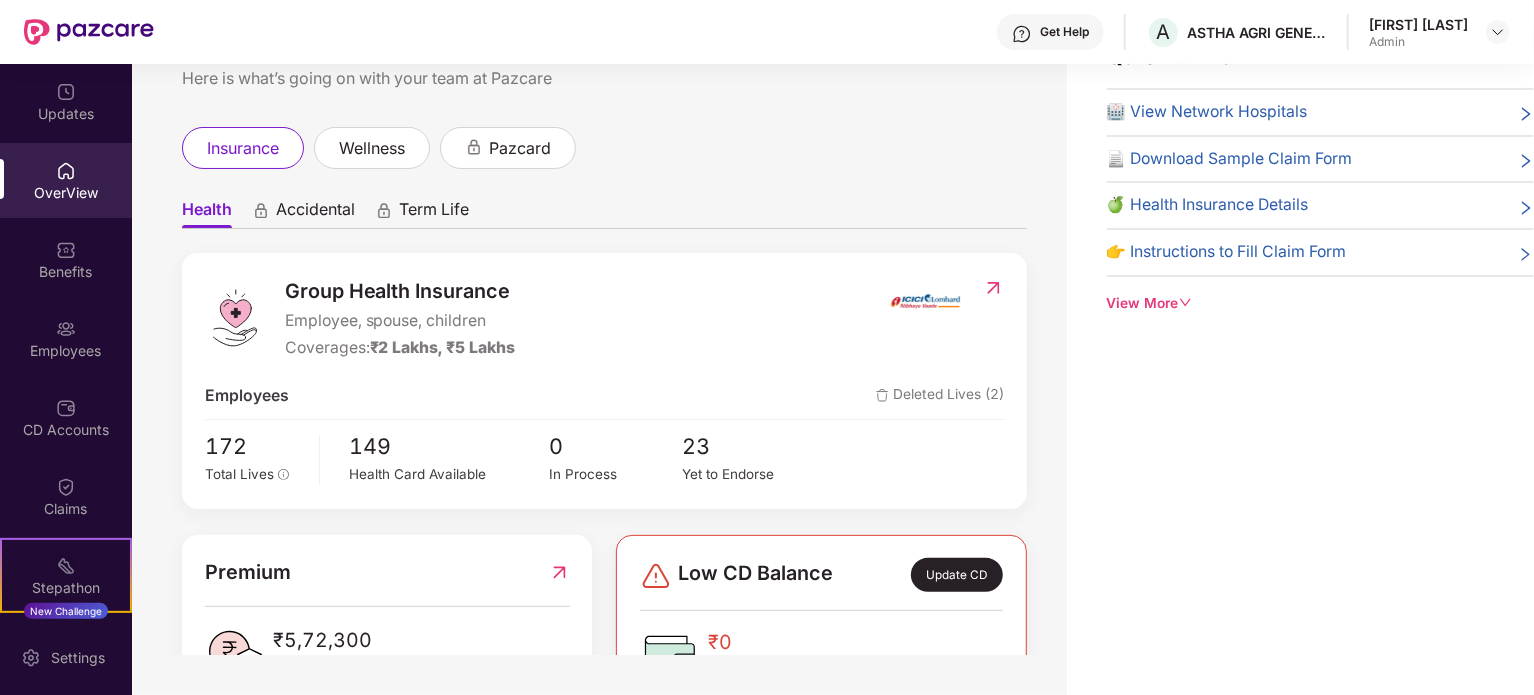 scroll, scrollTop: 100, scrollLeft: 0, axis: vertical 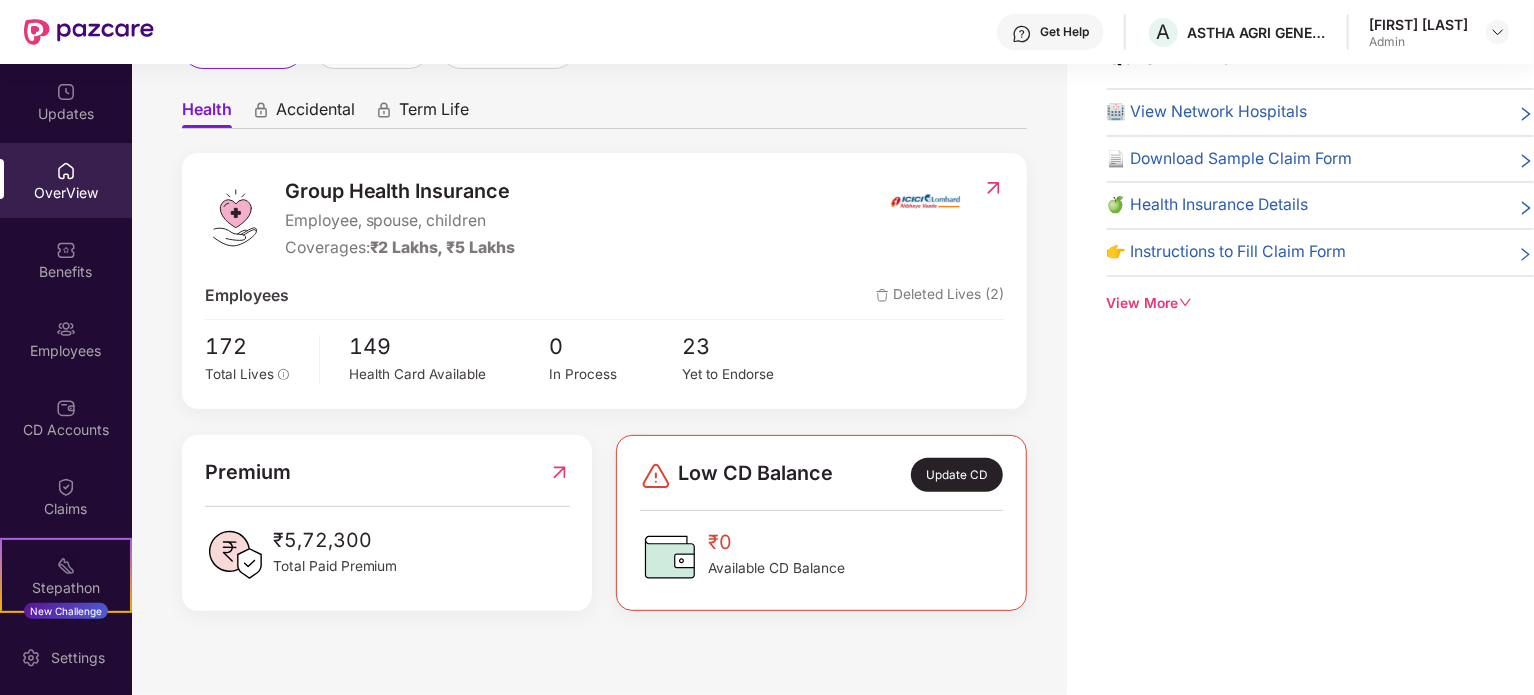 click on "Deleted Lives (2)" at bounding box center [940, 296] 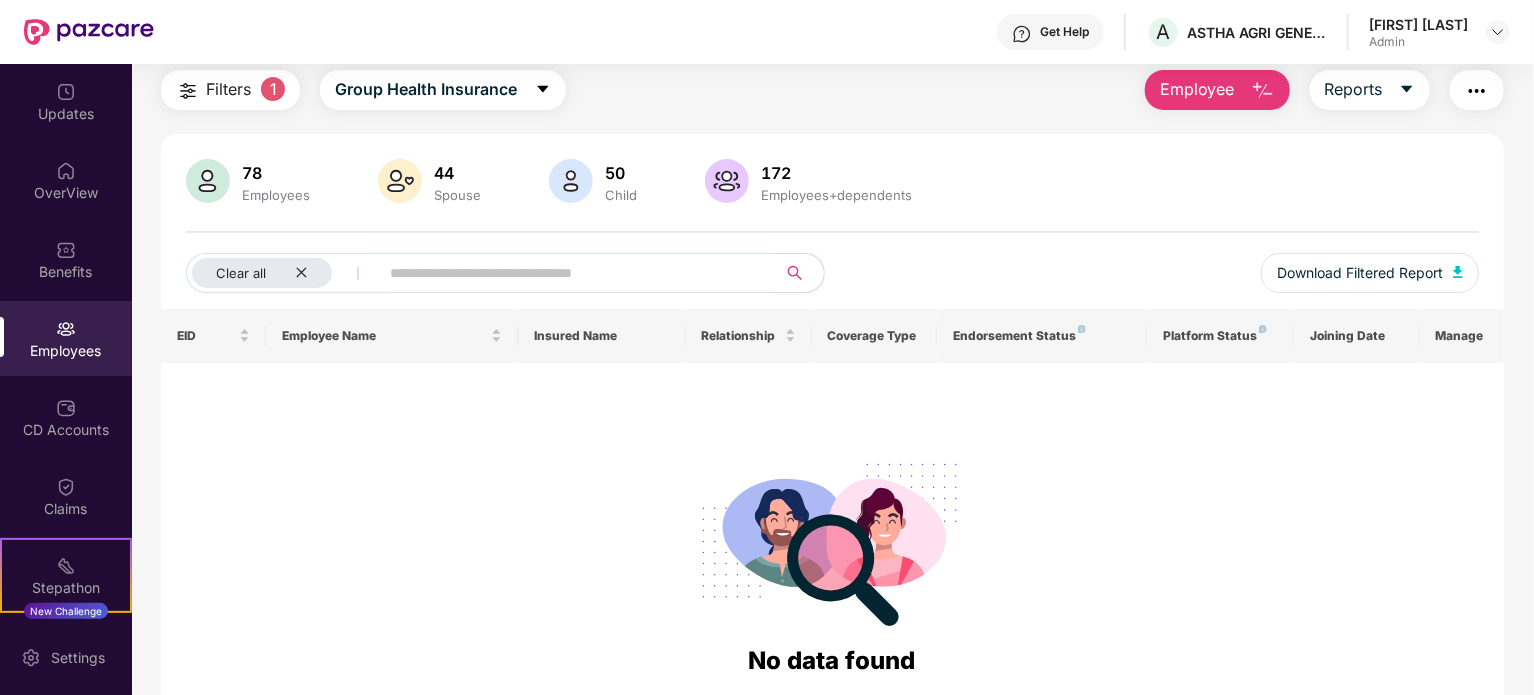 click on "Filters" at bounding box center [228, 89] 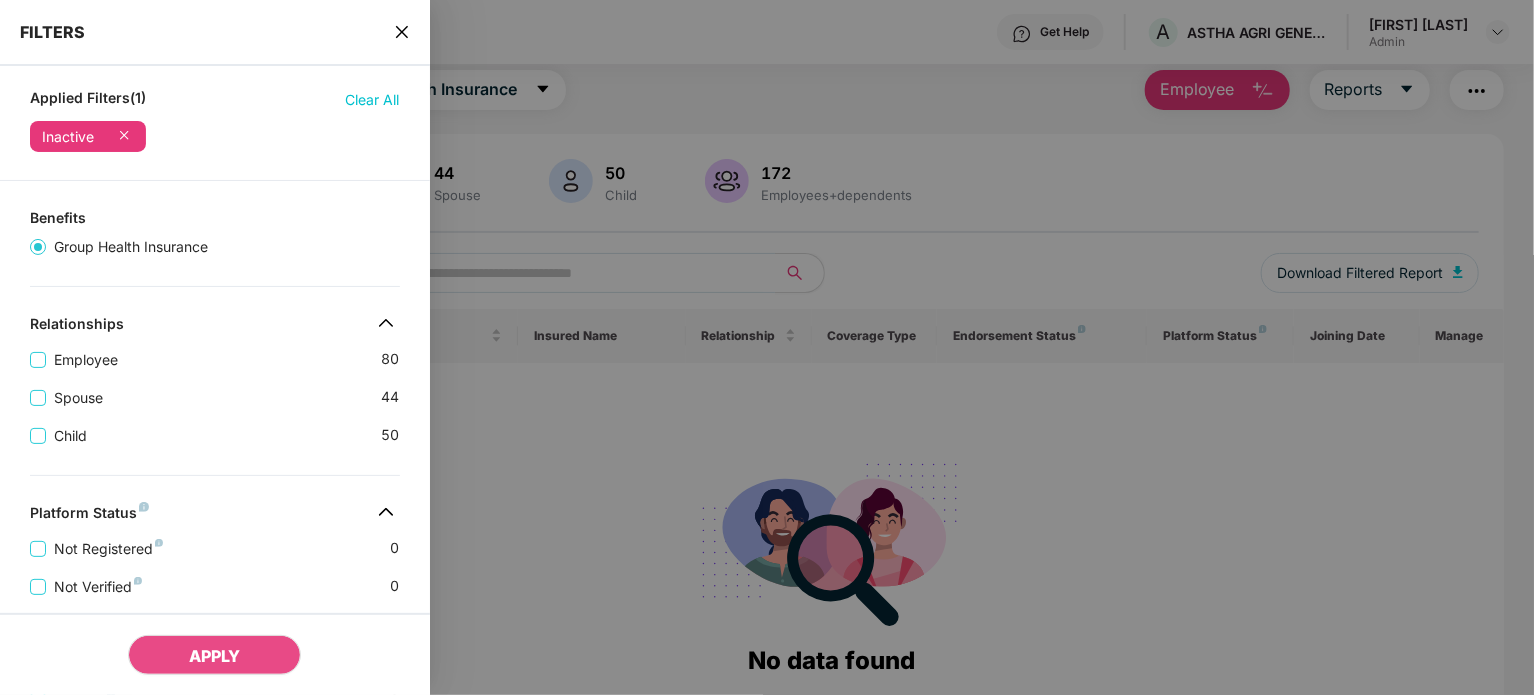 scroll, scrollTop: 200, scrollLeft: 0, axis: vertical 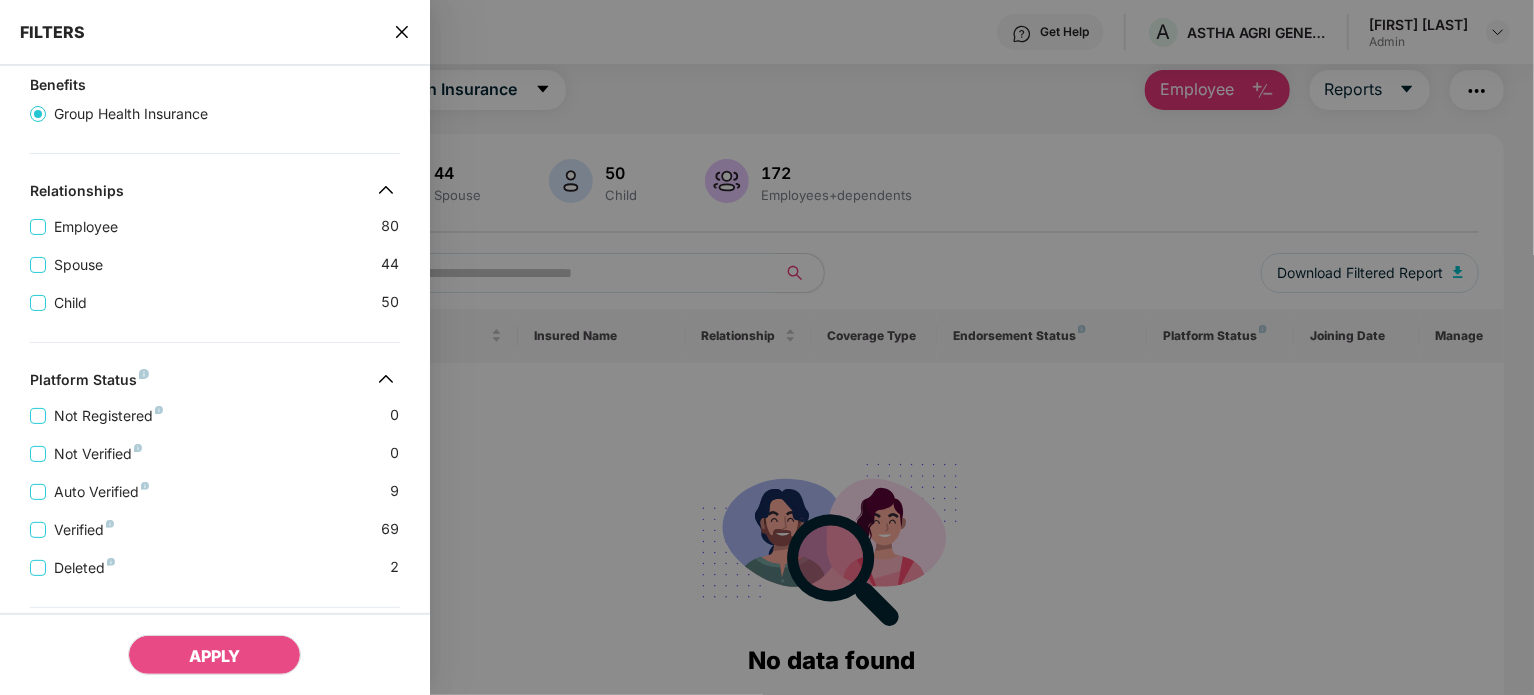 click at bounding box center [767, 347] 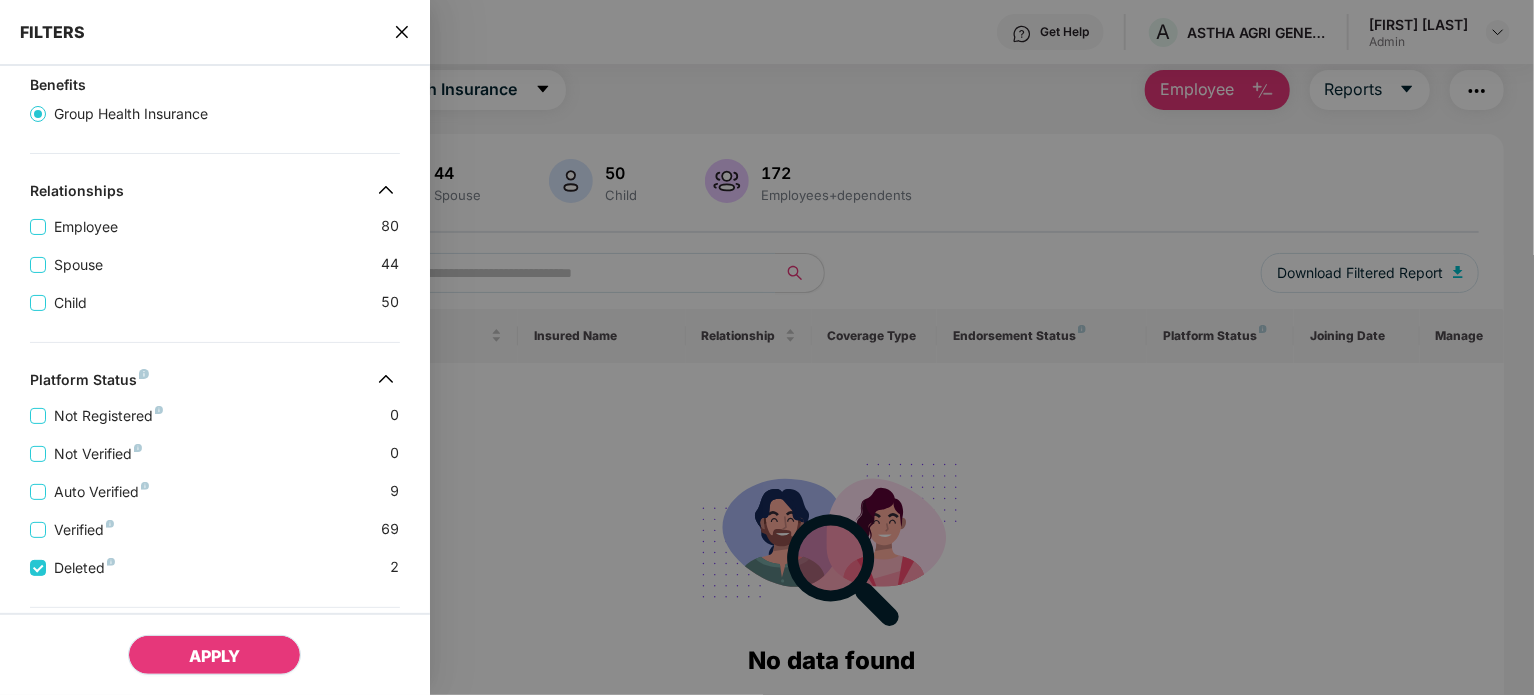 click on "APPLY" at bounding box center (214, 656) 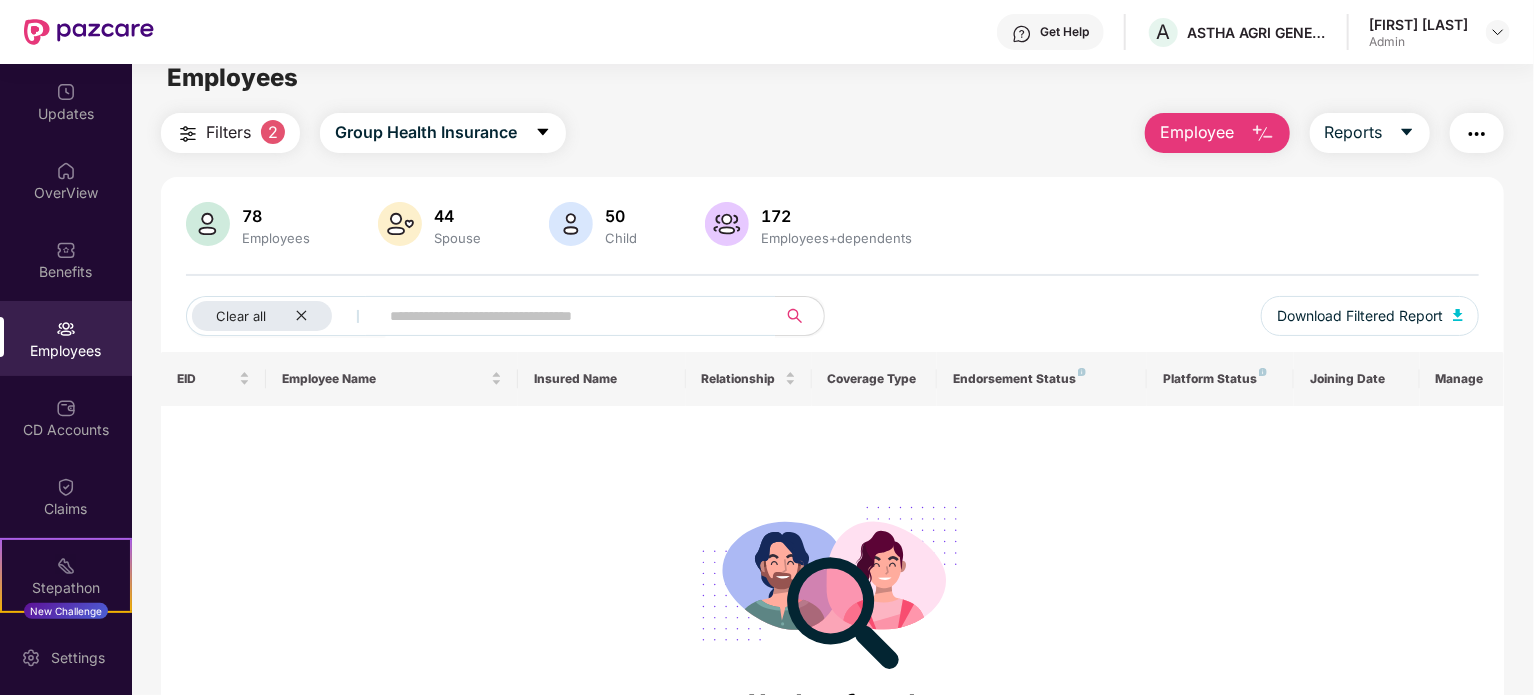 scroll, scrollTop: 0, scrollLeft: 0, axis: both 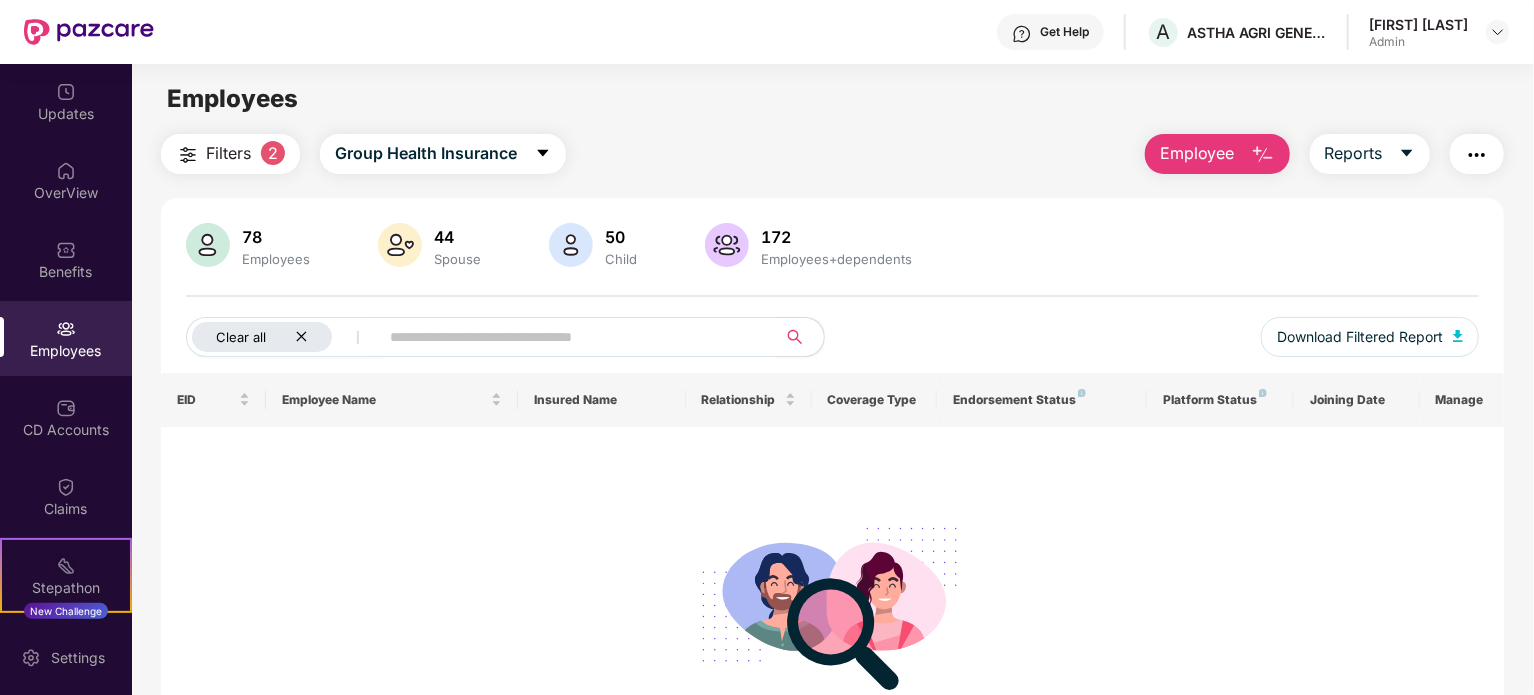 click on "Clear all" at bounding box center (262, 337) 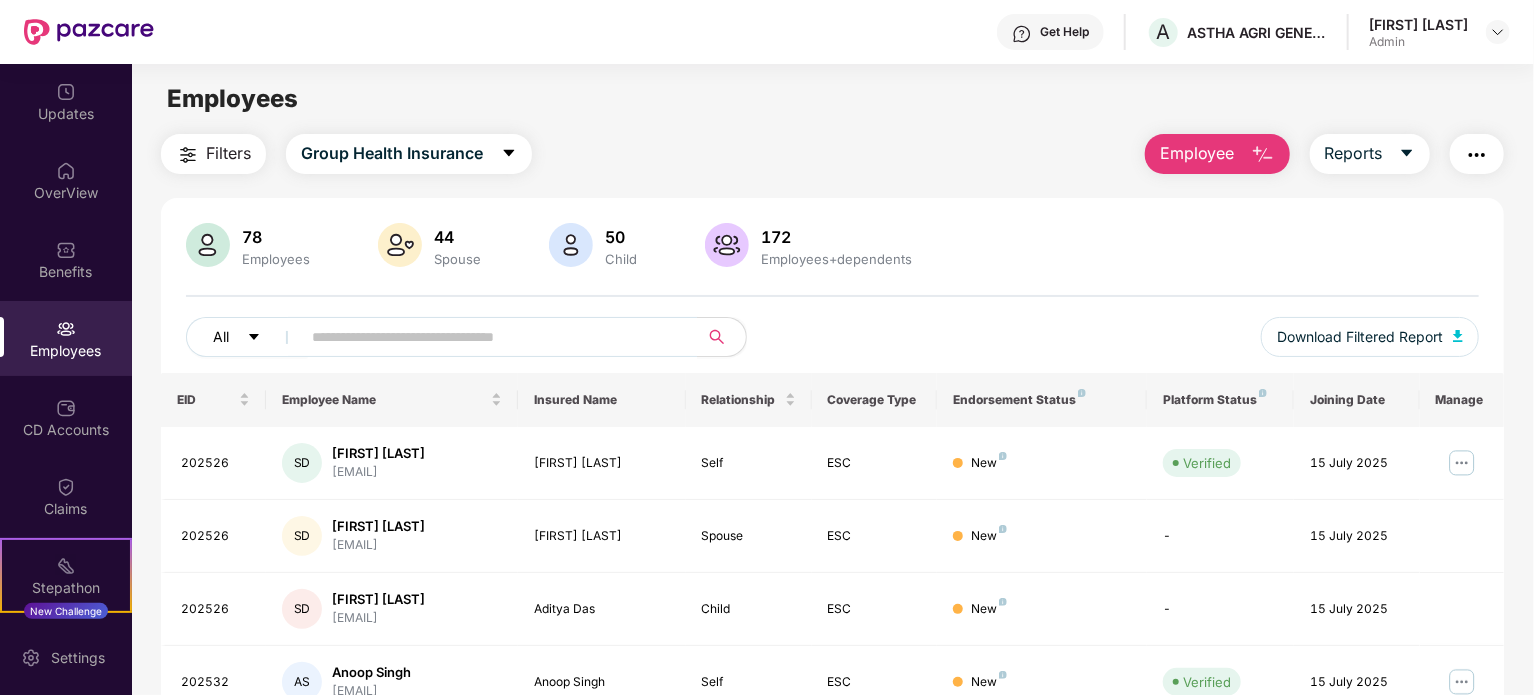 click 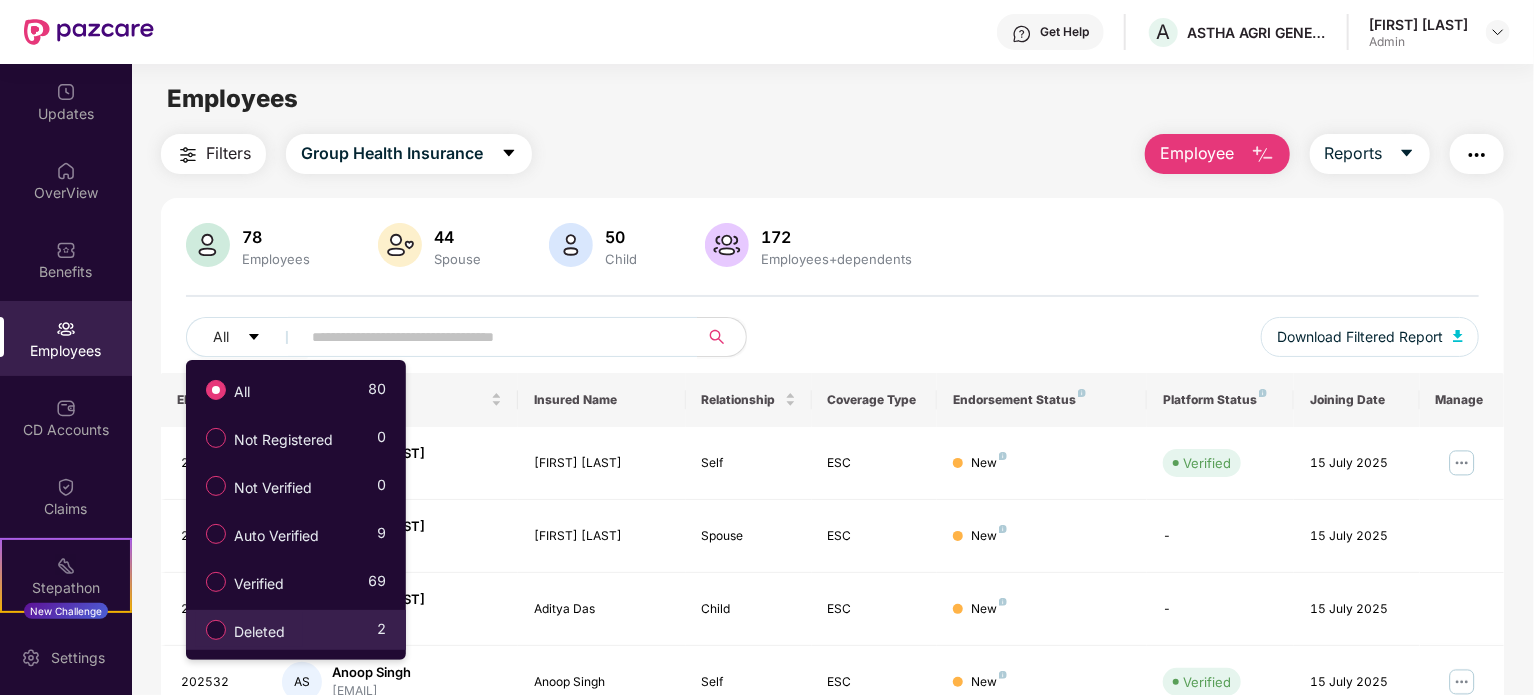 click on "Deleted" at bounding box center [259, 632] 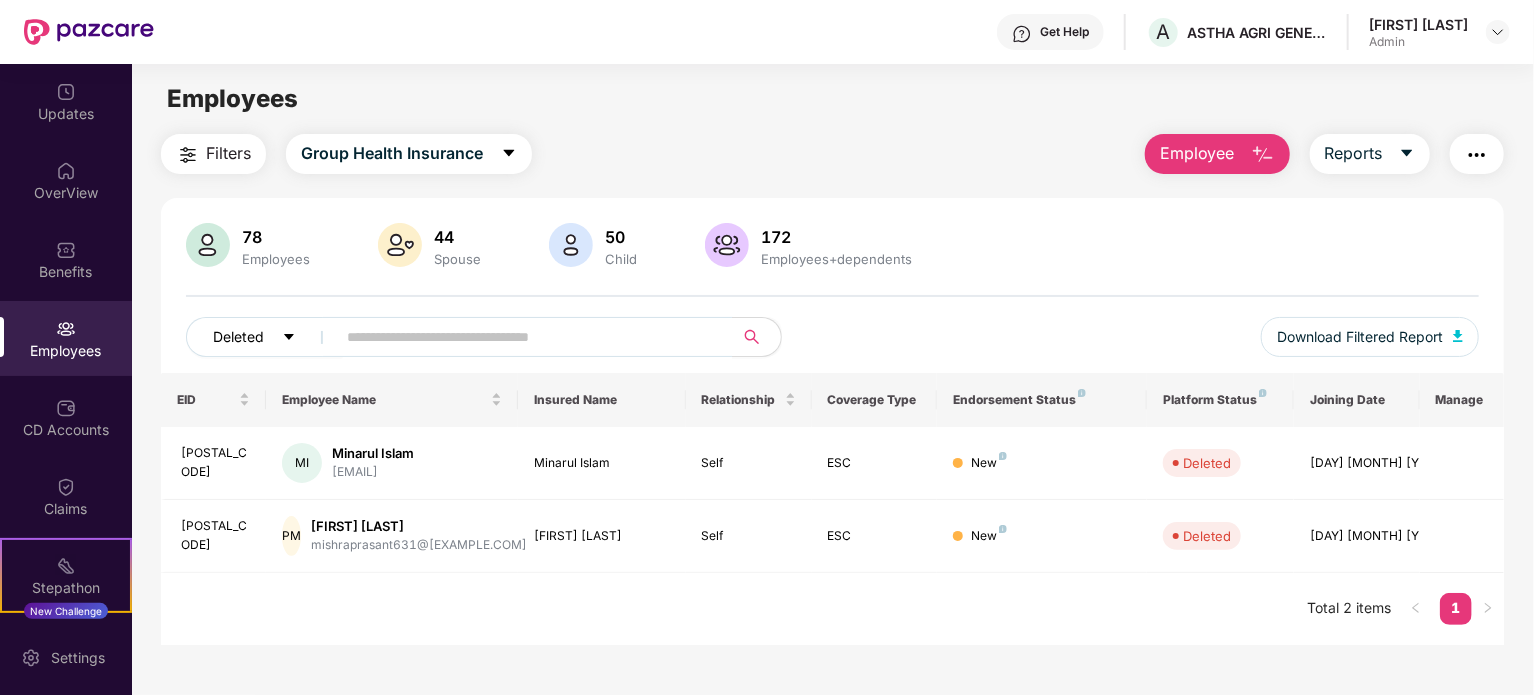 click on "Deleted" at bounding box center (264, 337) 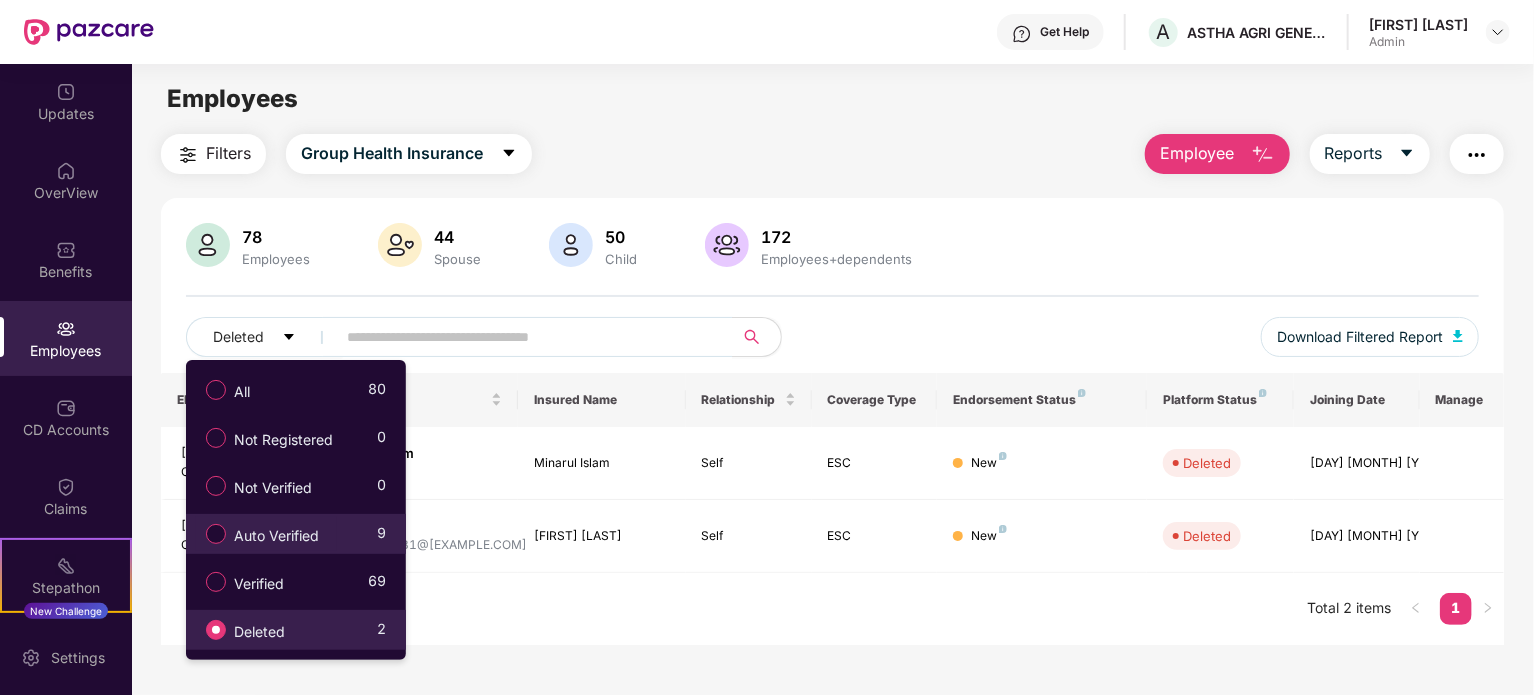 click on "Auto Verified" at bounding box center [276, 536] 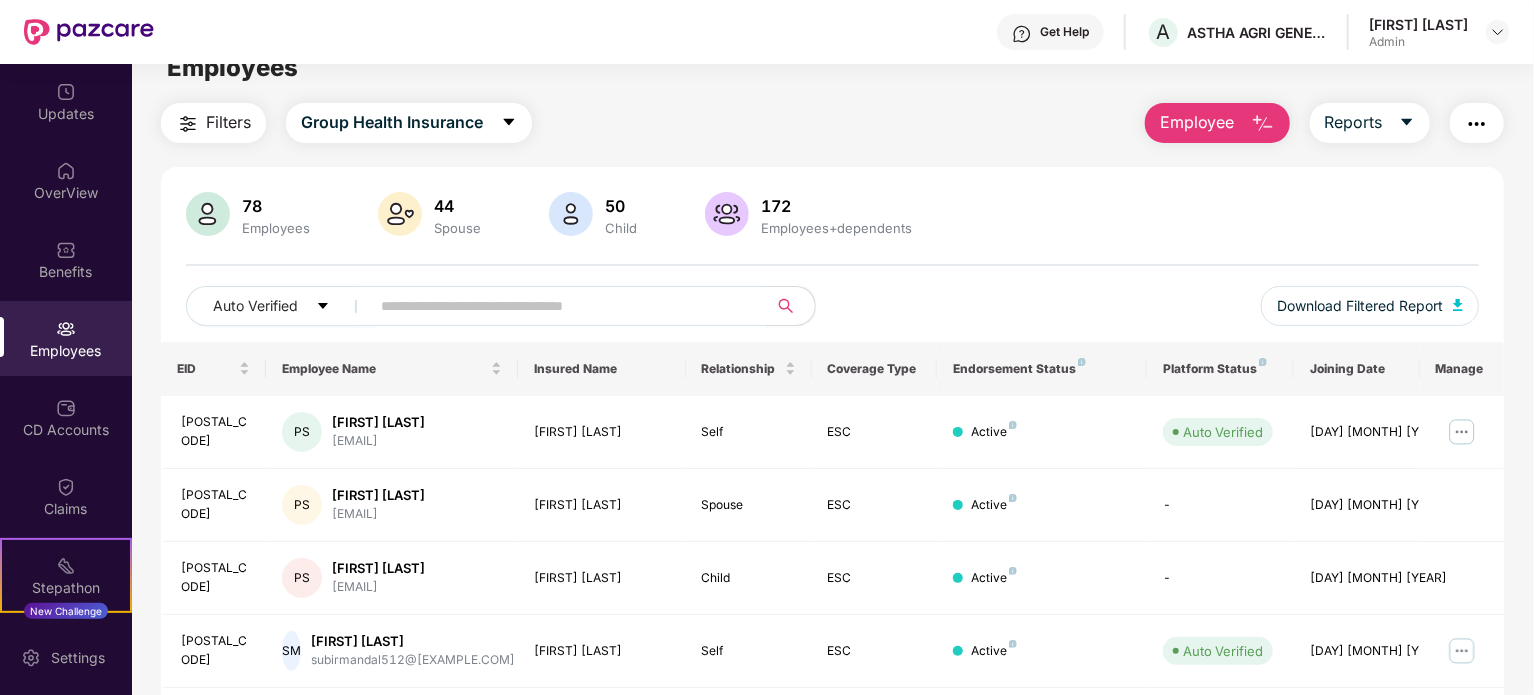 scroll, scrollTop: 531, scrollLeft: 0, axis: vertical 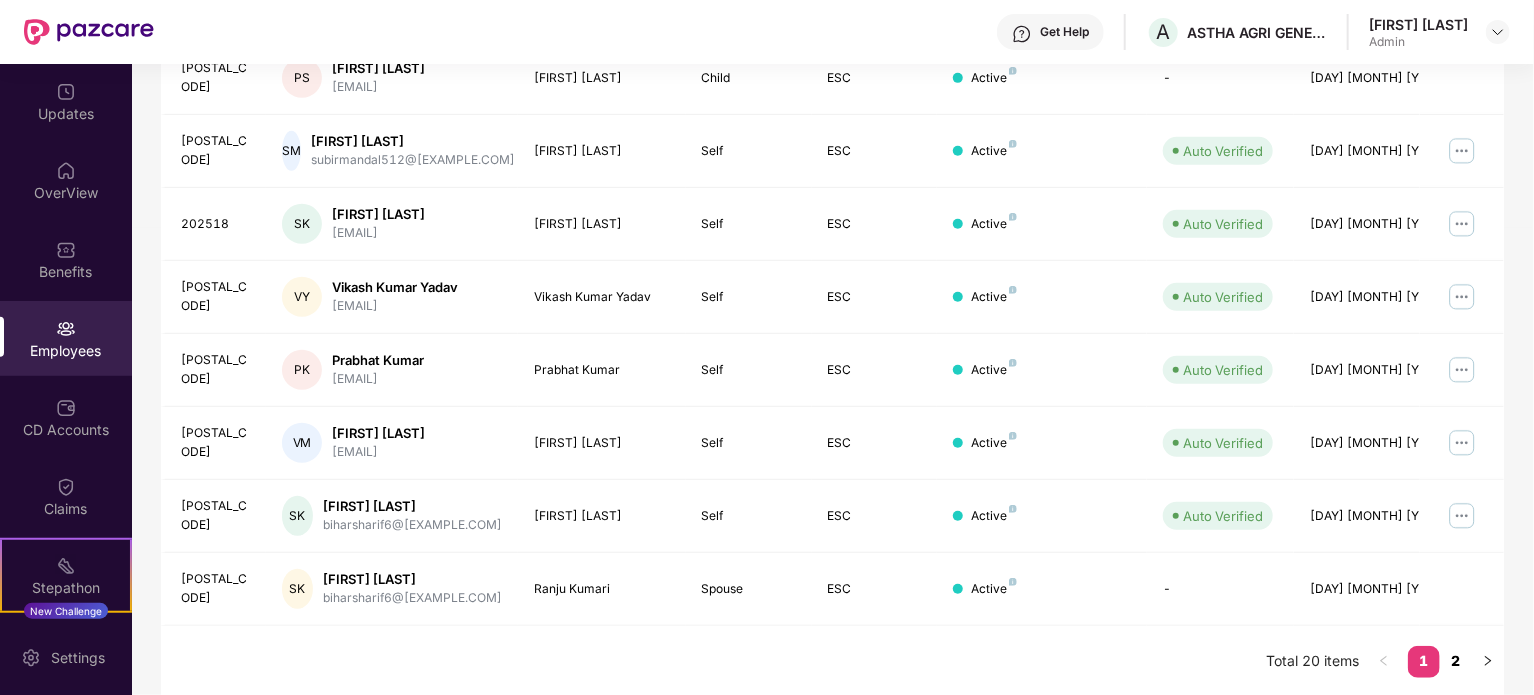 click on "2" at bounding box center (1456, 661) 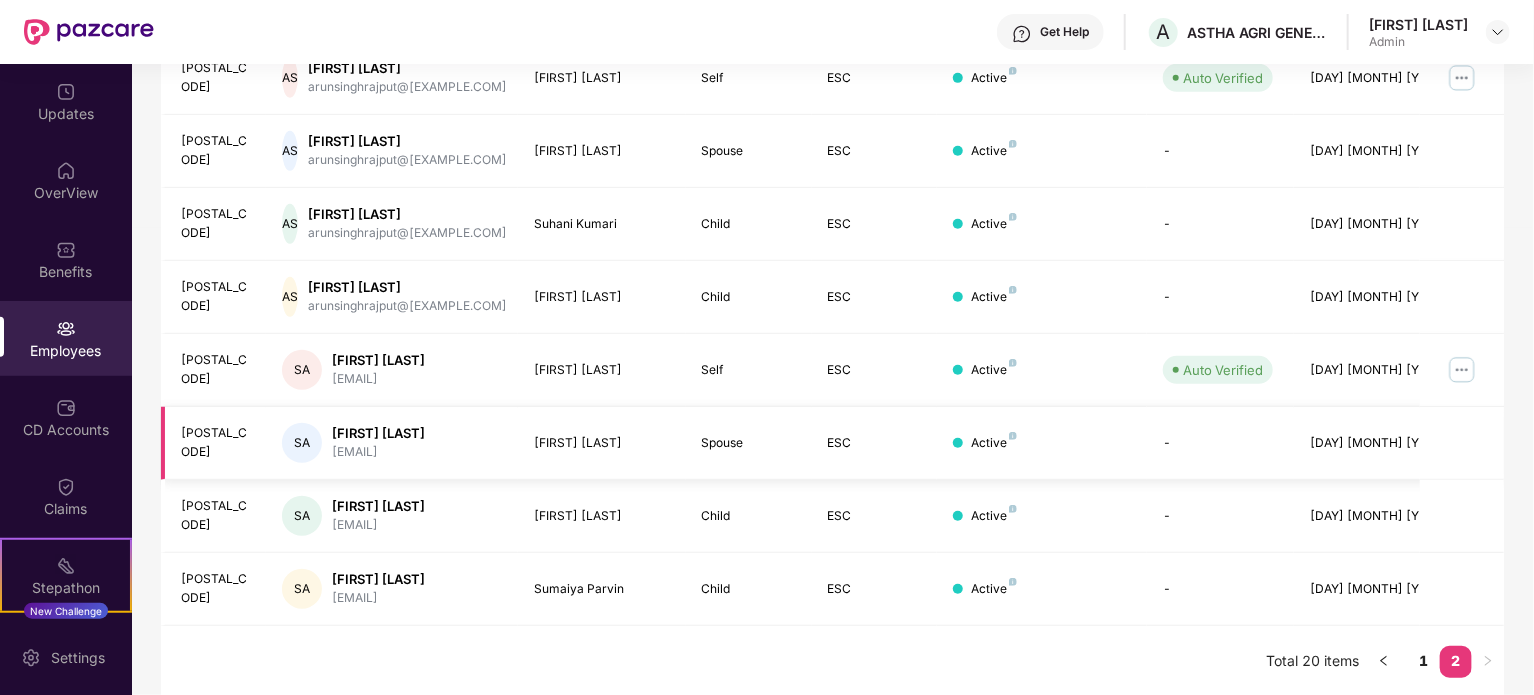scroll, scrollTop: 131, scrollLeft: 0, axis: vertical 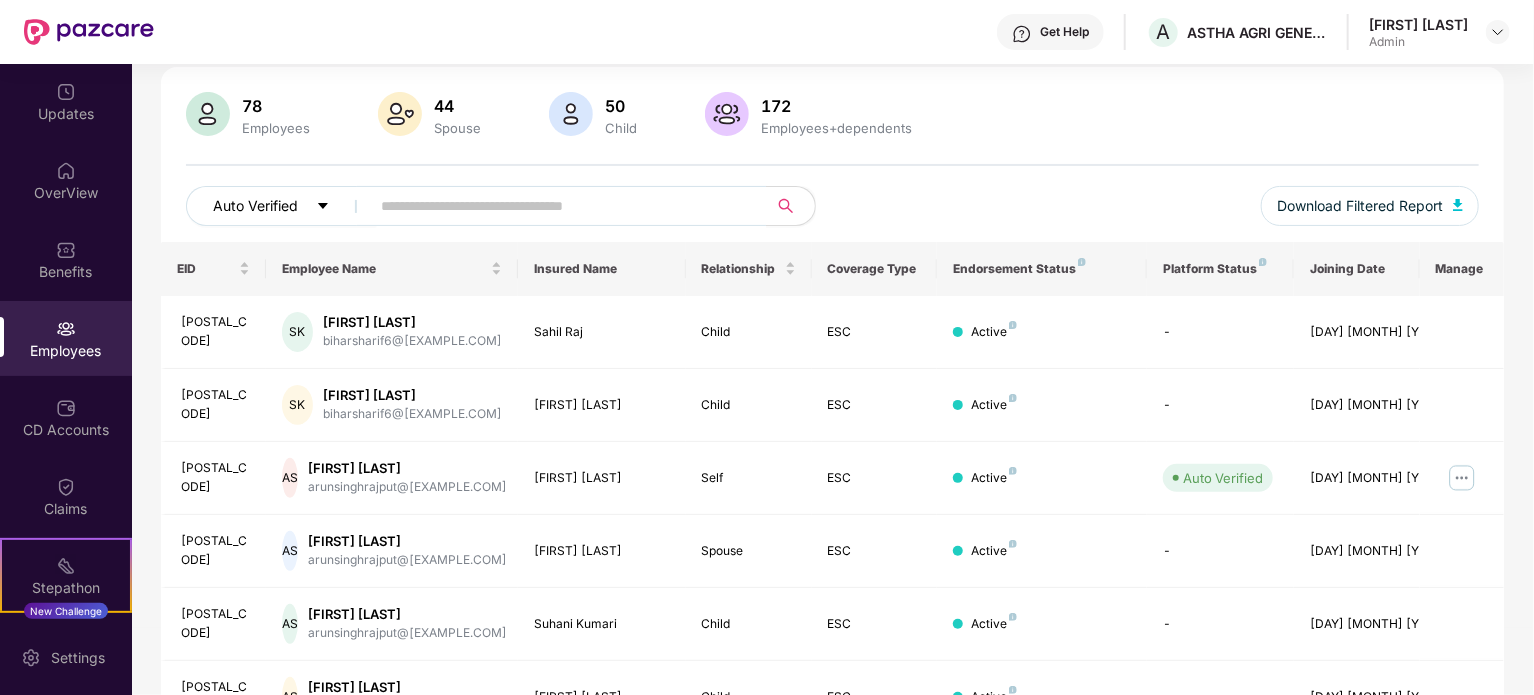 click 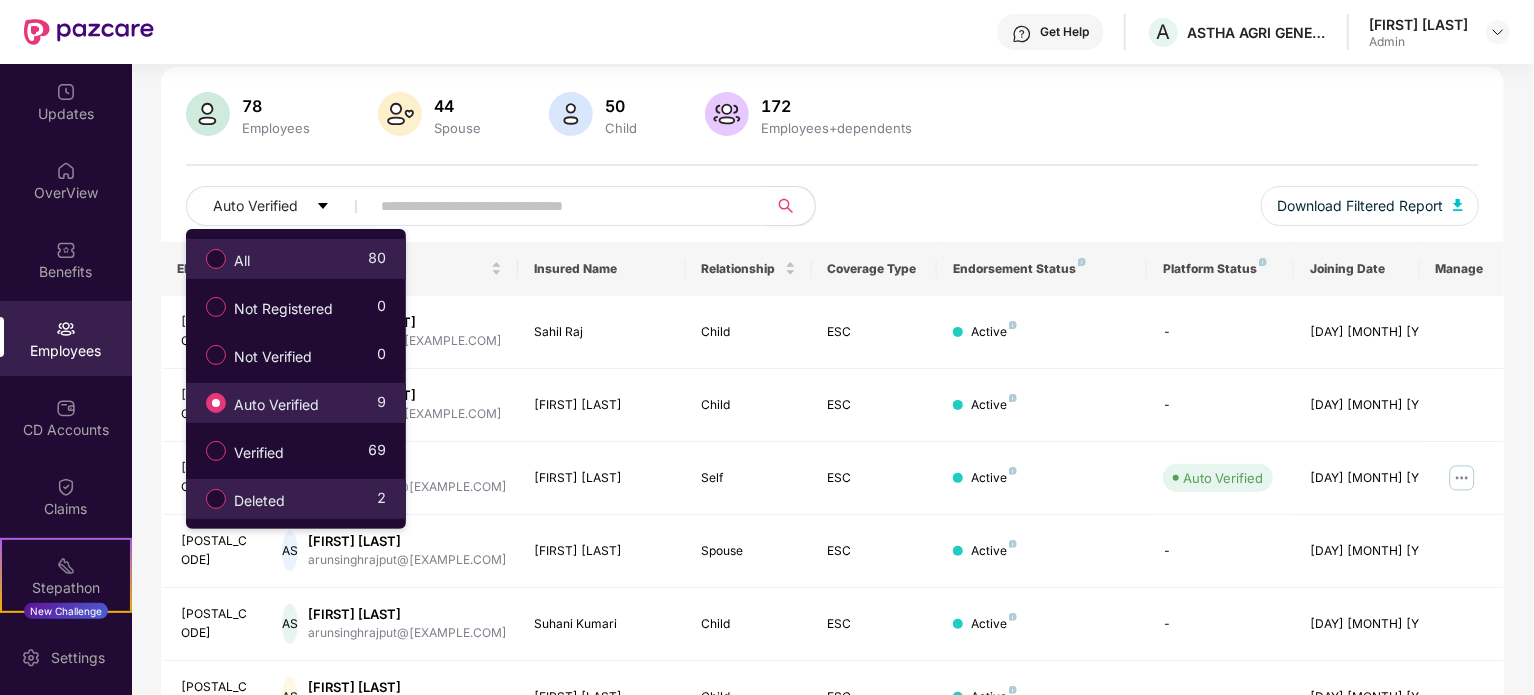 click on "All 80" at bounding box center (291, 259) 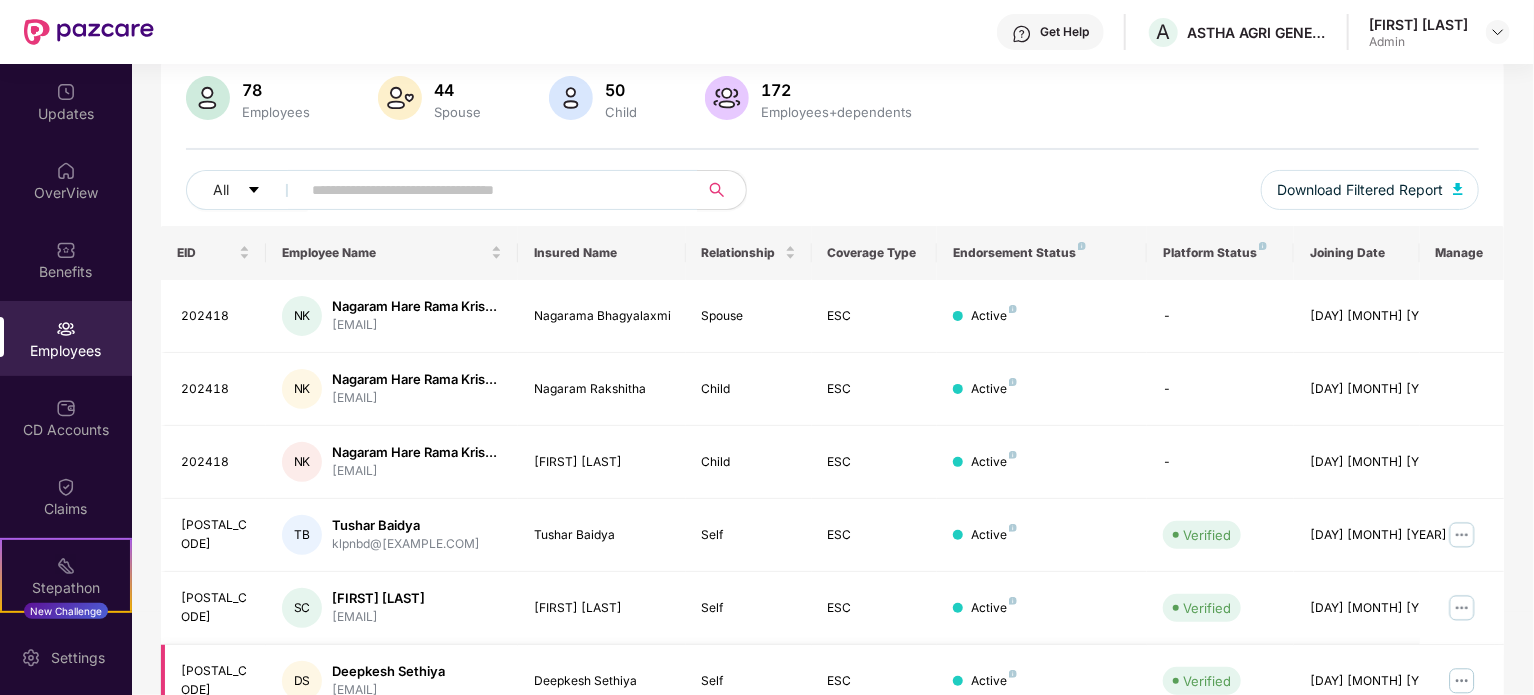 scroll, scrollTop: 31, scrollLeft: 0, axis: vertical 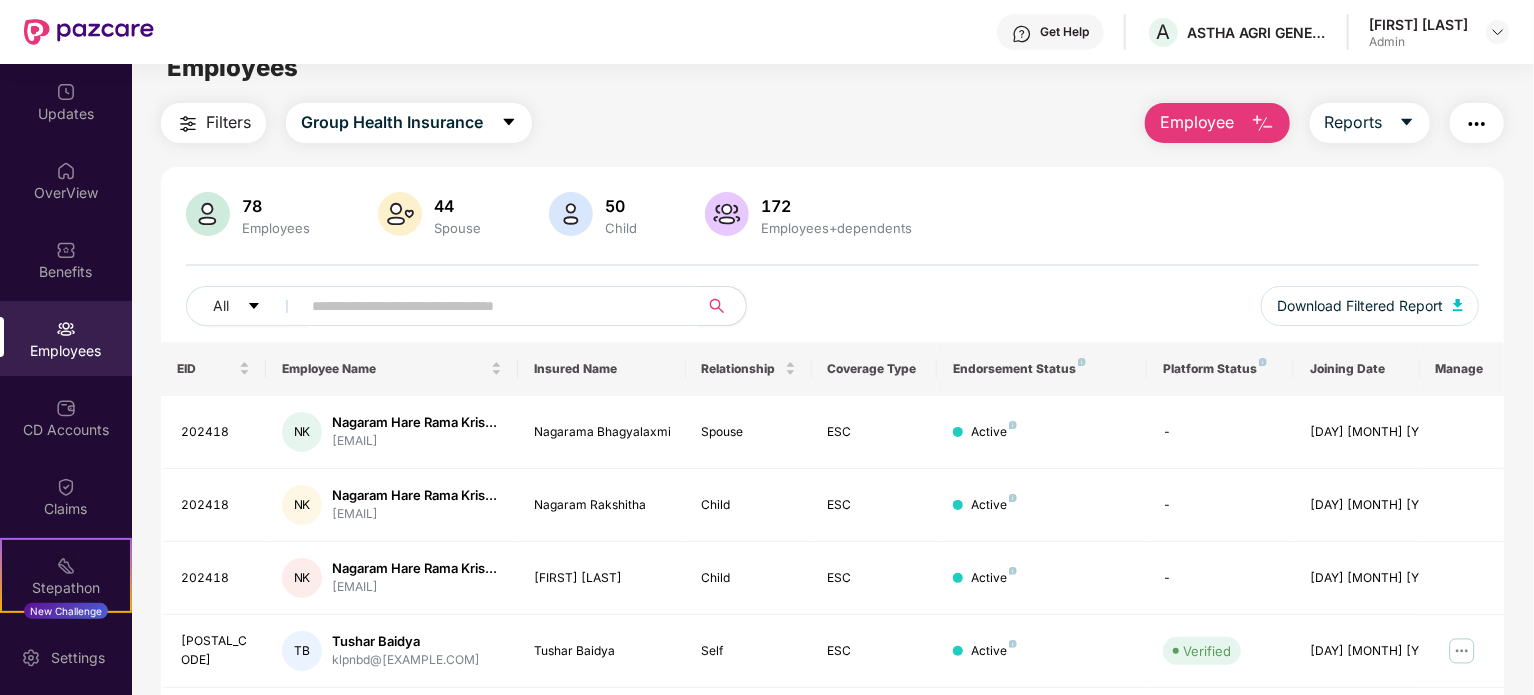 click at bounding box center (491, 306) 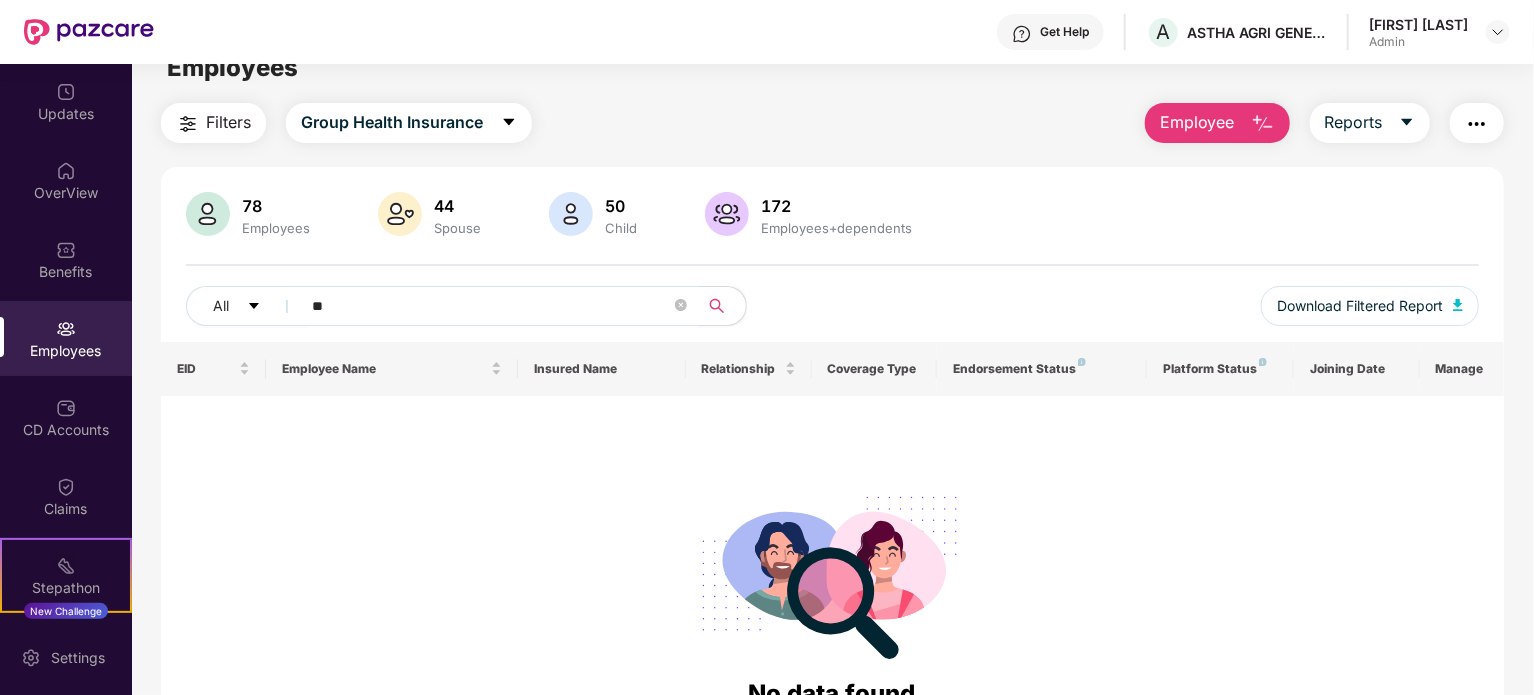type on "*" 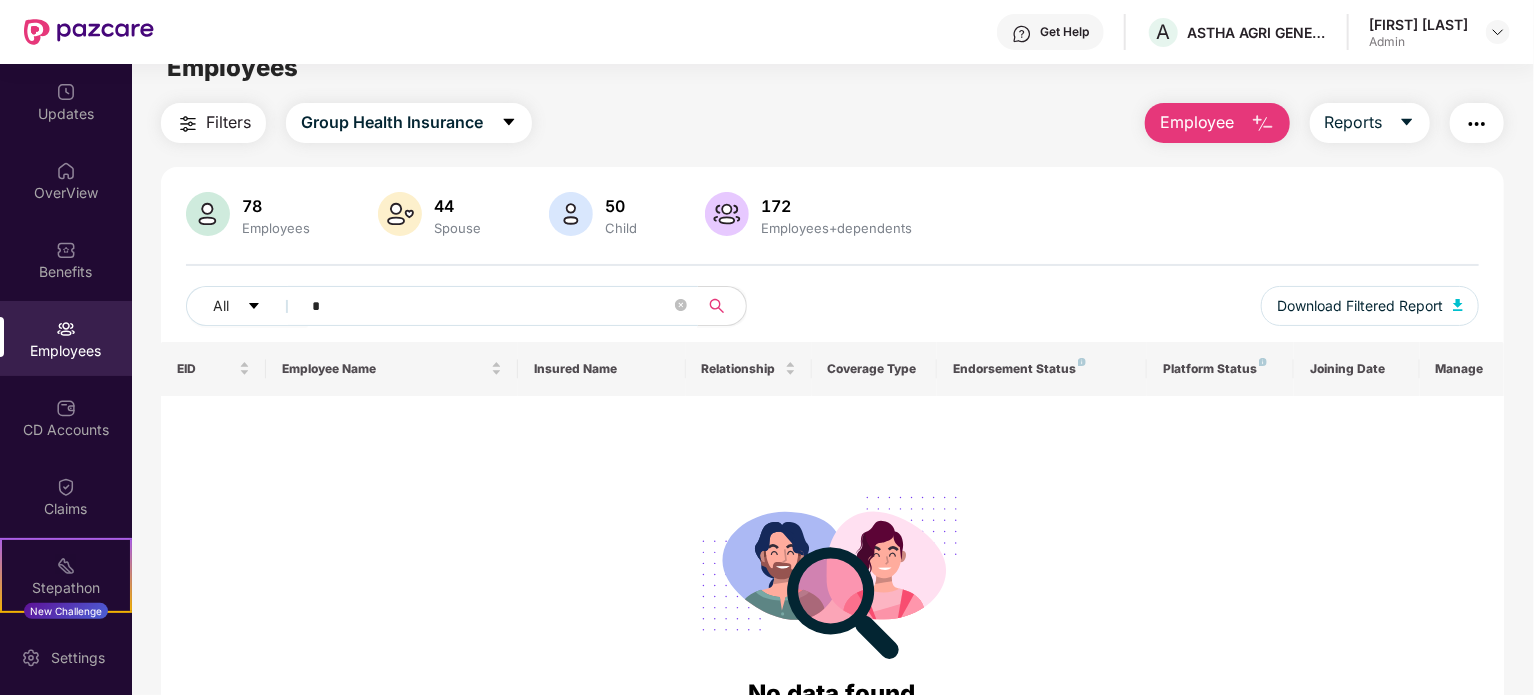 type 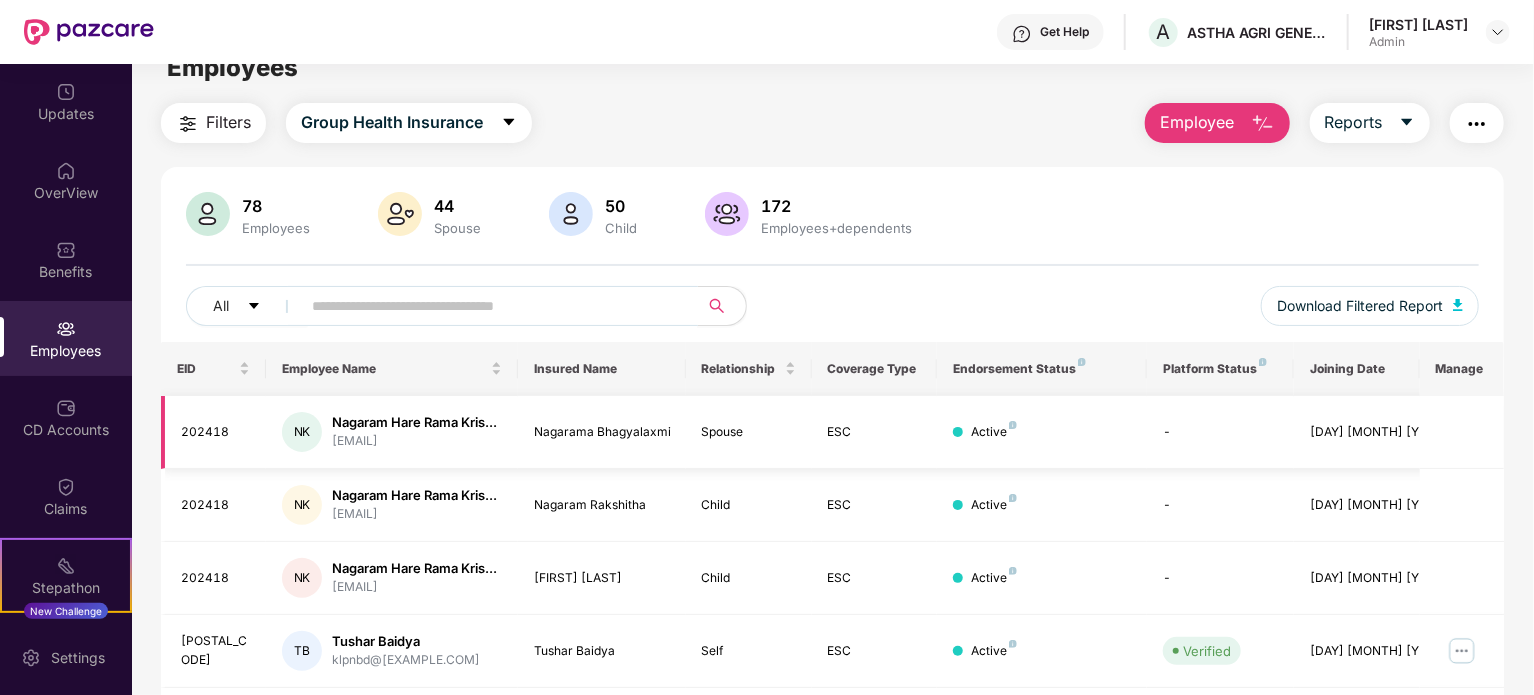 click on "NK Nagaram Hare Rama Kris... nagaram.hareramakrishn..." at bounding box center [392, 432] 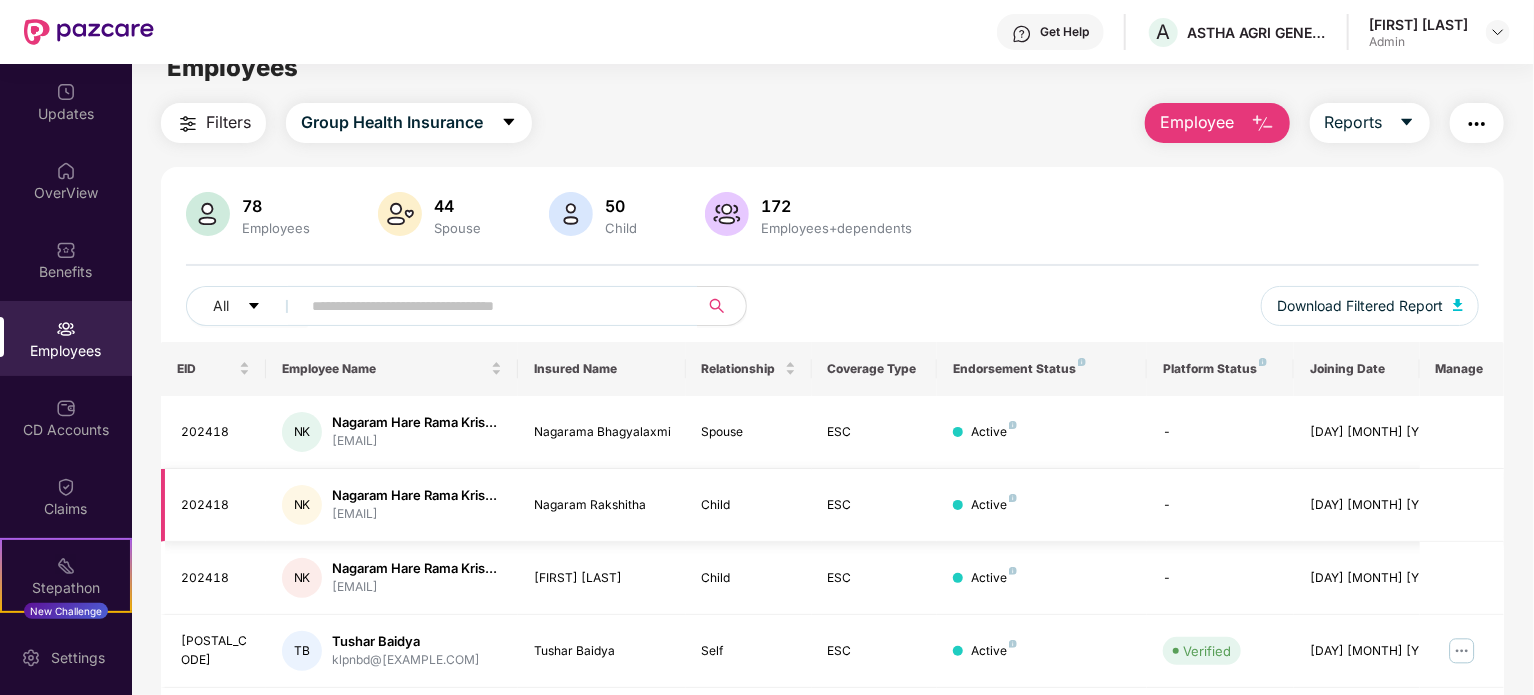 scroll, scrollTop: 131, scrollLeft: 0, axis: vertical 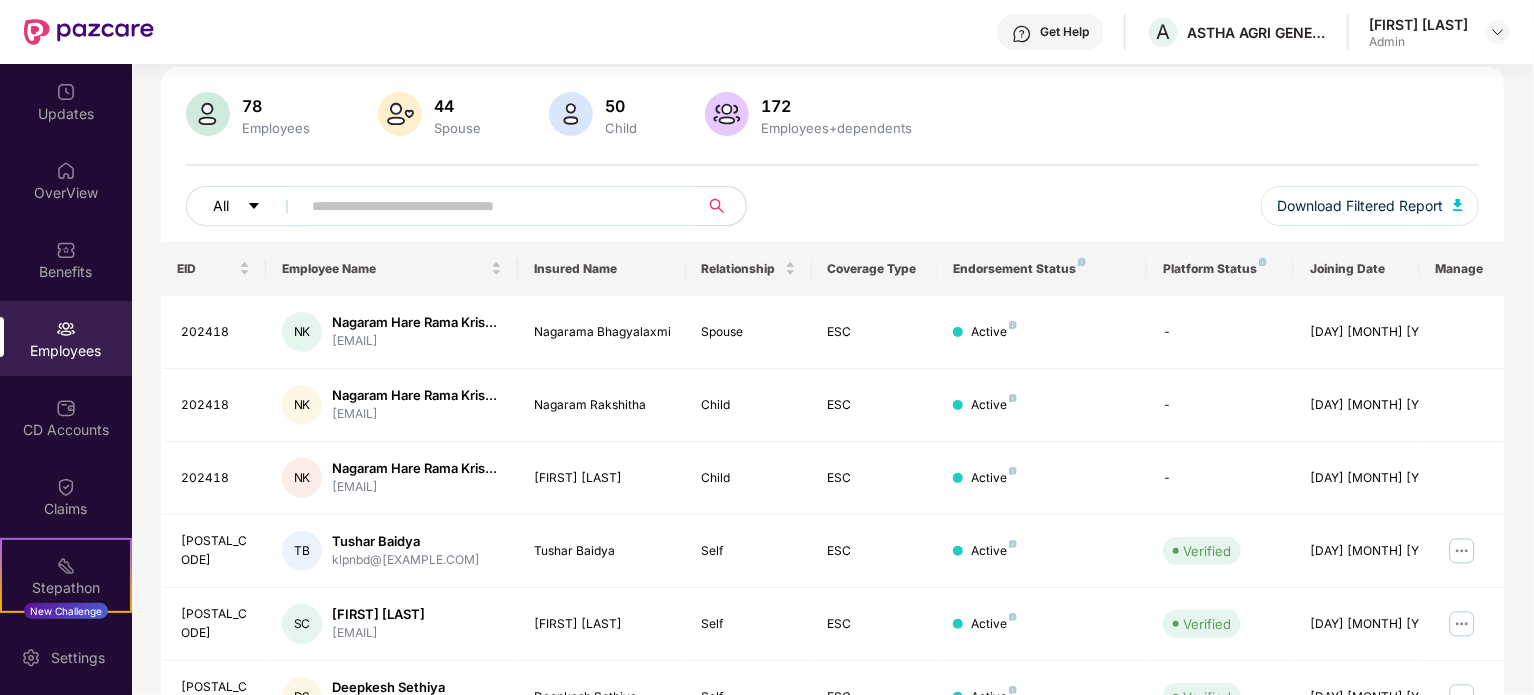 click 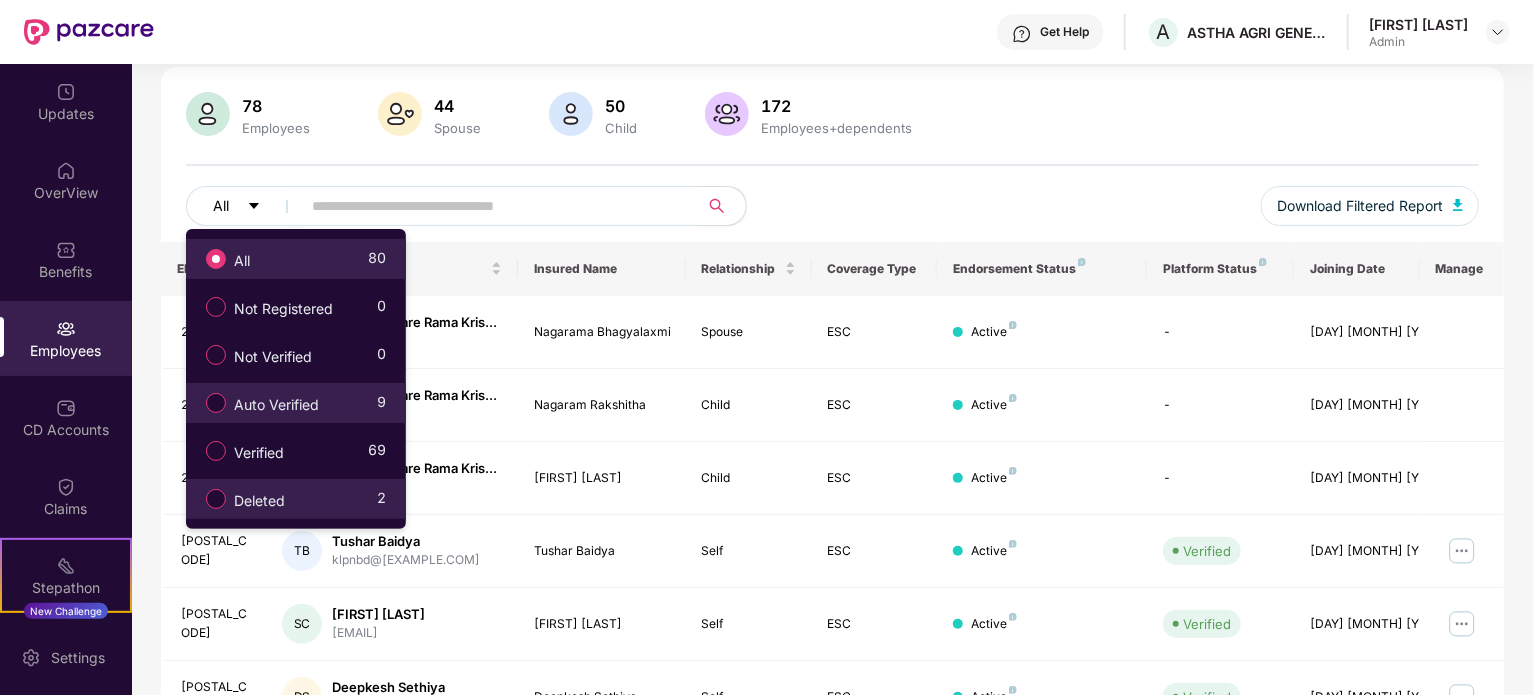 click 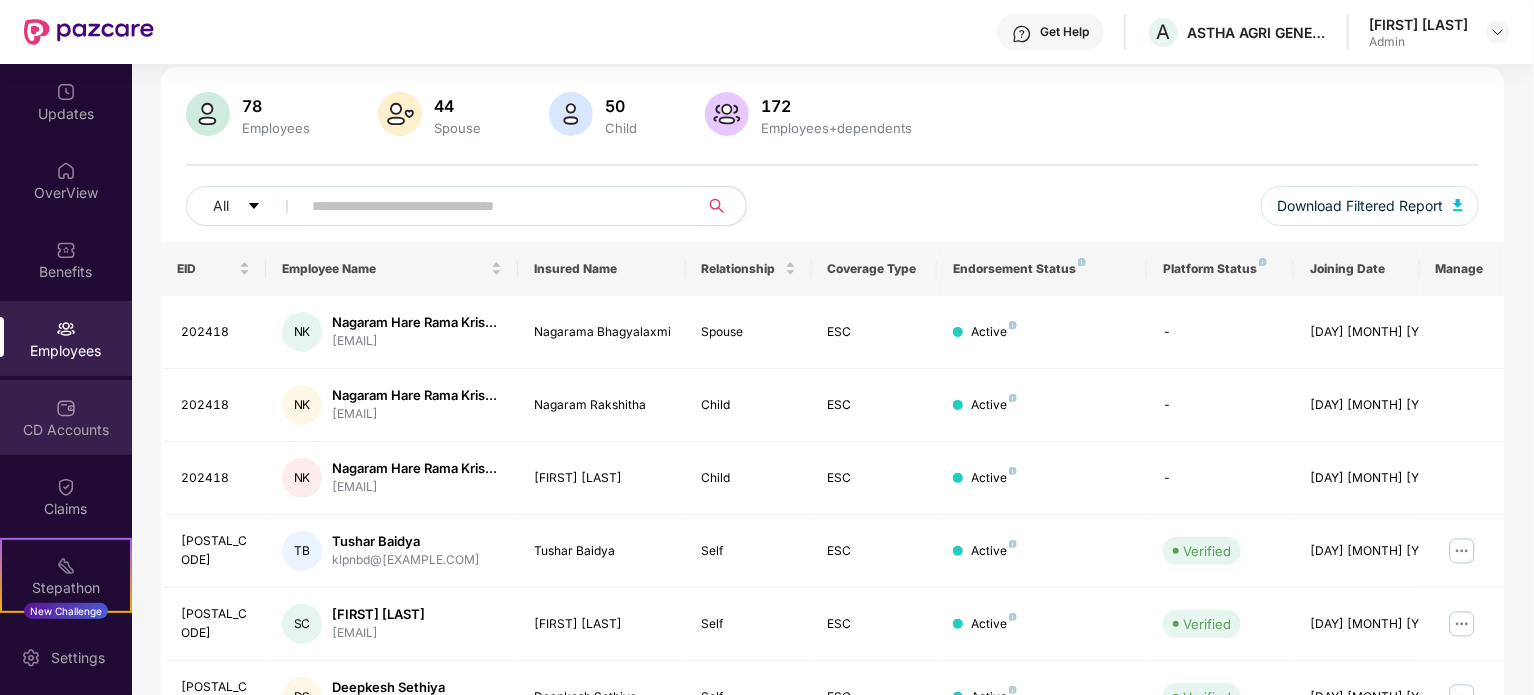 click on "CD Accounts" at bounding box center (66, 430) 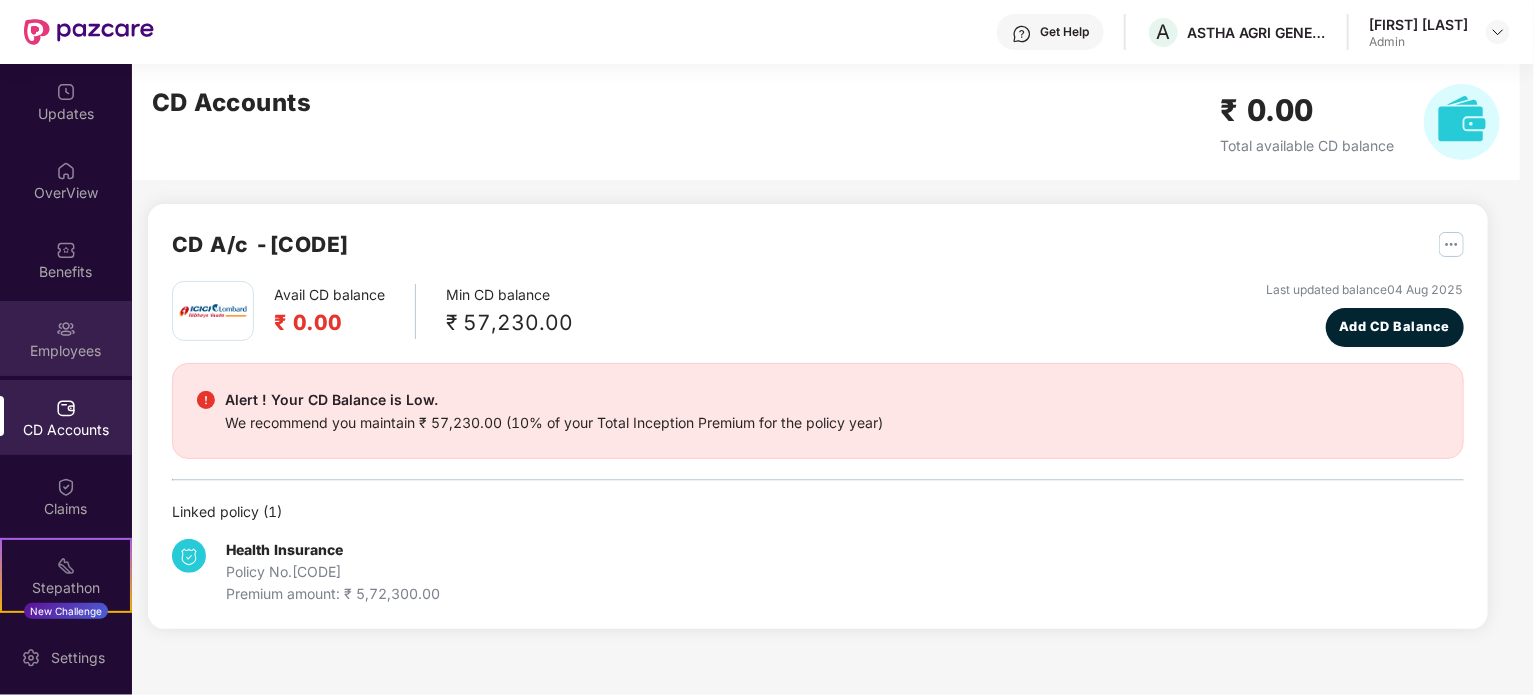 scroll, scrollTop: 0, scrollLeft: 0, axis: both 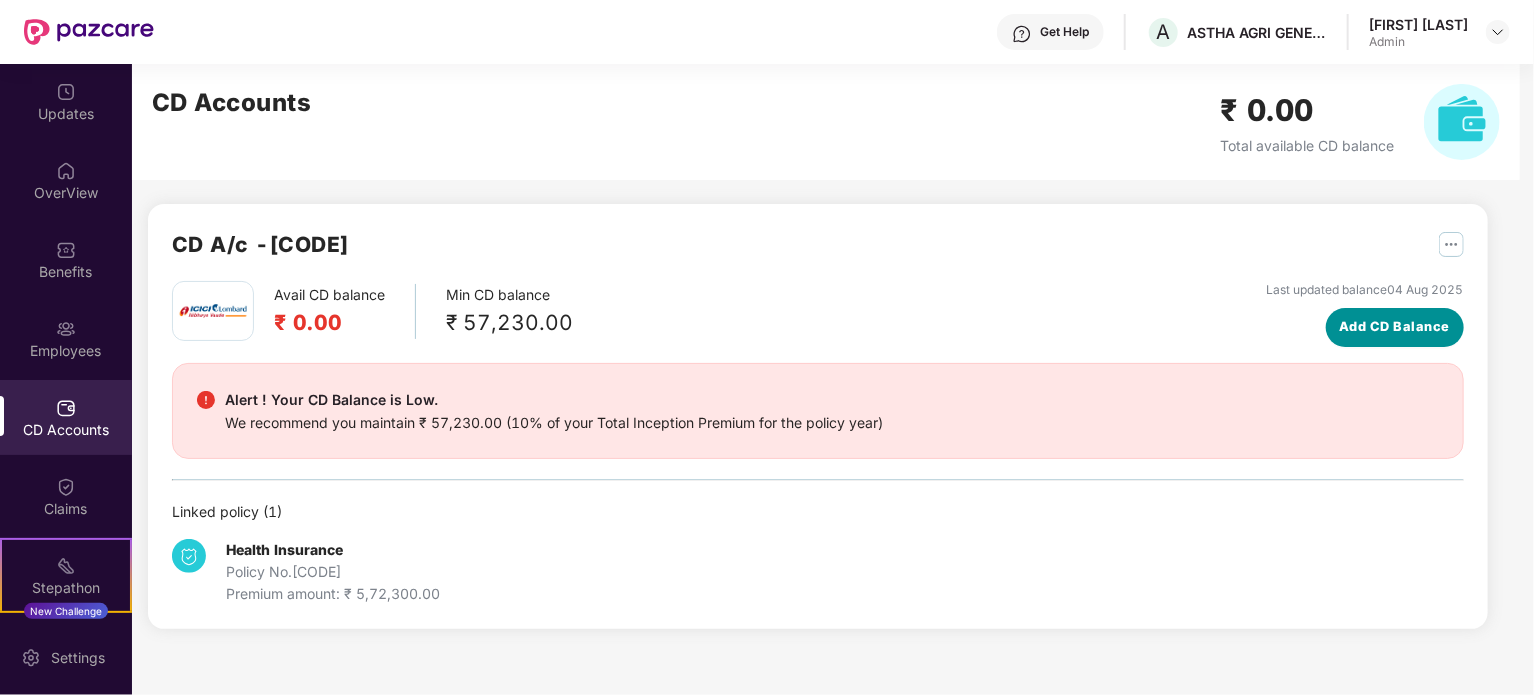 click on "Add CD Balance" at bounding box center (1394, 327) 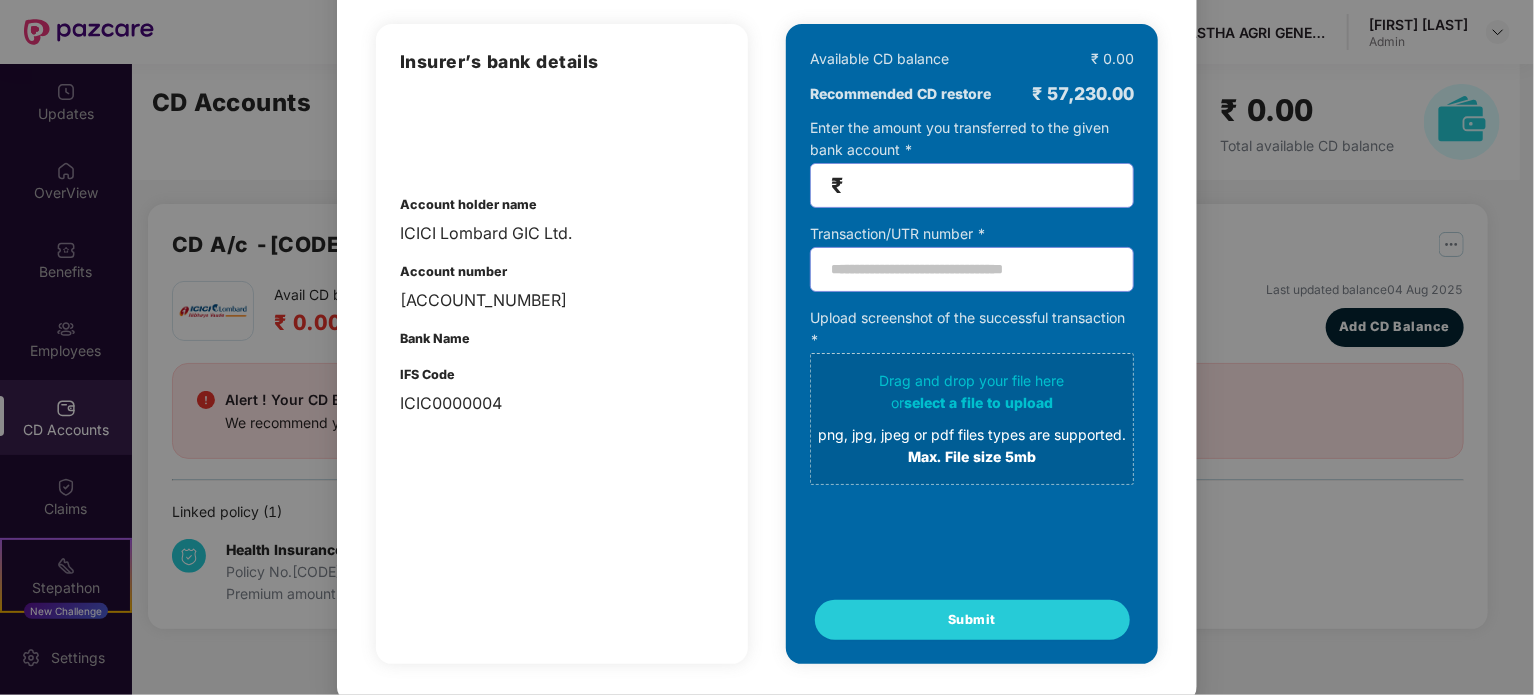scroll, scrollTop: 177, scrollLeft: 0, axis: vertical 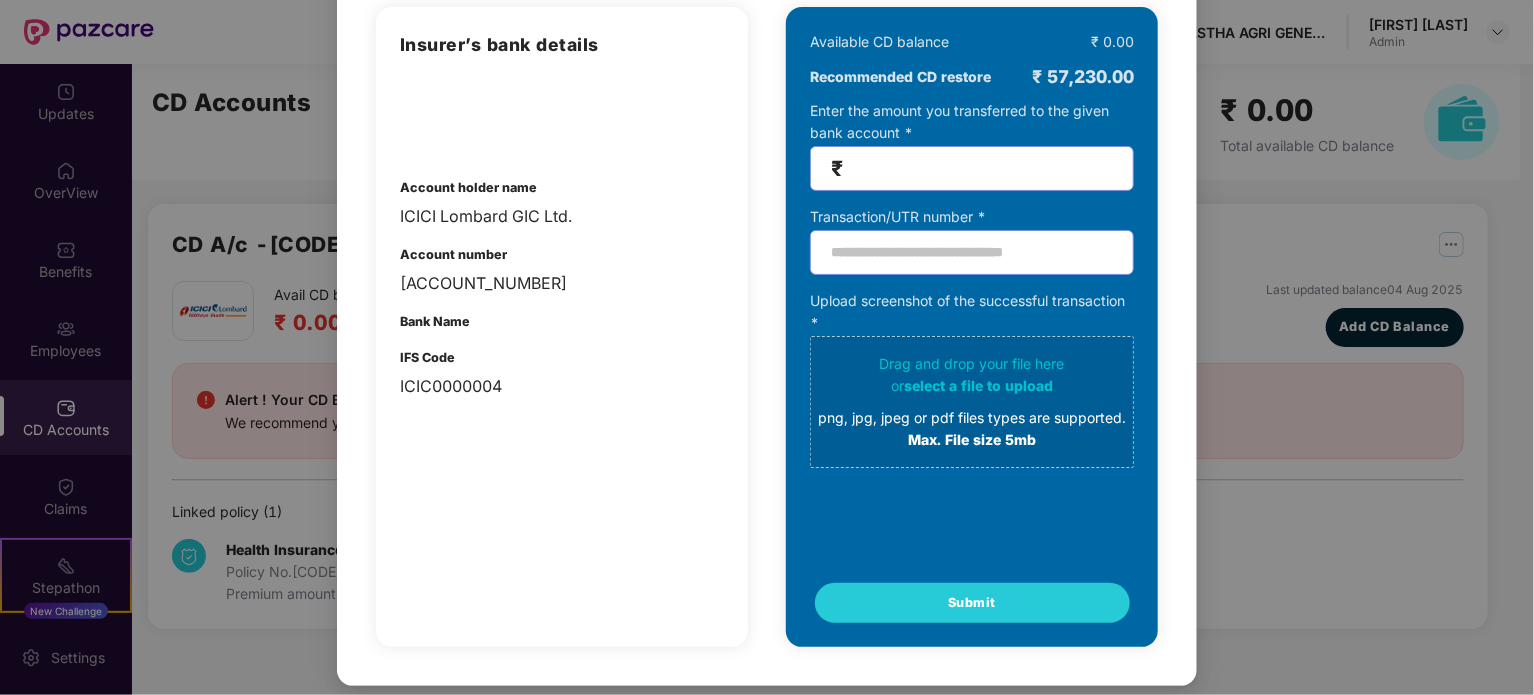 click on "Insurer’s bank details Account holder name ICICI Lombard GIC Ltd. Account number [ACCOUNT_NUMBER] Bank Name IFS Code ICIC0000004" at bounding box center [562, 327] 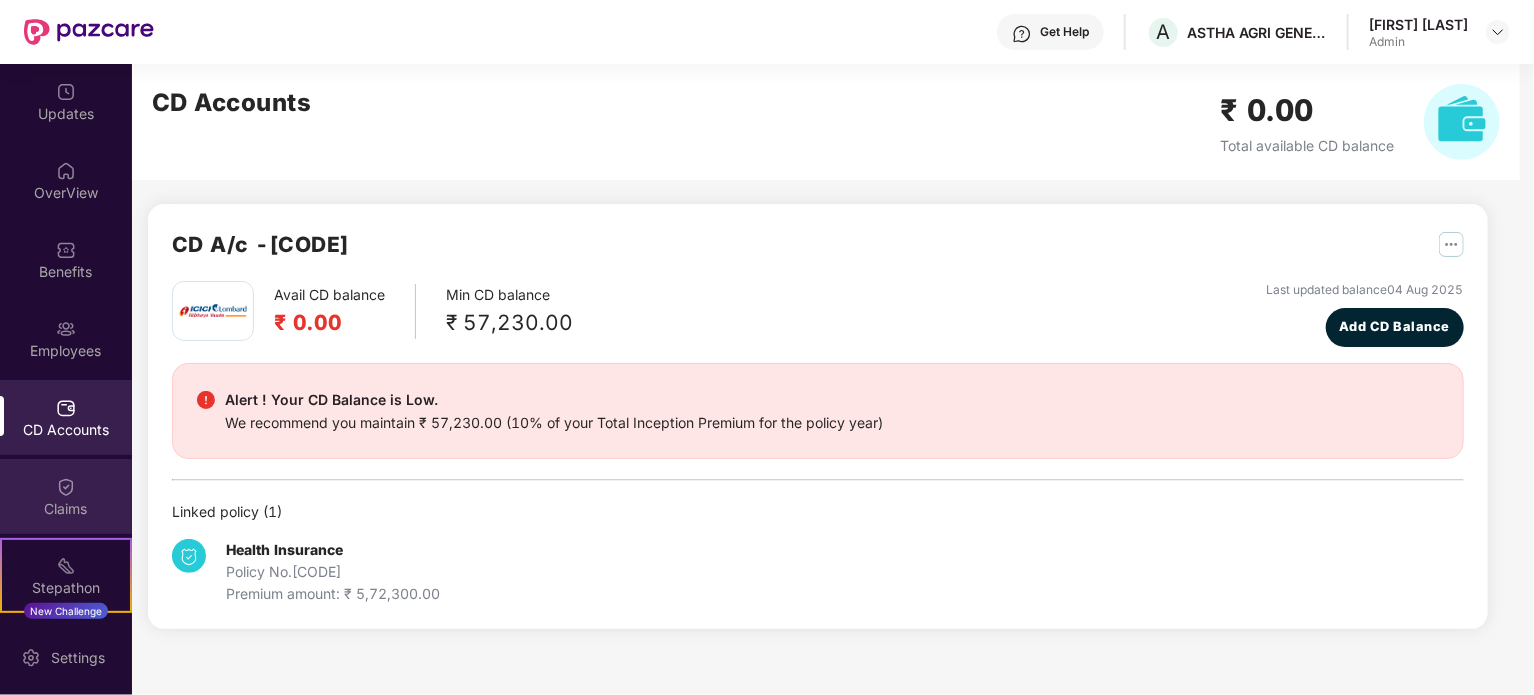 click on "Claims" at bounding box center (66, 509) 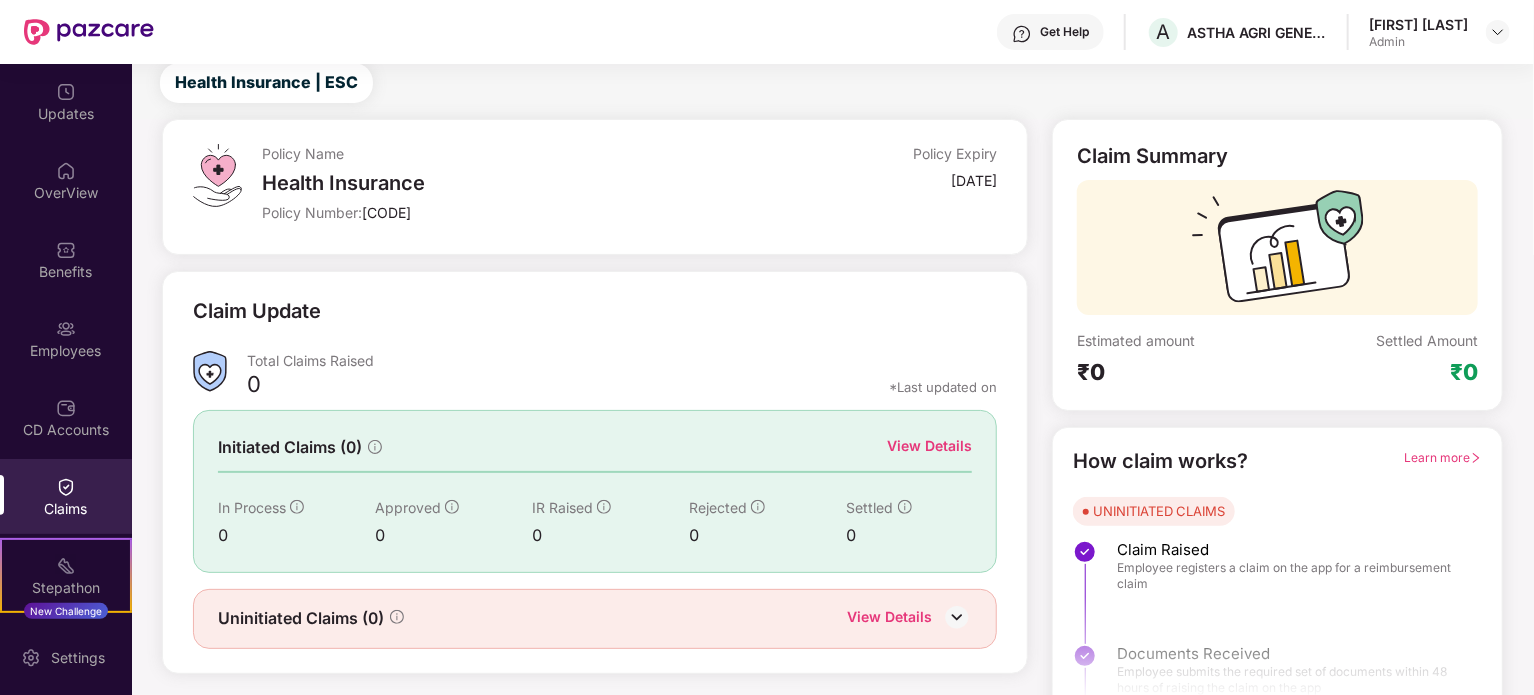 scroll, scrollTop: 87, scrollLeft: 0, axis: vertical 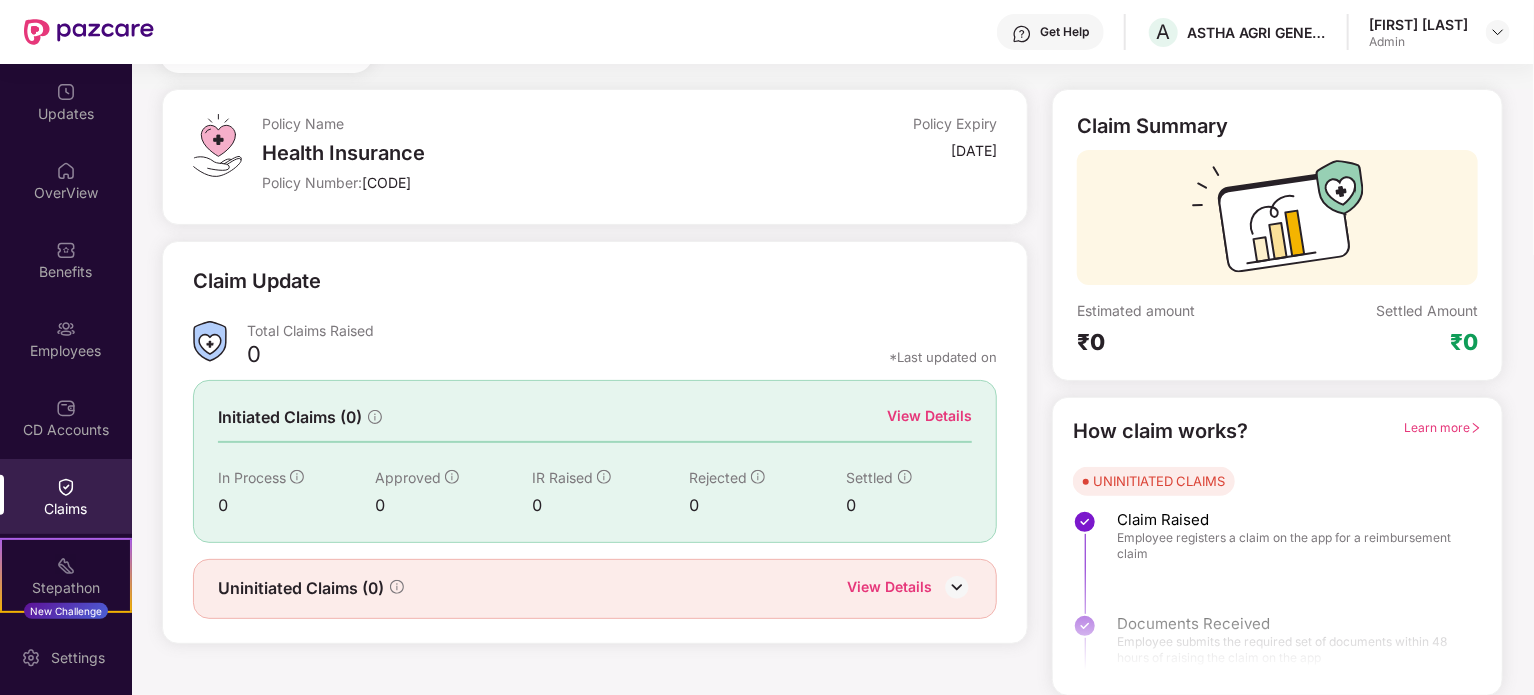 click at bounding box center (957, 587) 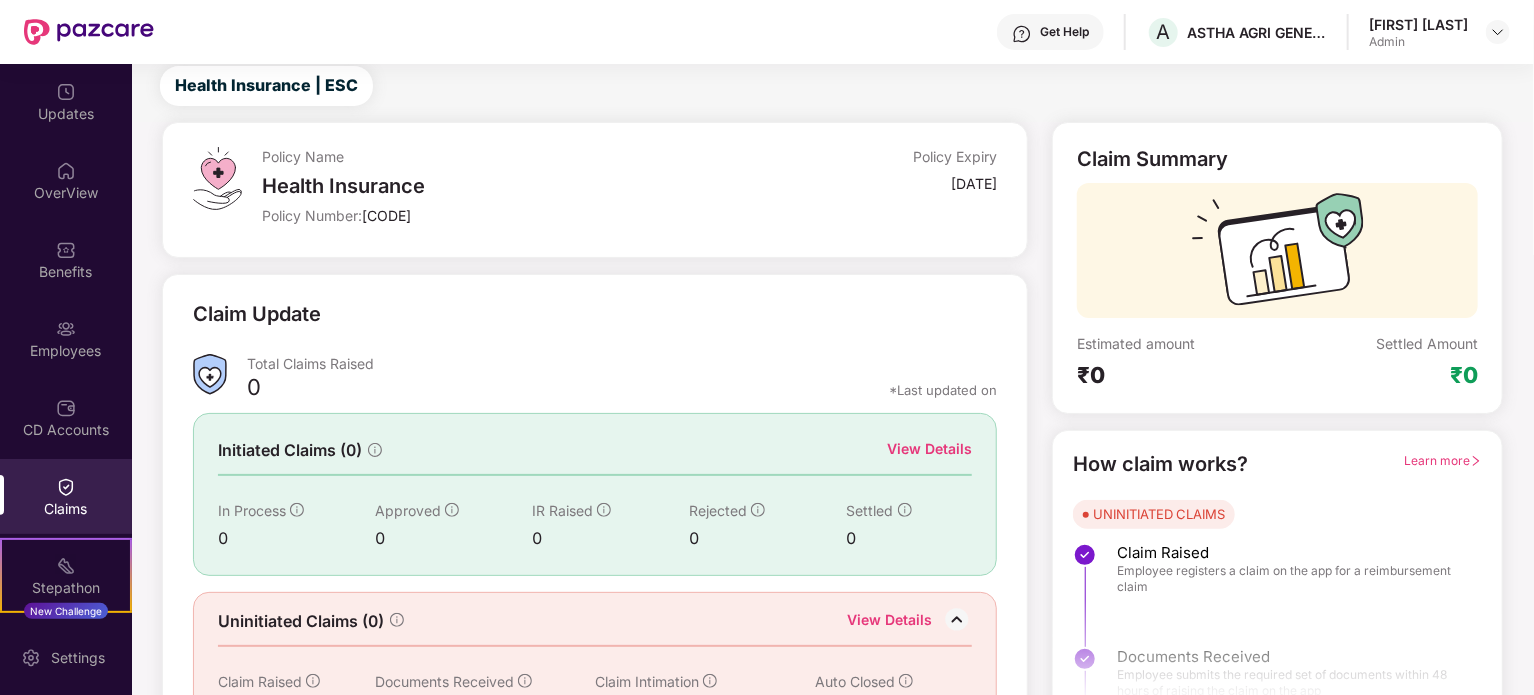 scroll, scrollTop: 0, scrollLeft: 0, axis: both 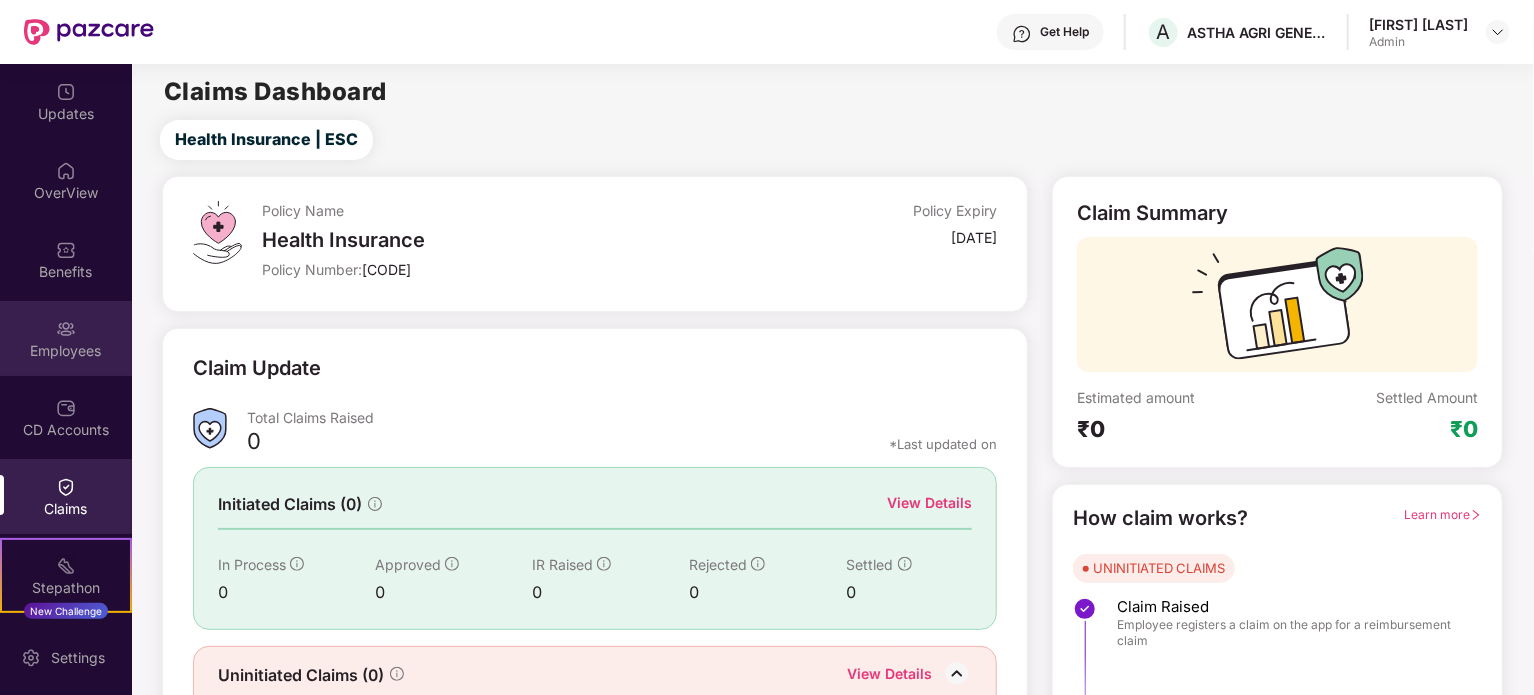 click on "Employees" at bounding box center [66, 351] 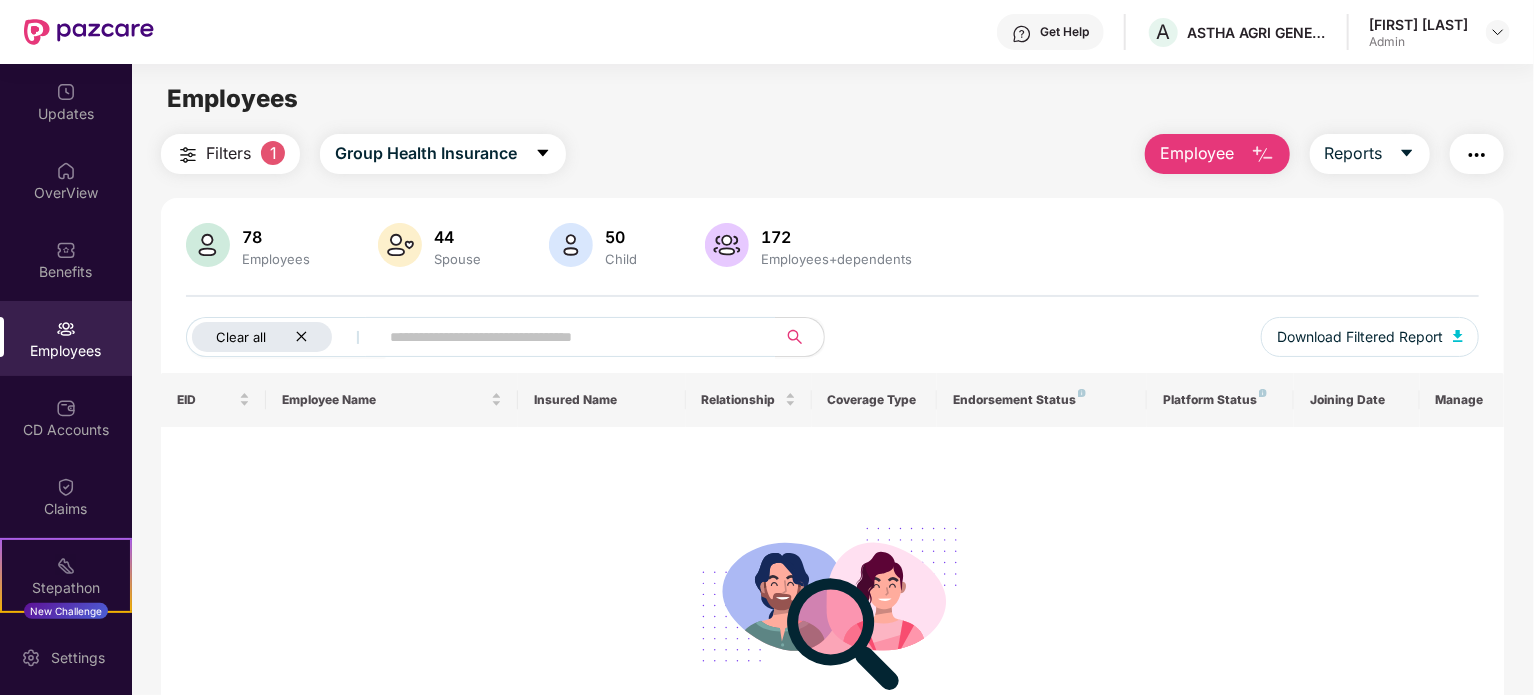 click on "Clear all" at bounding box center (241, 337) 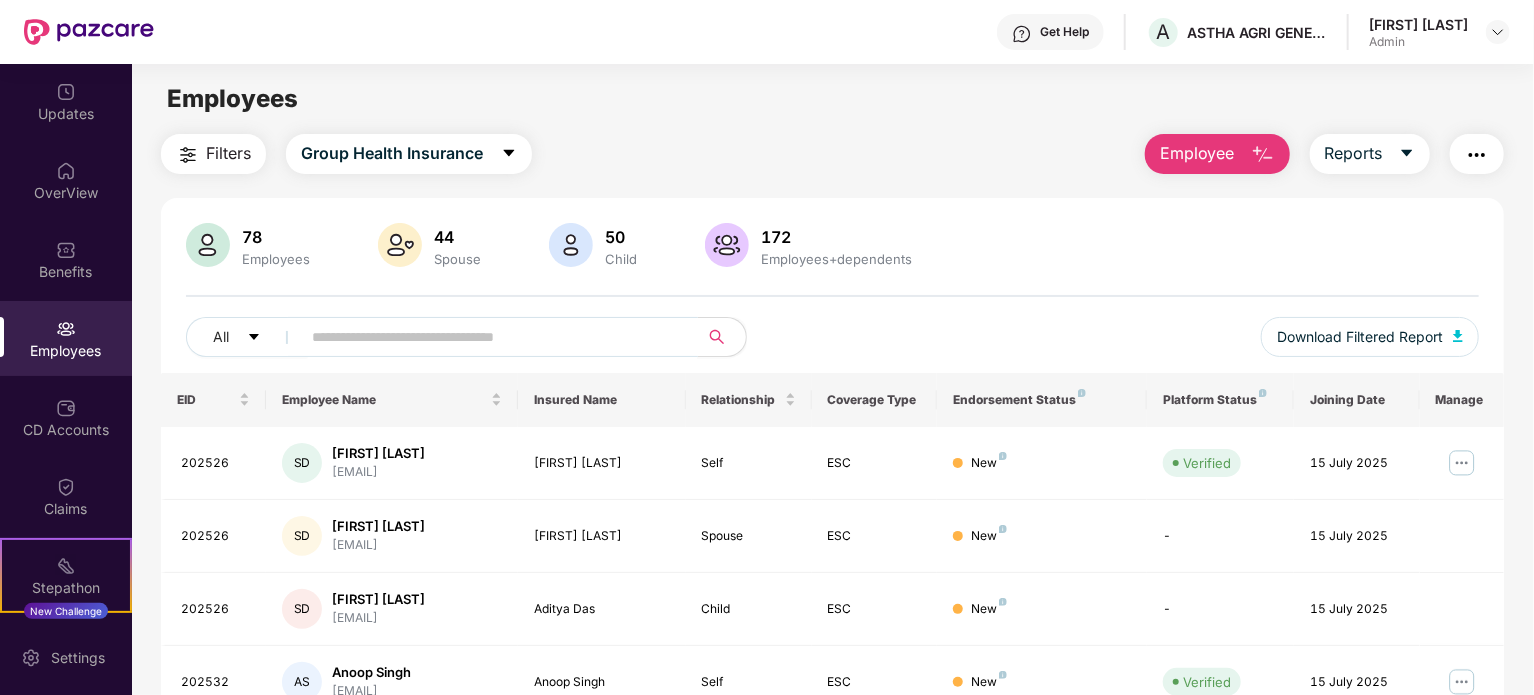 click at bounding box center [491, 337] 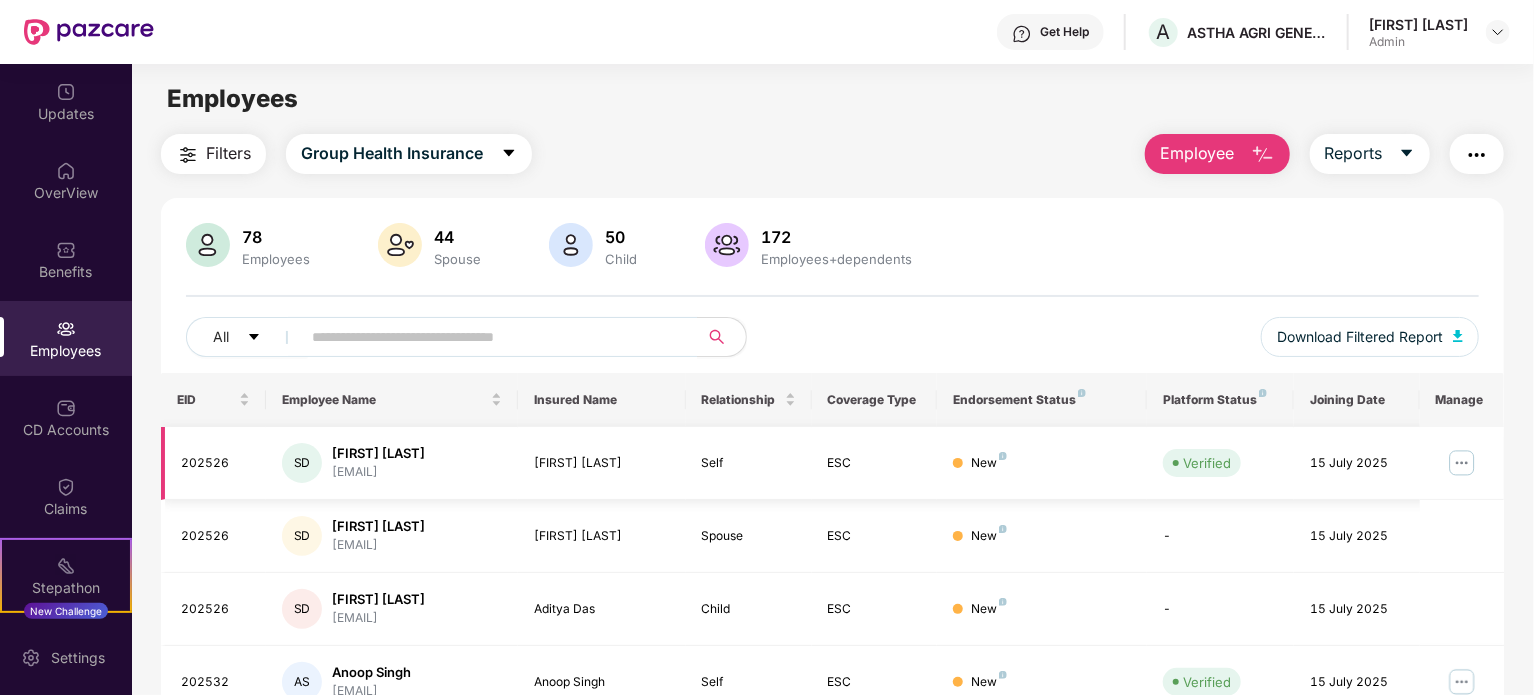 click on "New" at bounding box center [1042, 463] 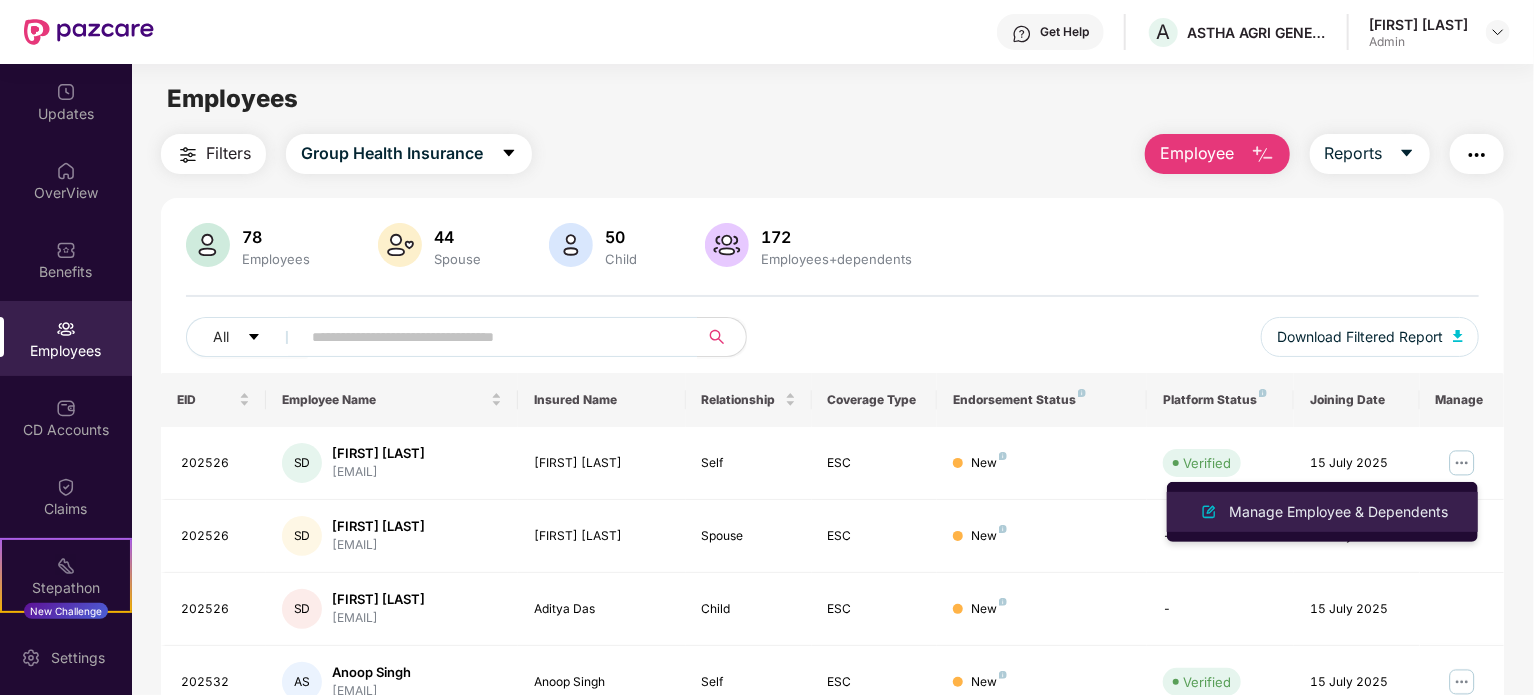 click on "Manage Employee & Dependents" at bounding box center (1338, 512) 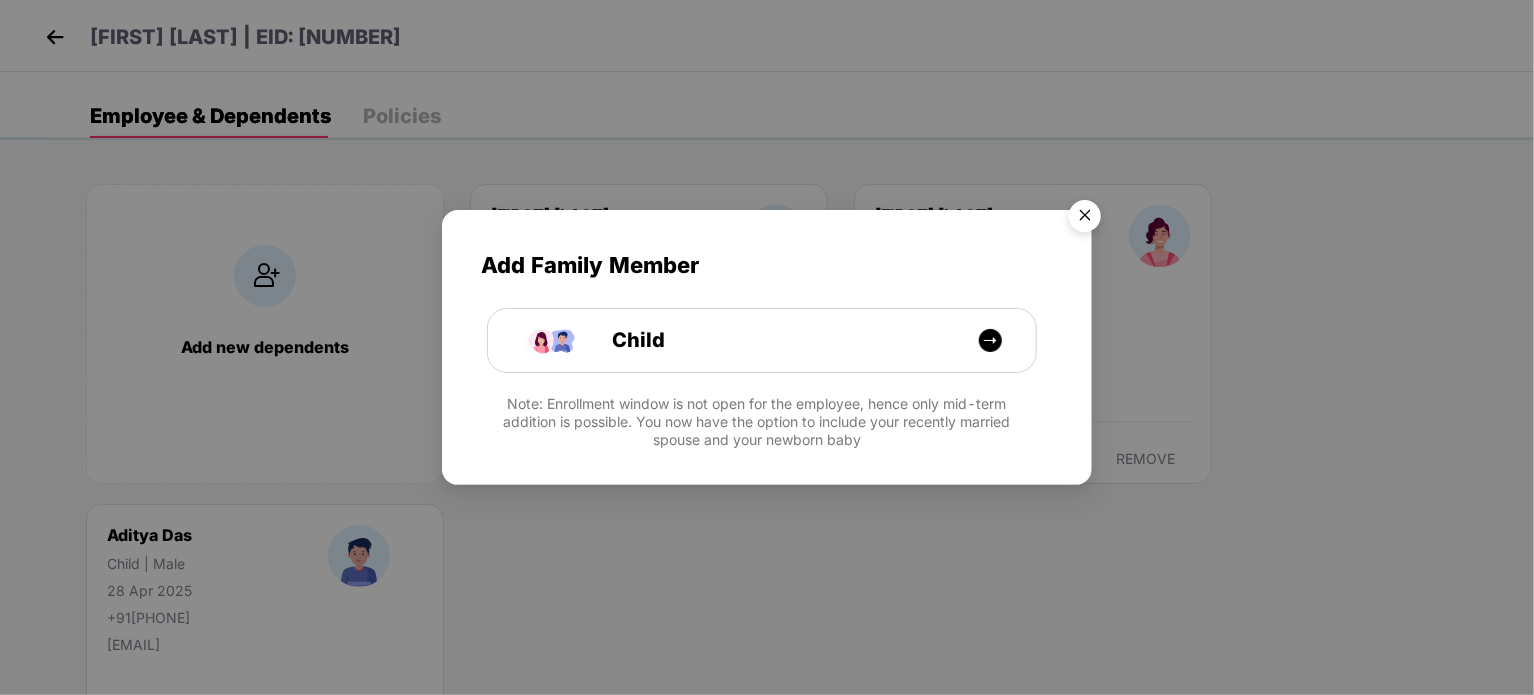 click at bounding box center [1085, 219] 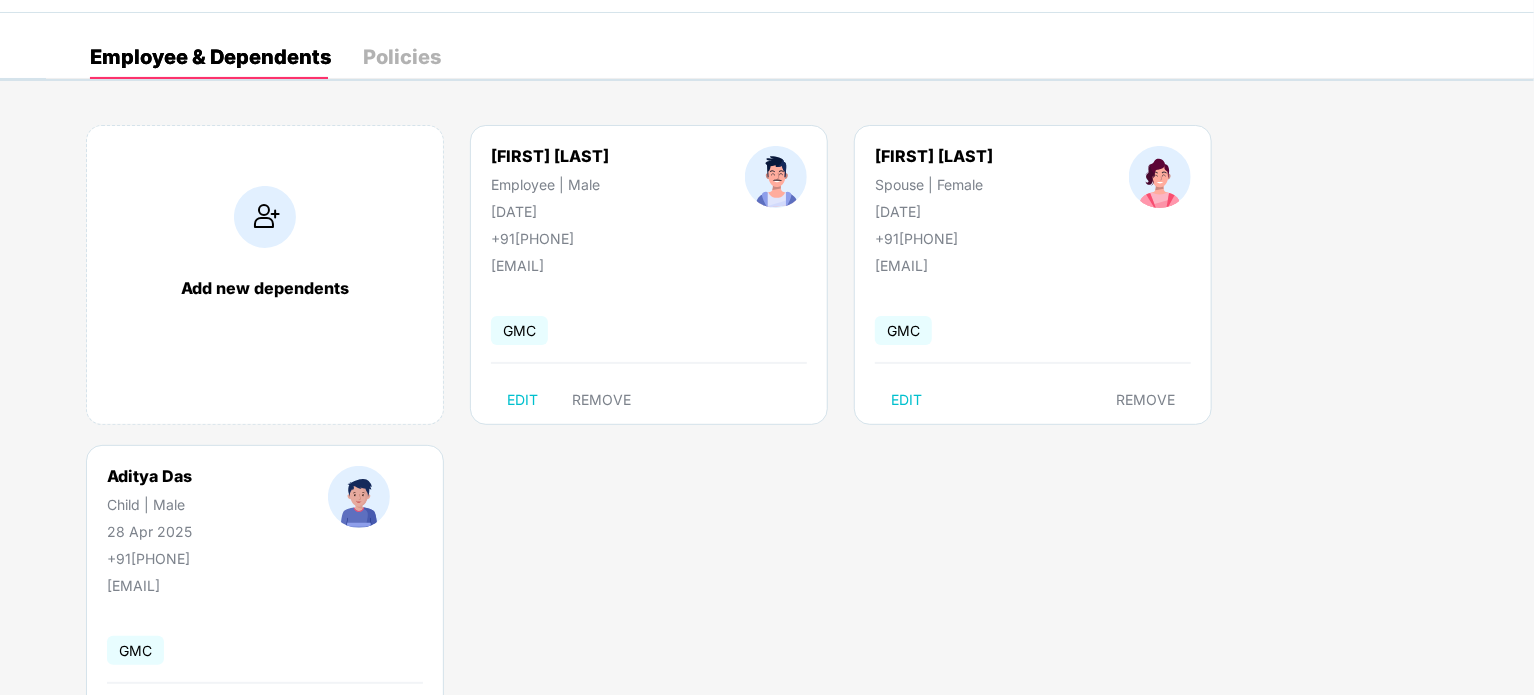 scroll, scrollTop: 0, scrollLeft: 0, axis: both 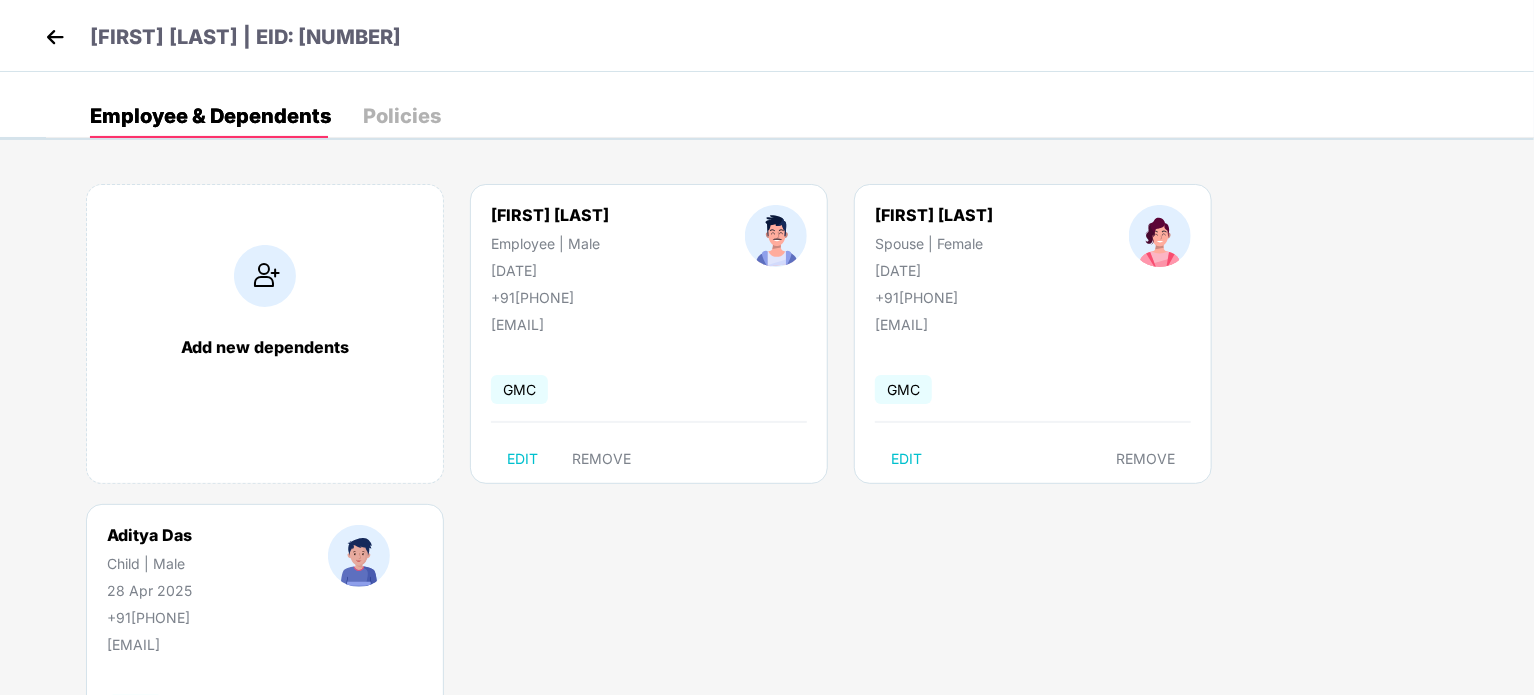click at bounding box center (776, 236) 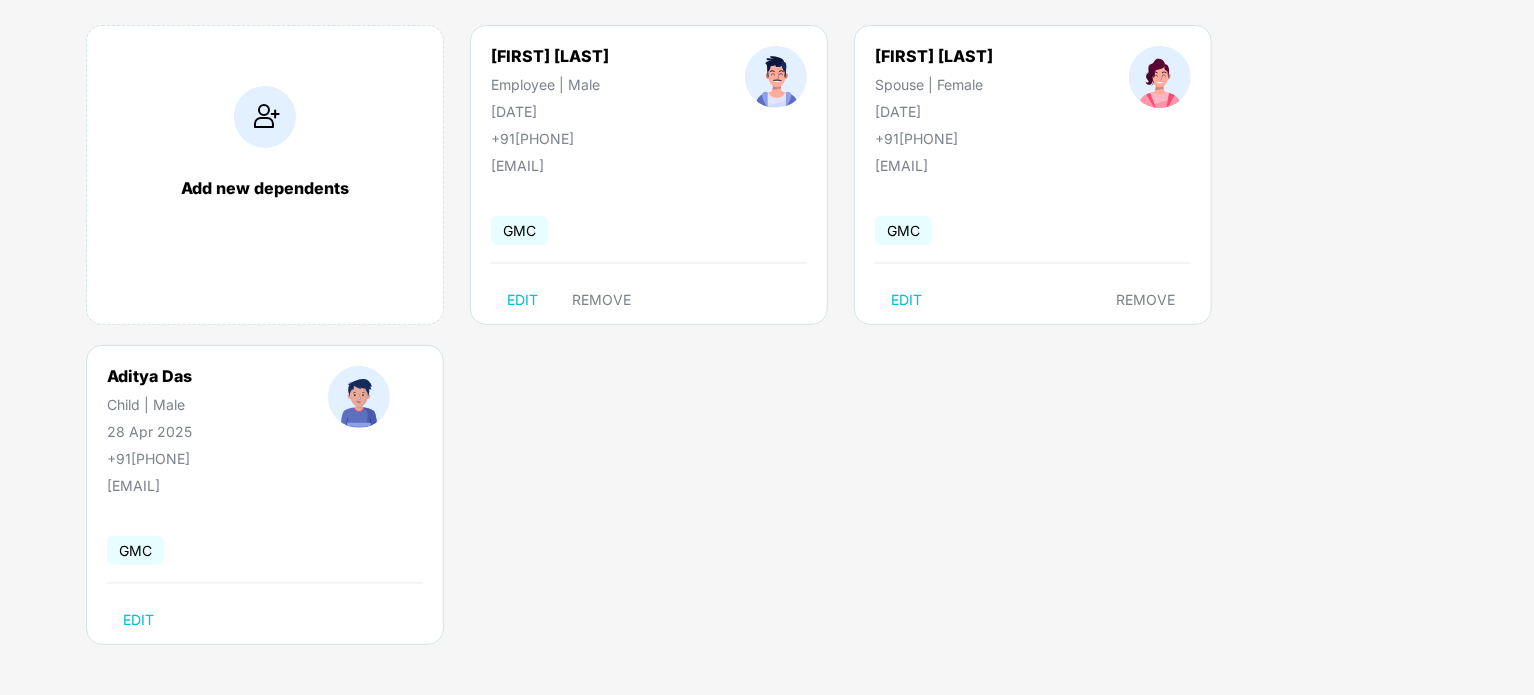 scroll, scrollTop: 0, scrollLeft: 0, axis: both 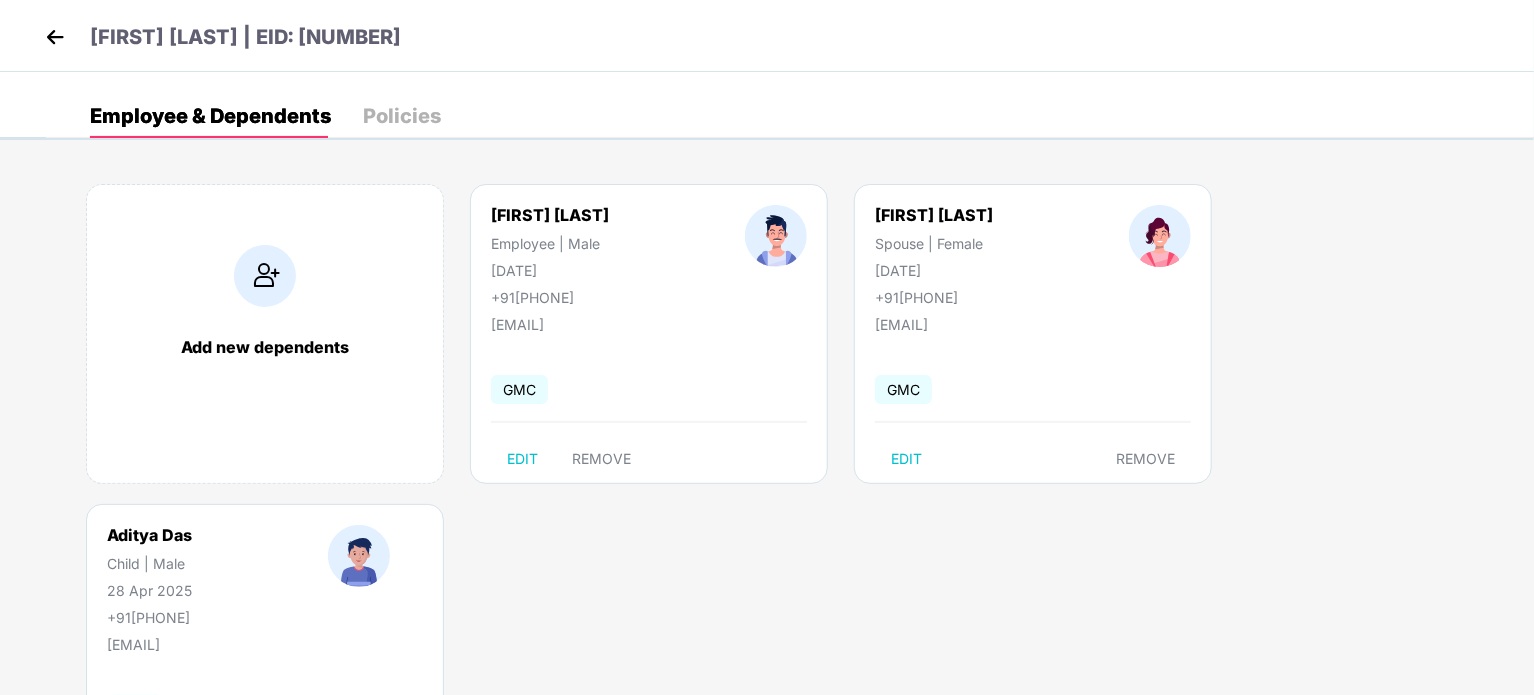 click on "Policies" at bounding box center (402, 116) 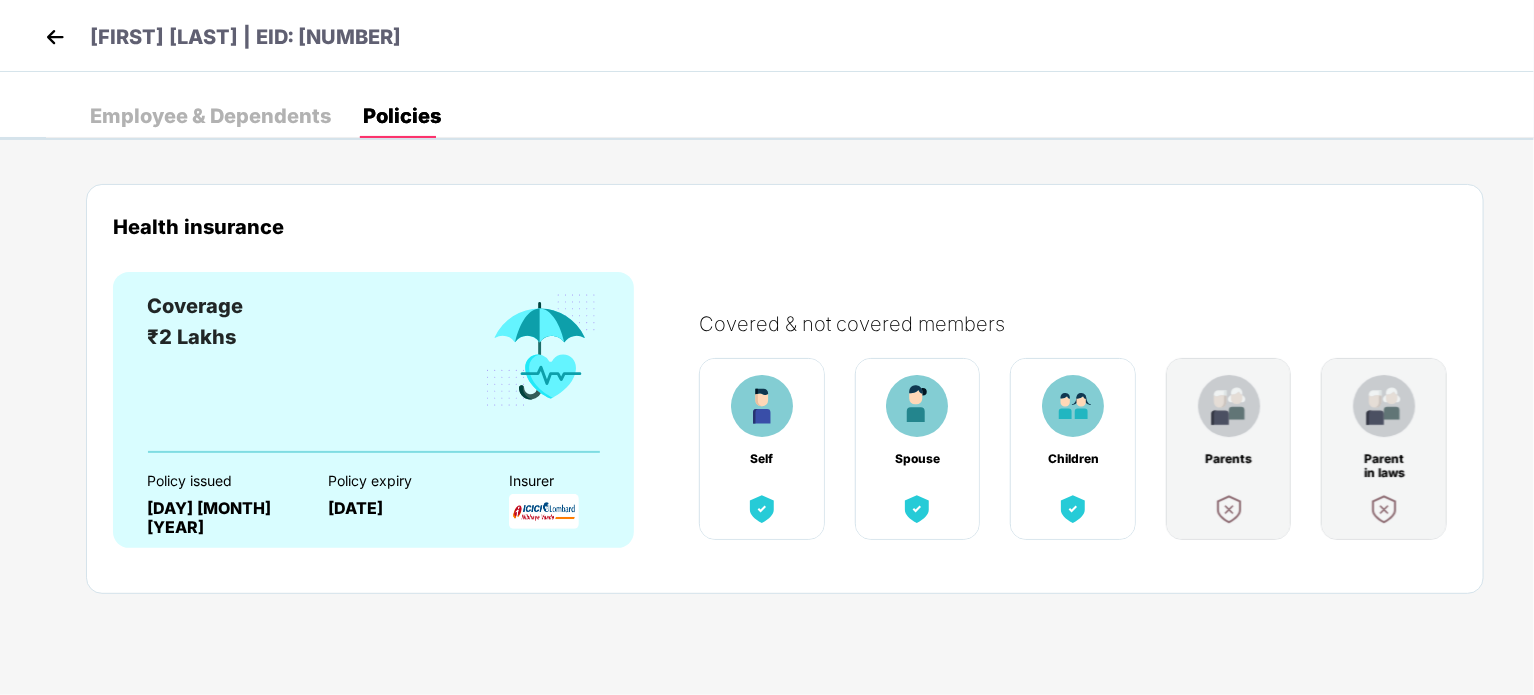 click at bounding box center [55, 37] 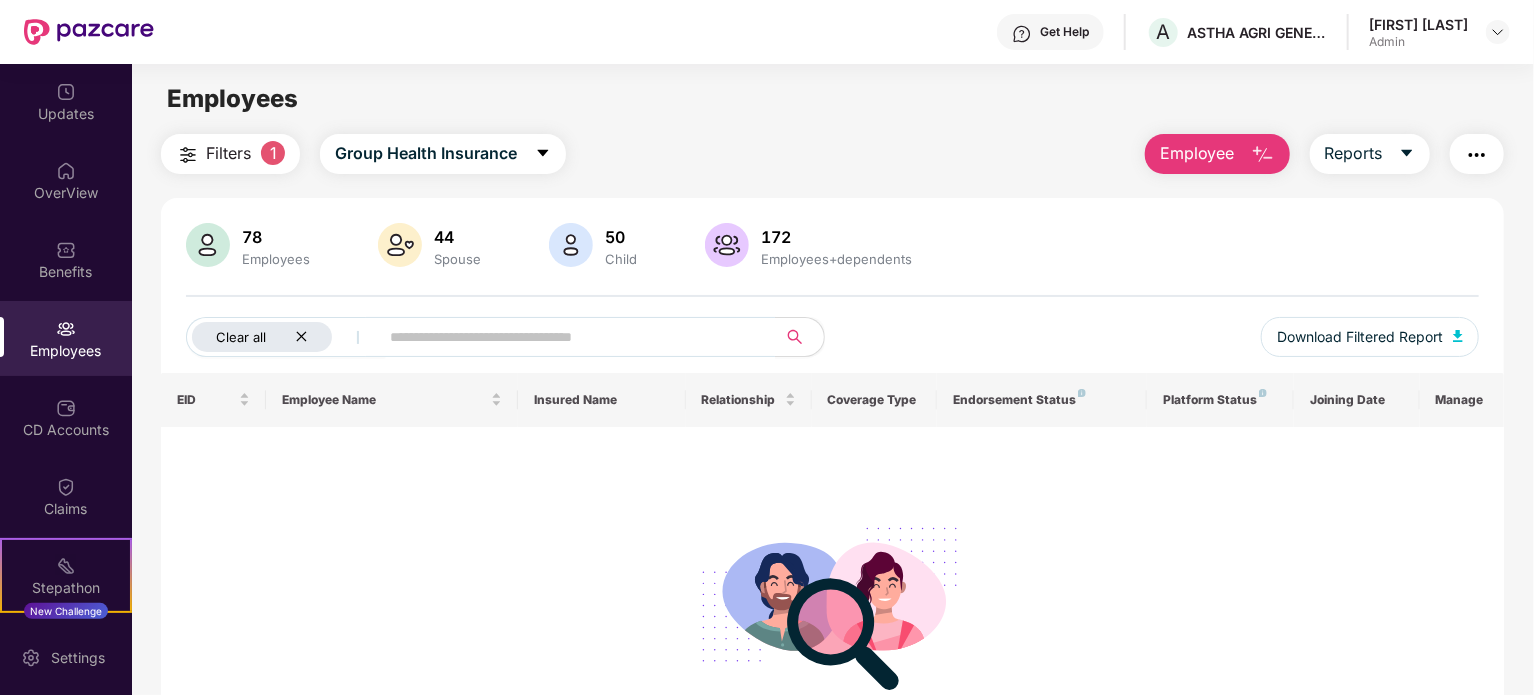 click 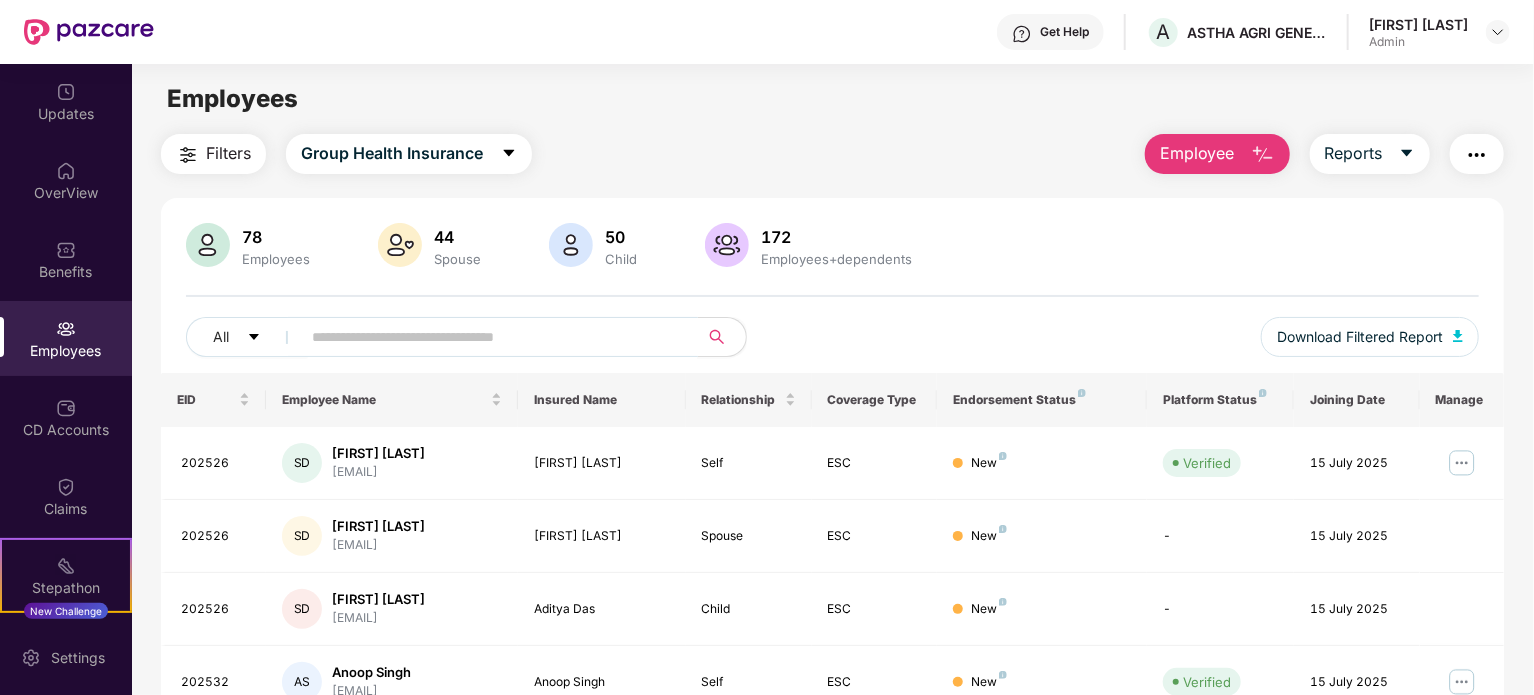 click at bounding box center (491, 337) 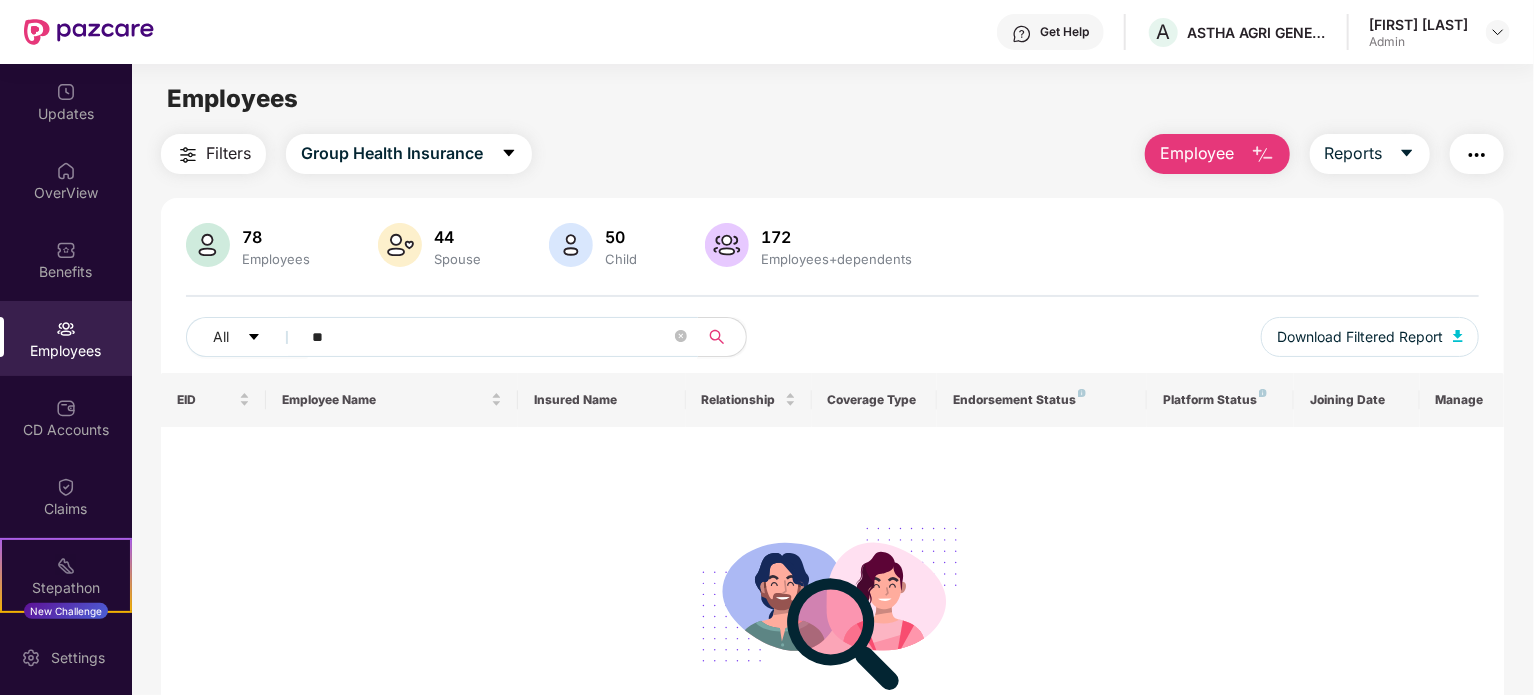 type on "*" 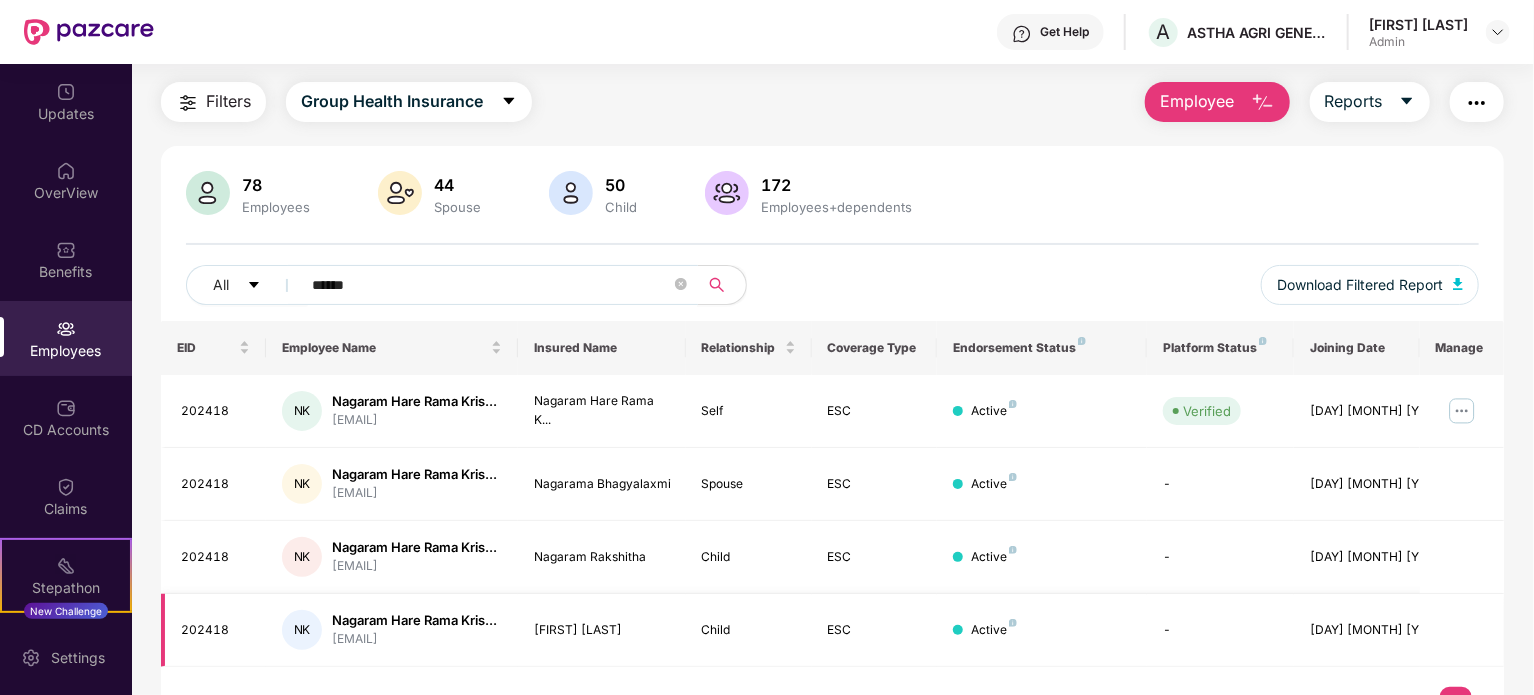 scroll, scrollTop: 94, scrollLeft: 0, axis: vertical 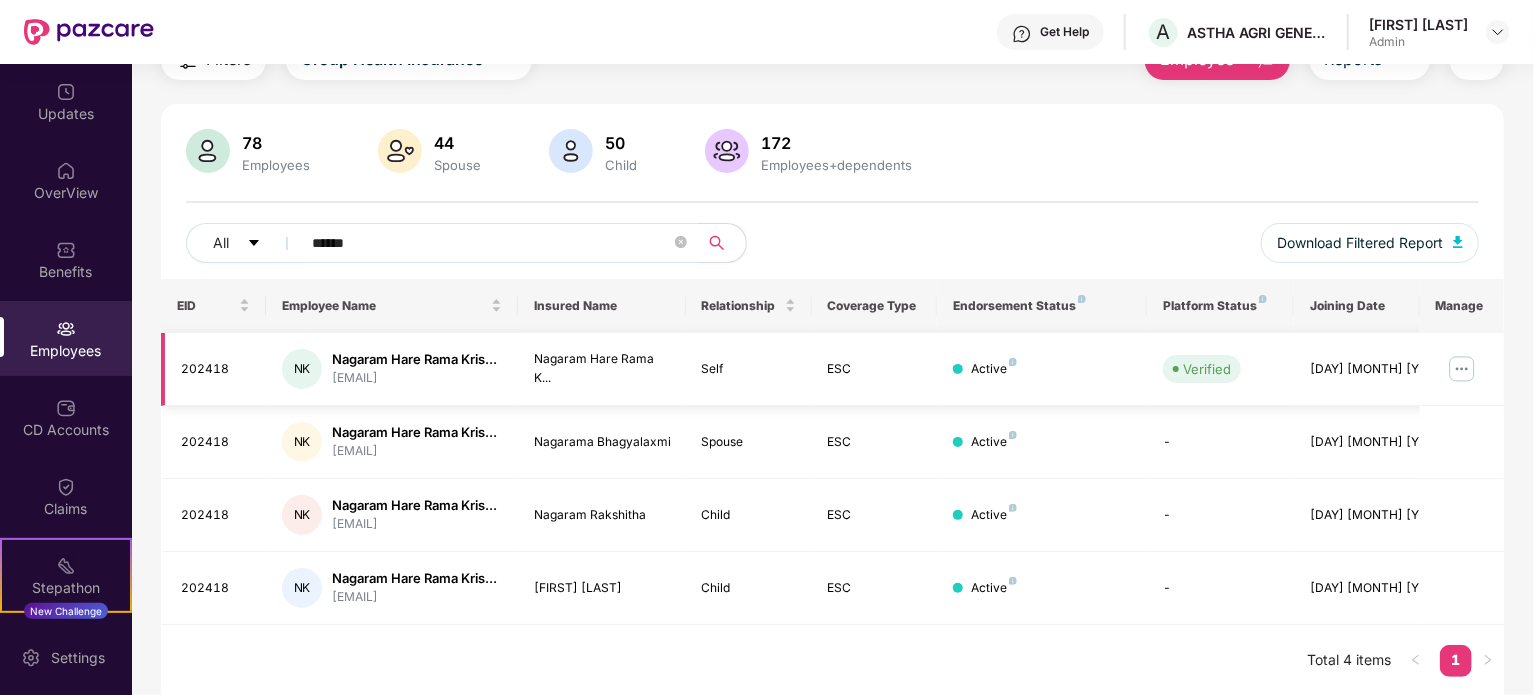 type on "******" 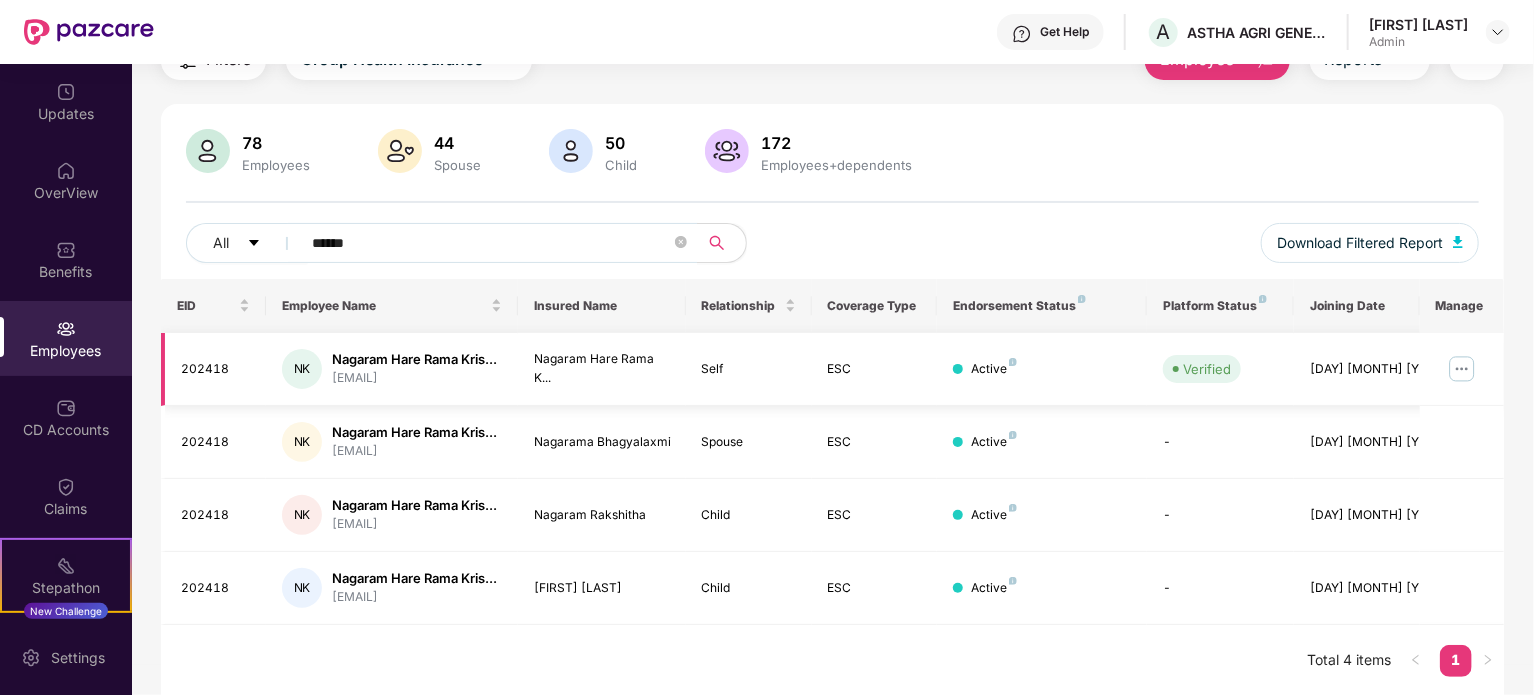 click at bounding box center [1462, 369] 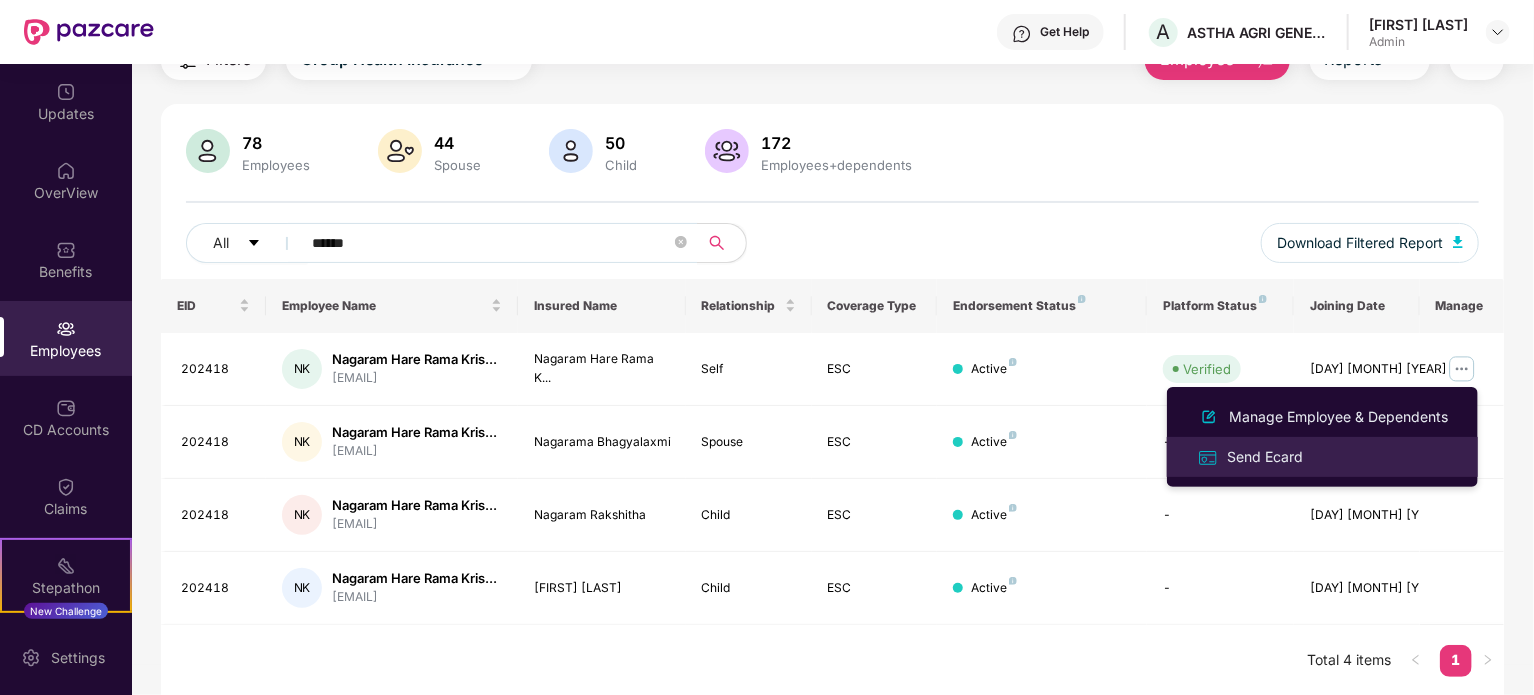 click on "Send Ecard" at bounding box center (1265, 457) 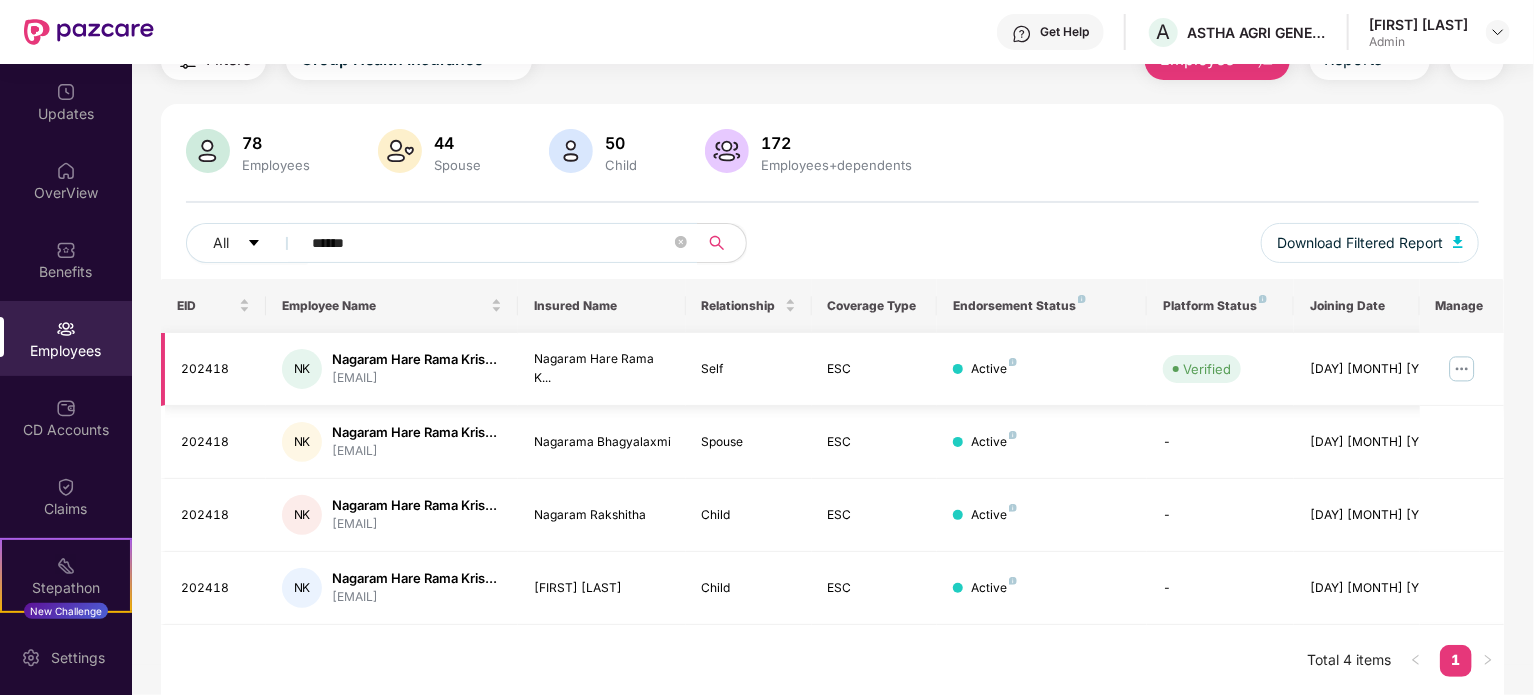 click at bounding box center (1462, 369) 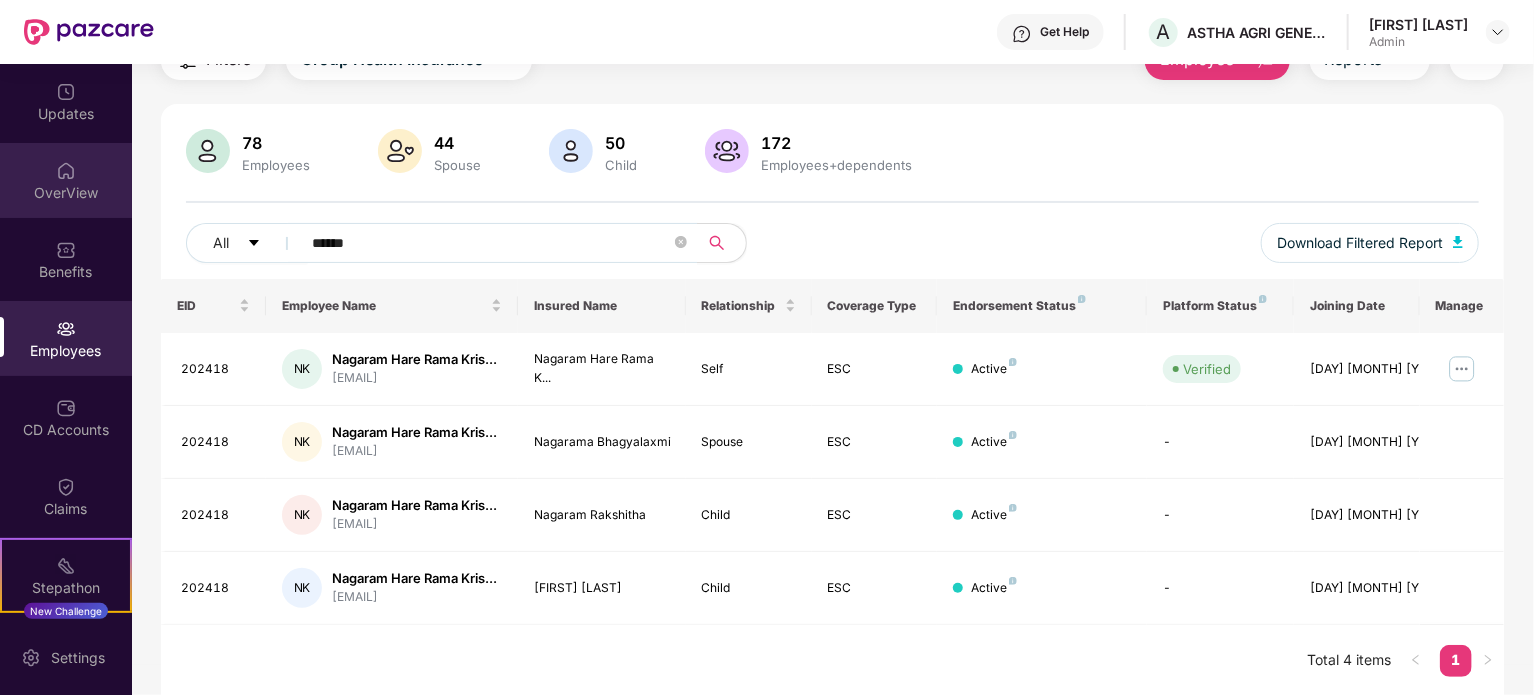 click on "OverView" at bounding box center [66, 193] 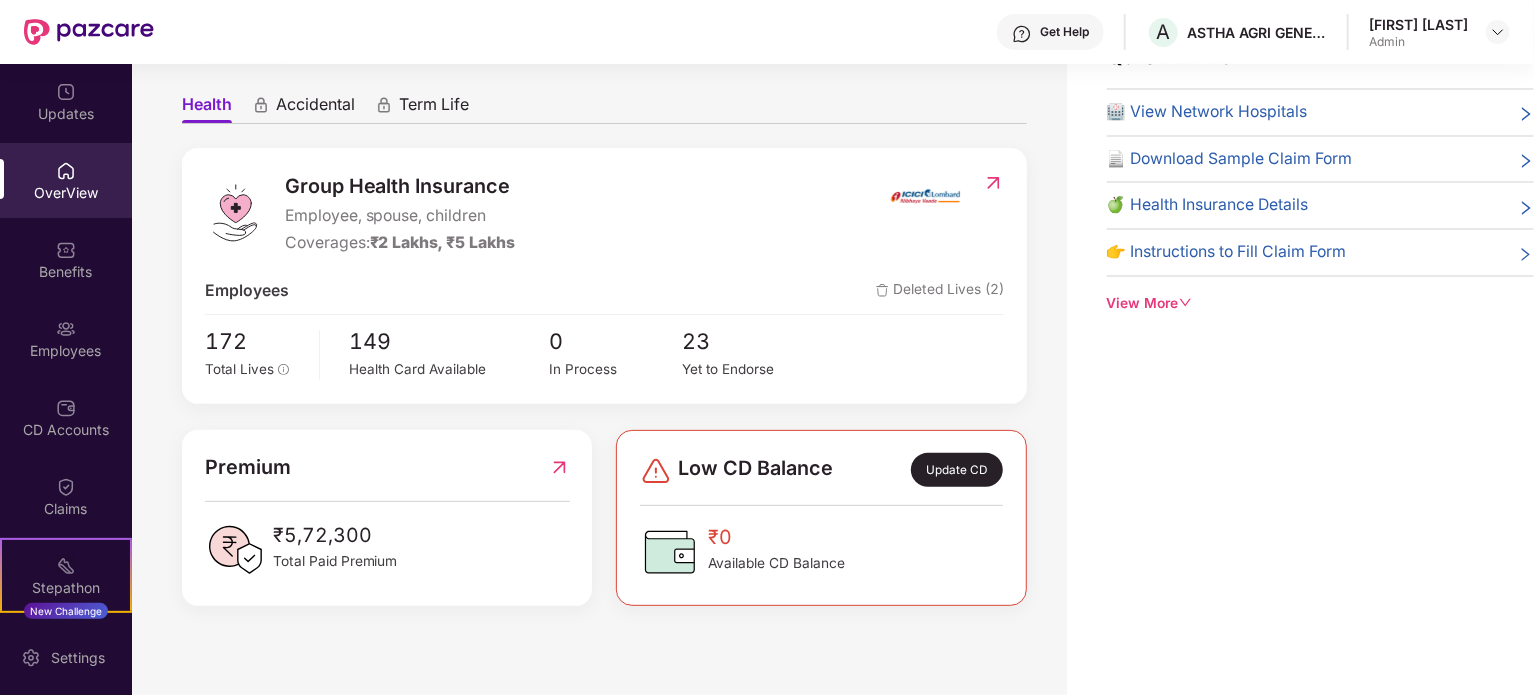 scroll, scrollTop: 115, scrollLeft: 0, axis: vertical 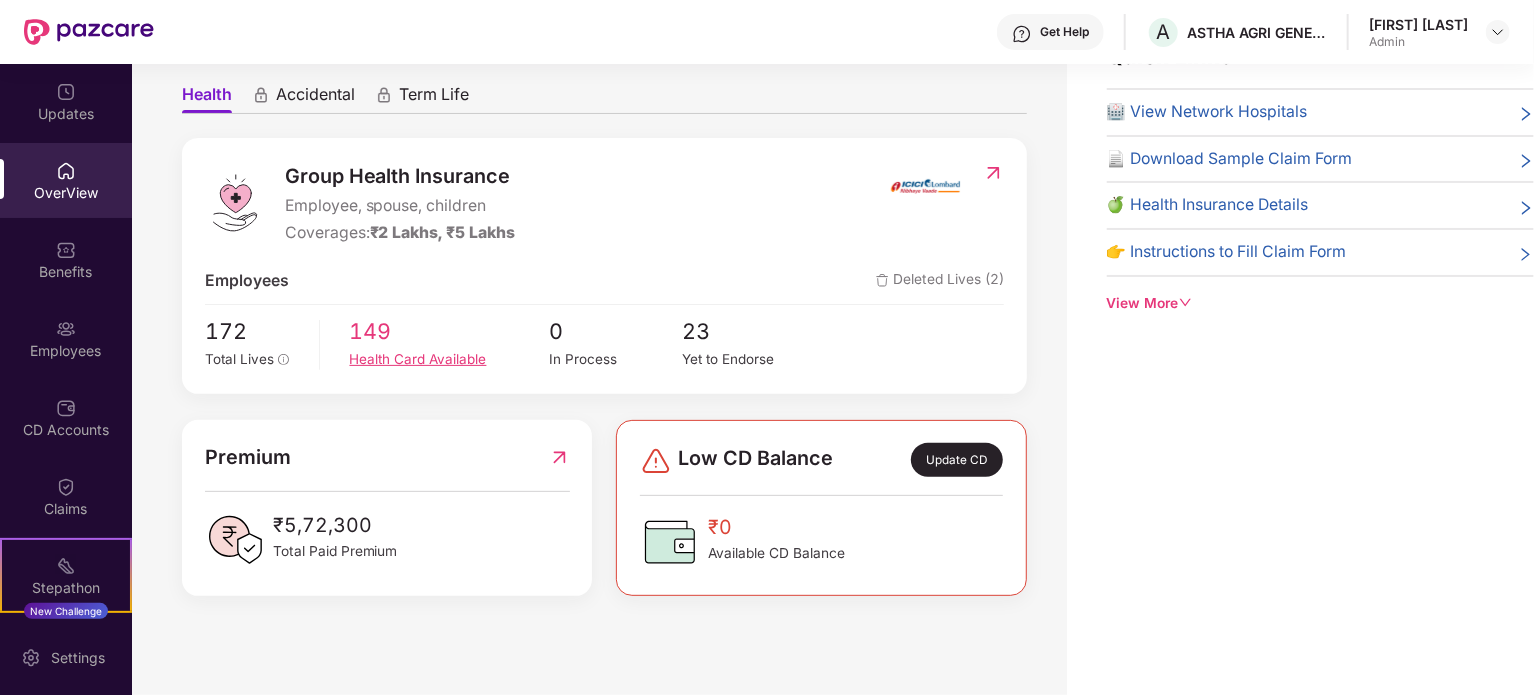 click on "Health Card Available" at bounding box center (450, 359) 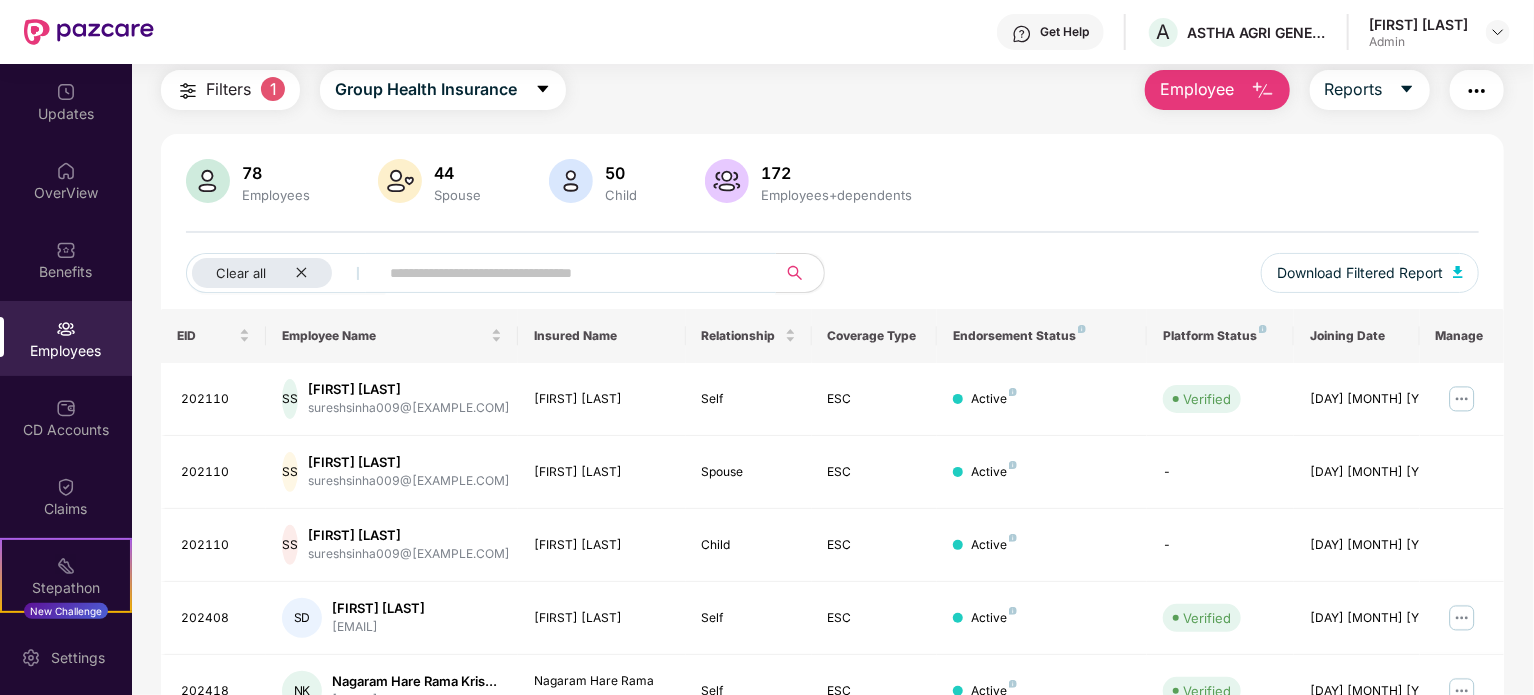 click at bounding box center (569, 273) 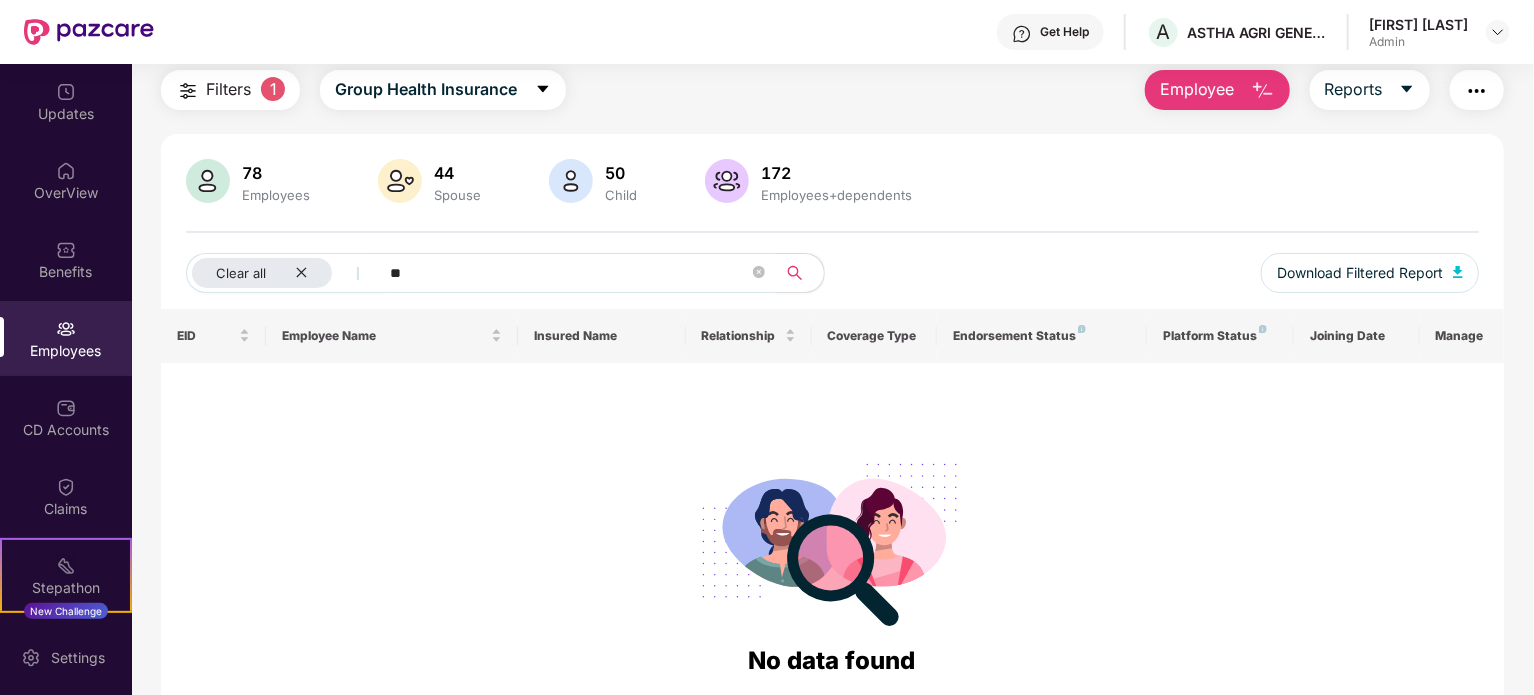 type on "*" 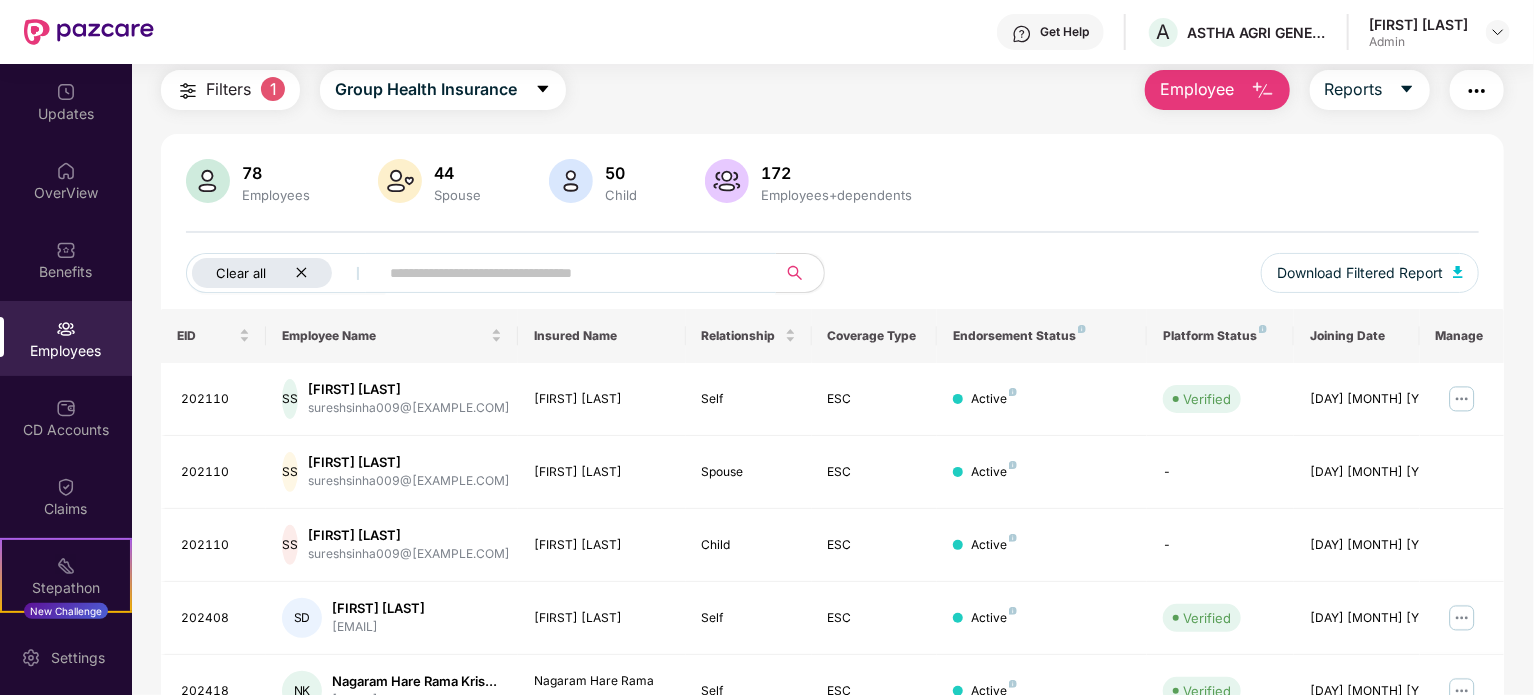 click 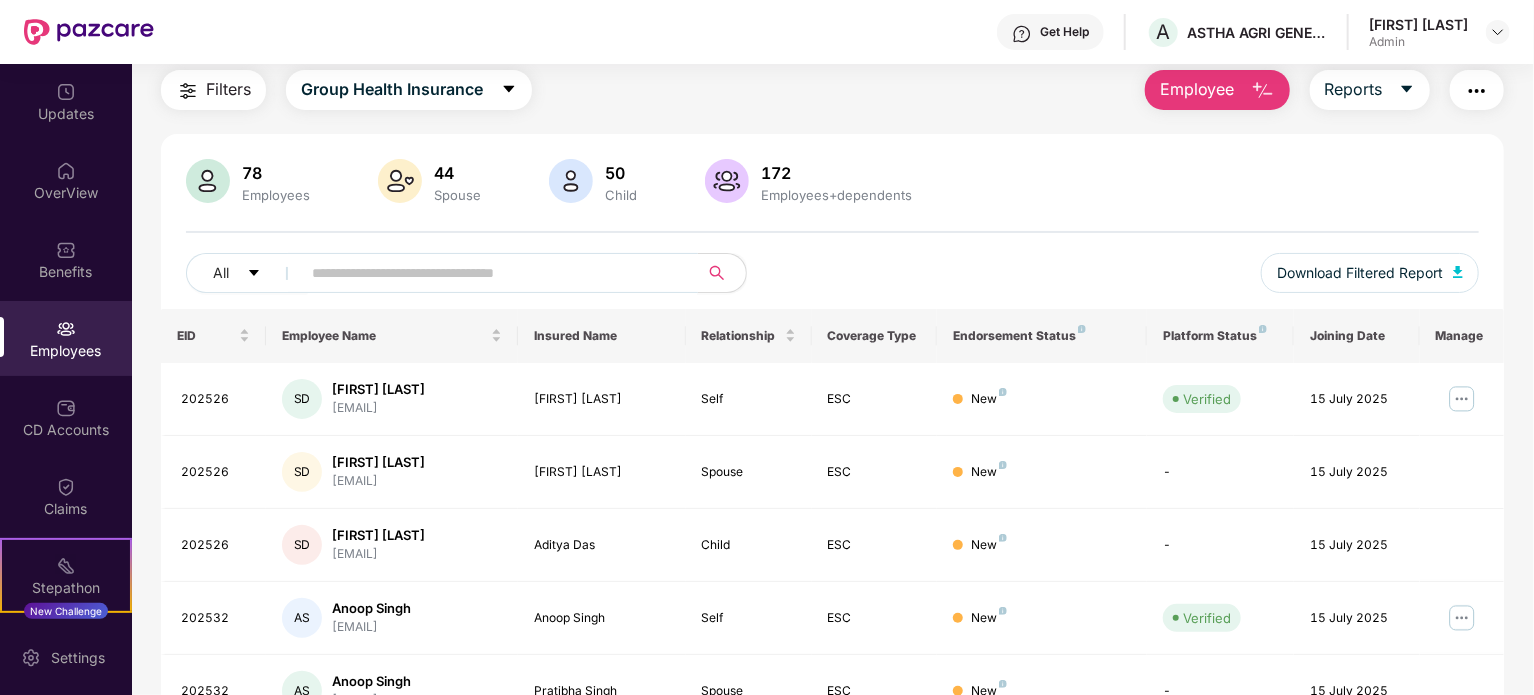 click at bounding box center [491, 273] 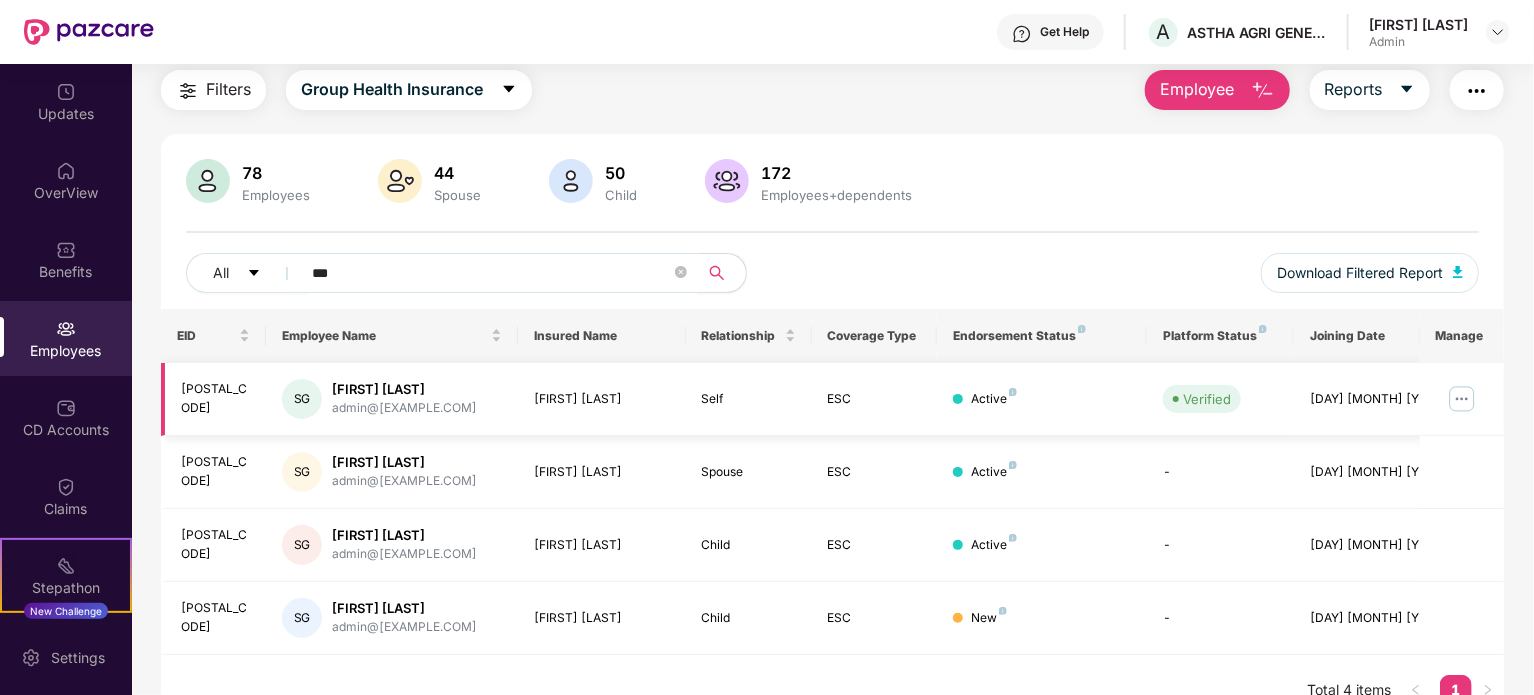 type on "***" 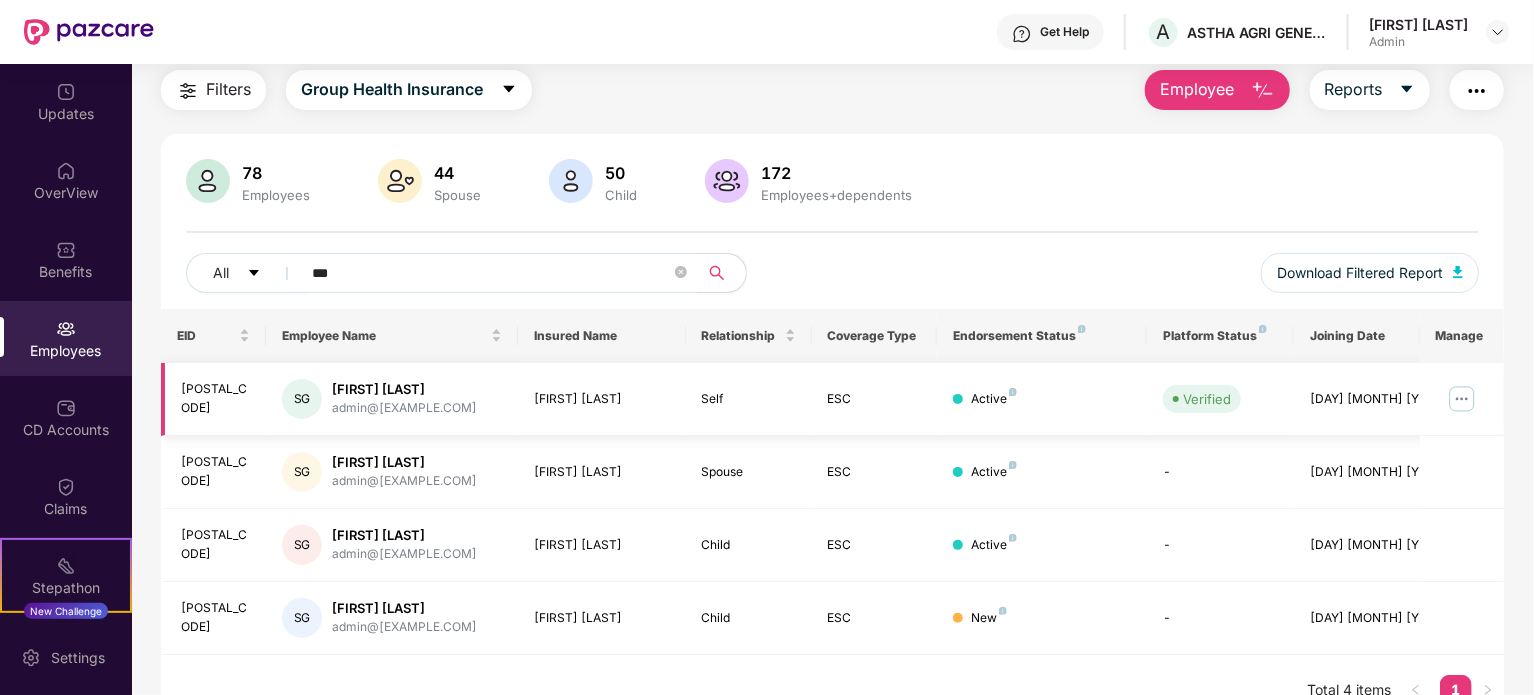 click at bounding box center [1462, 399] 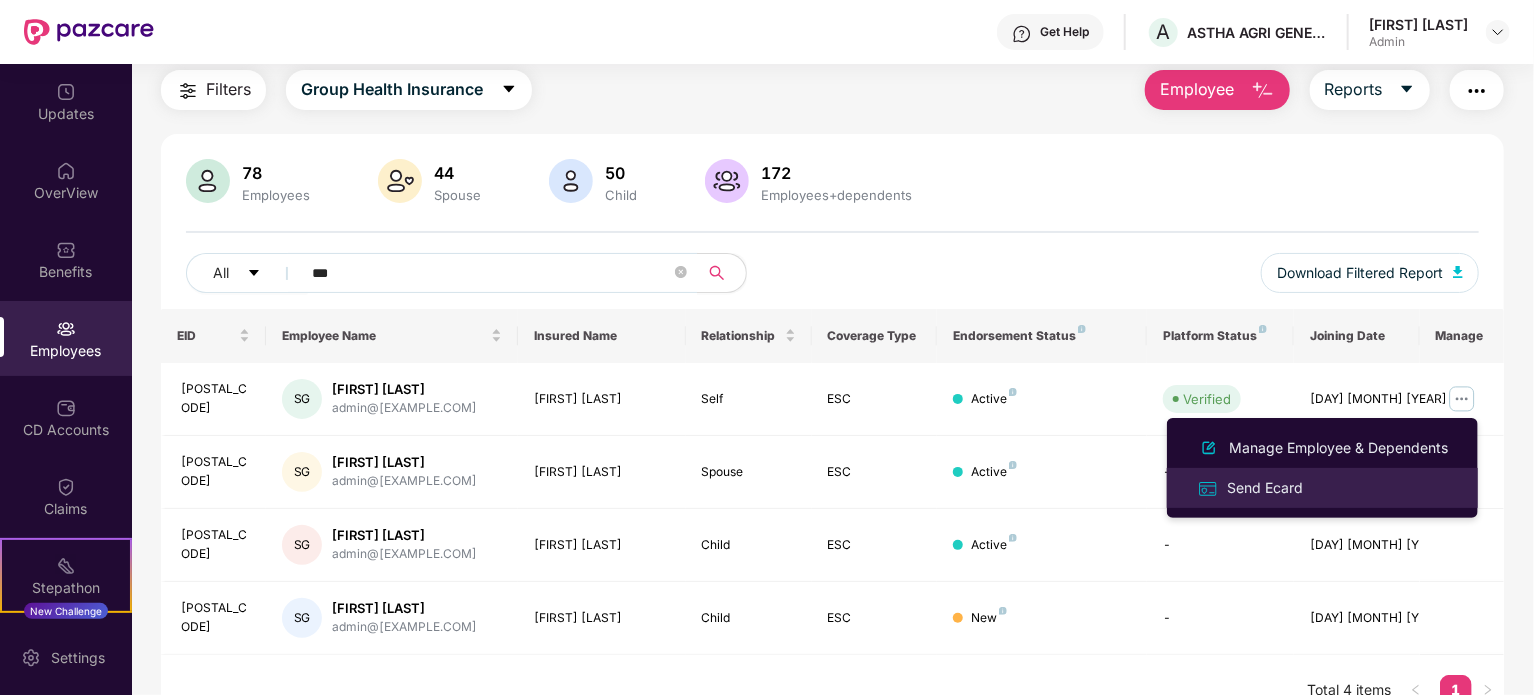 click on "Send Ecard" at bounding box center [1265, 488] 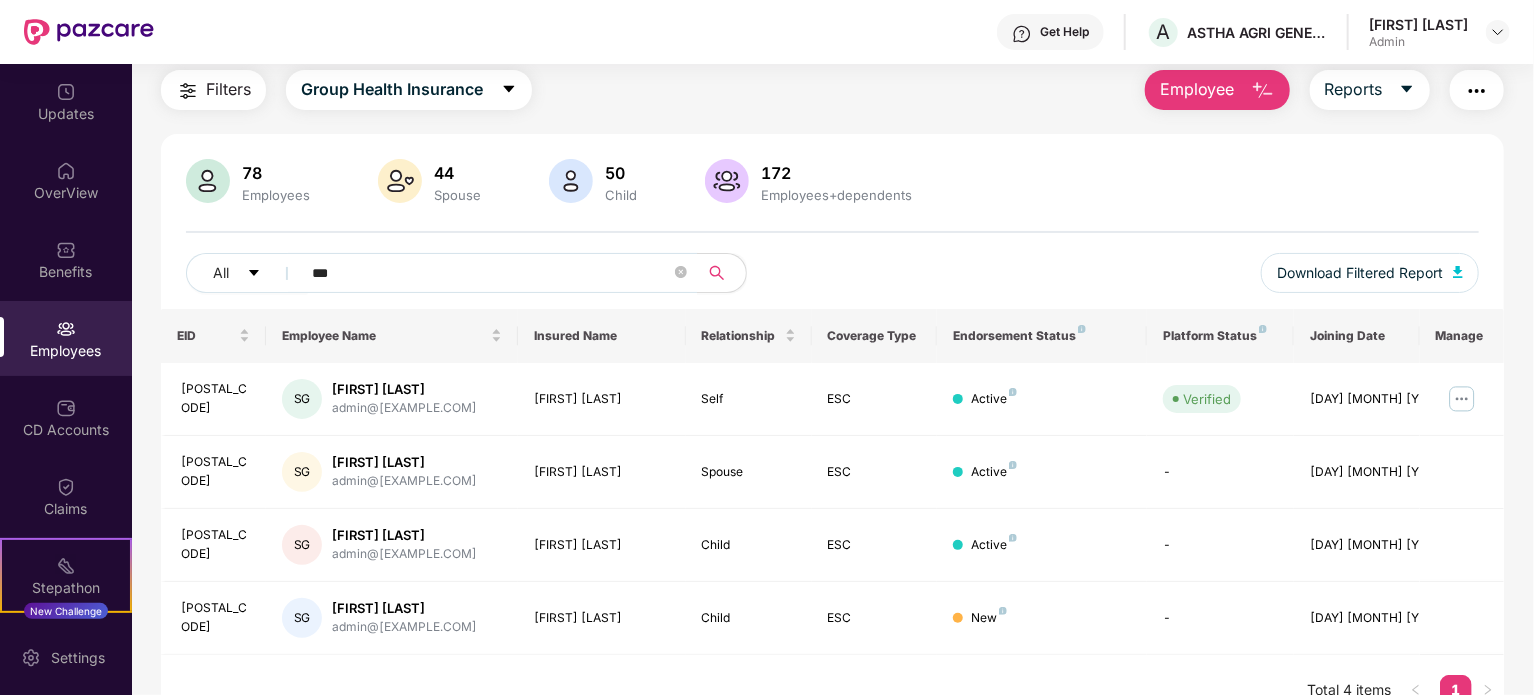 click on "[FIRST] [LAST]" at bounding box center [1418, 24] 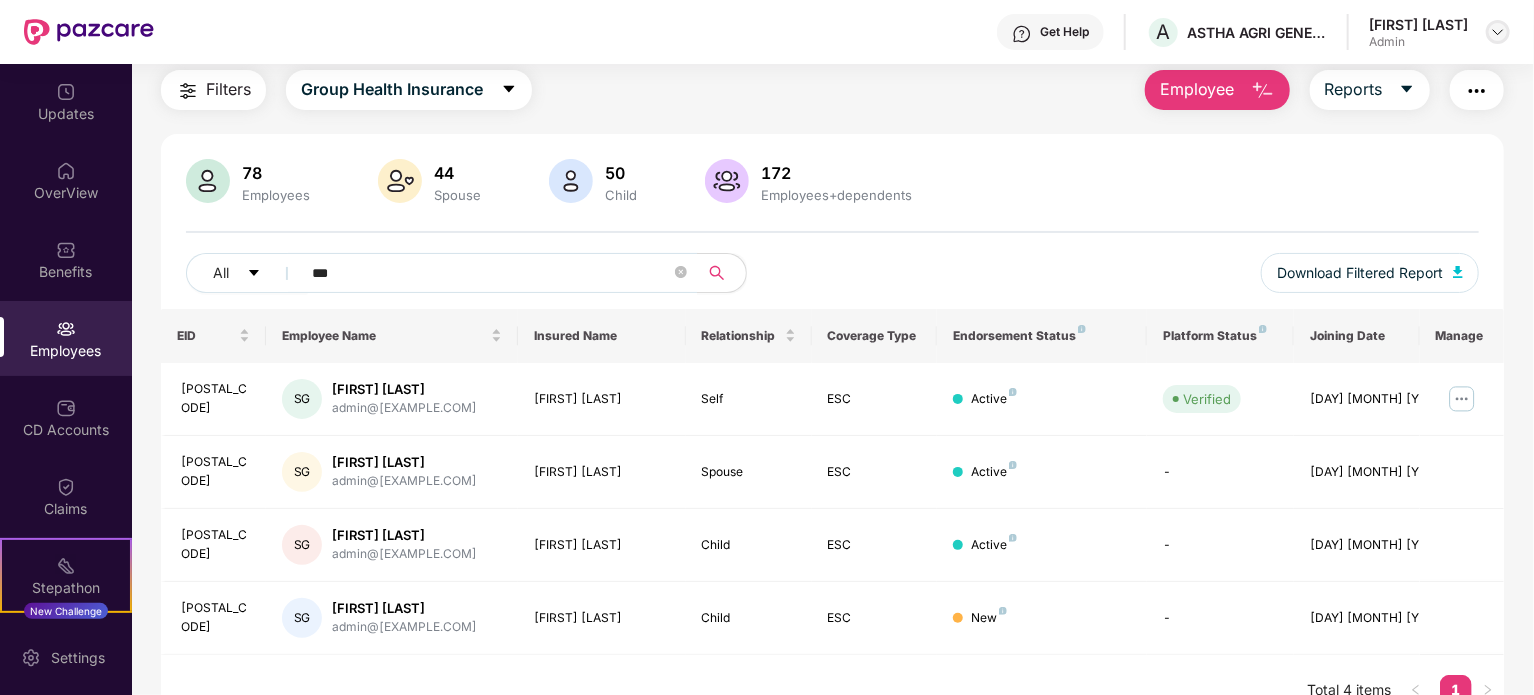 click at bounding box center [1498, 32] 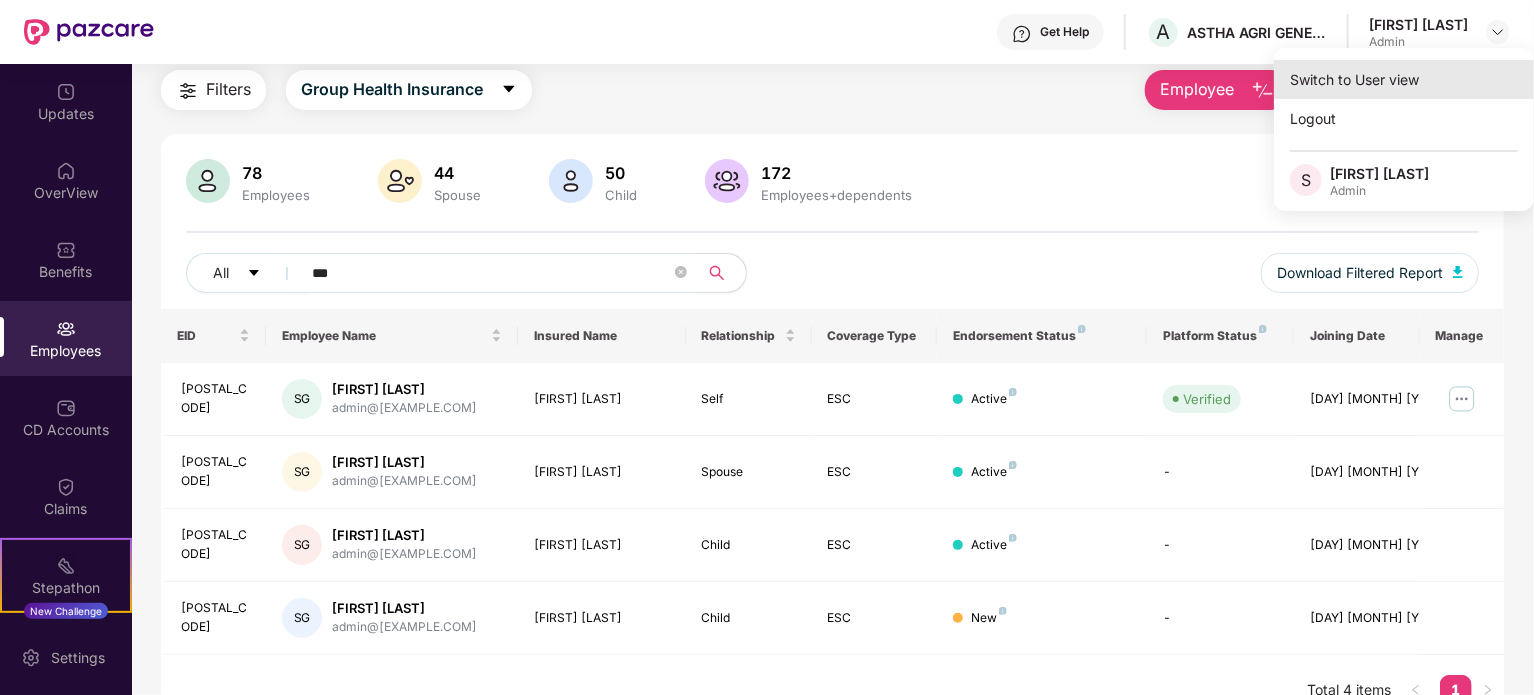click on "Switch to User view" at bounding box center (1404, 79) 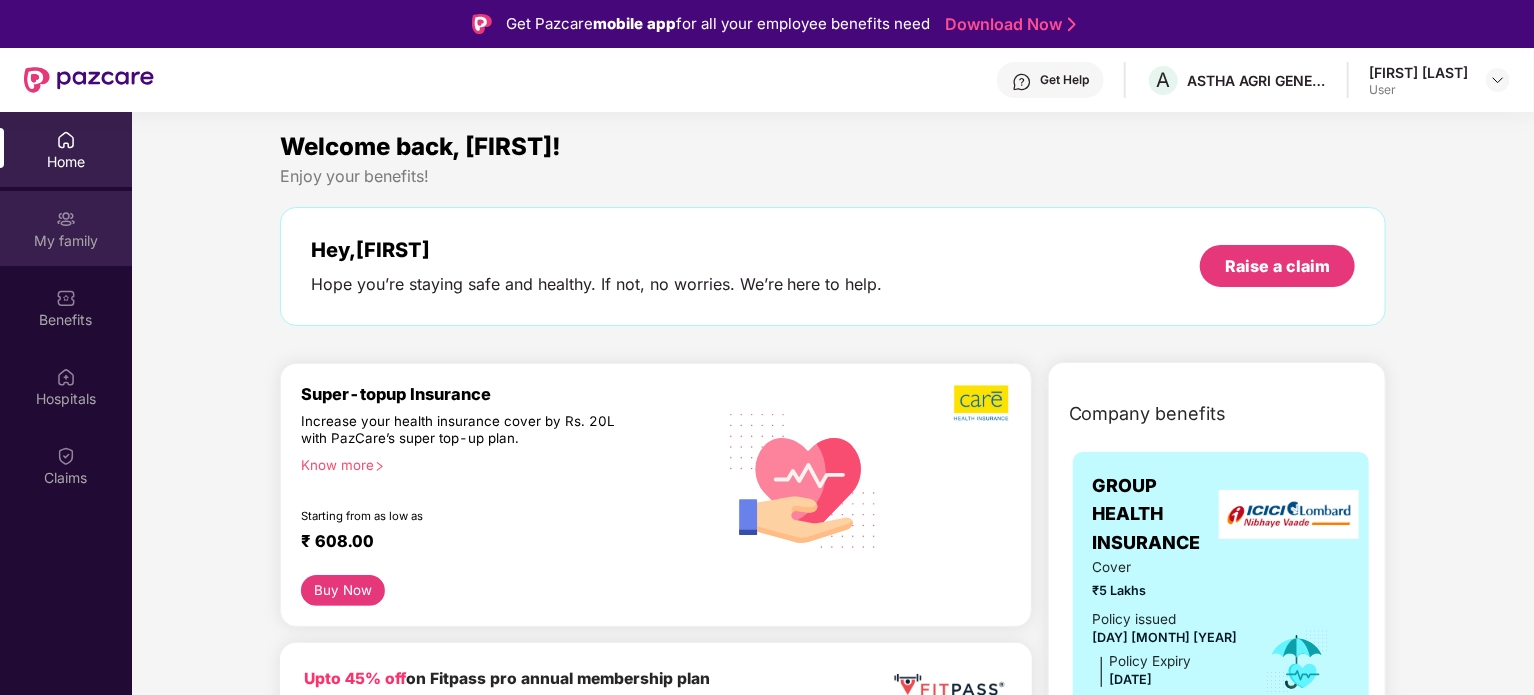 click on "My family" at bounding box center (66, 241) 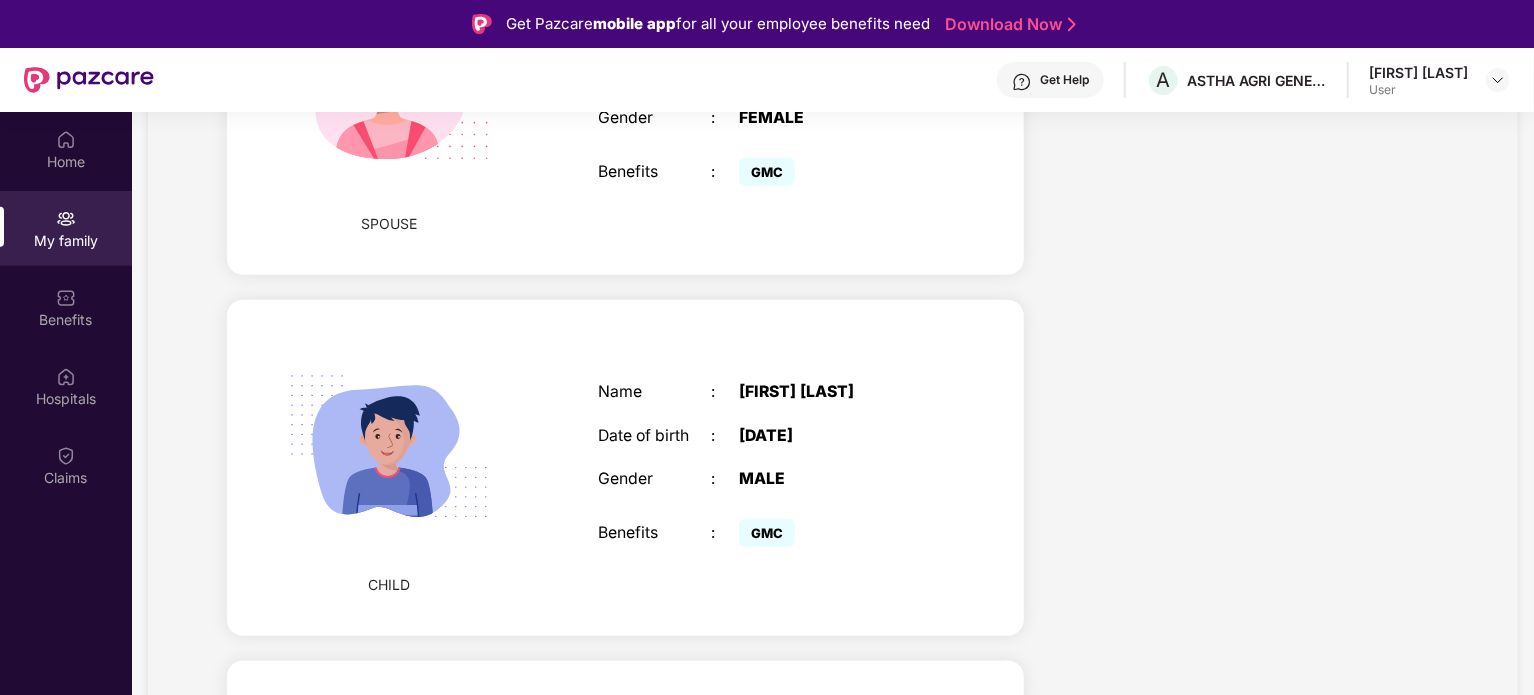 scroll, scrollTop: 1171, scrollLeft: 0, axis: vertical 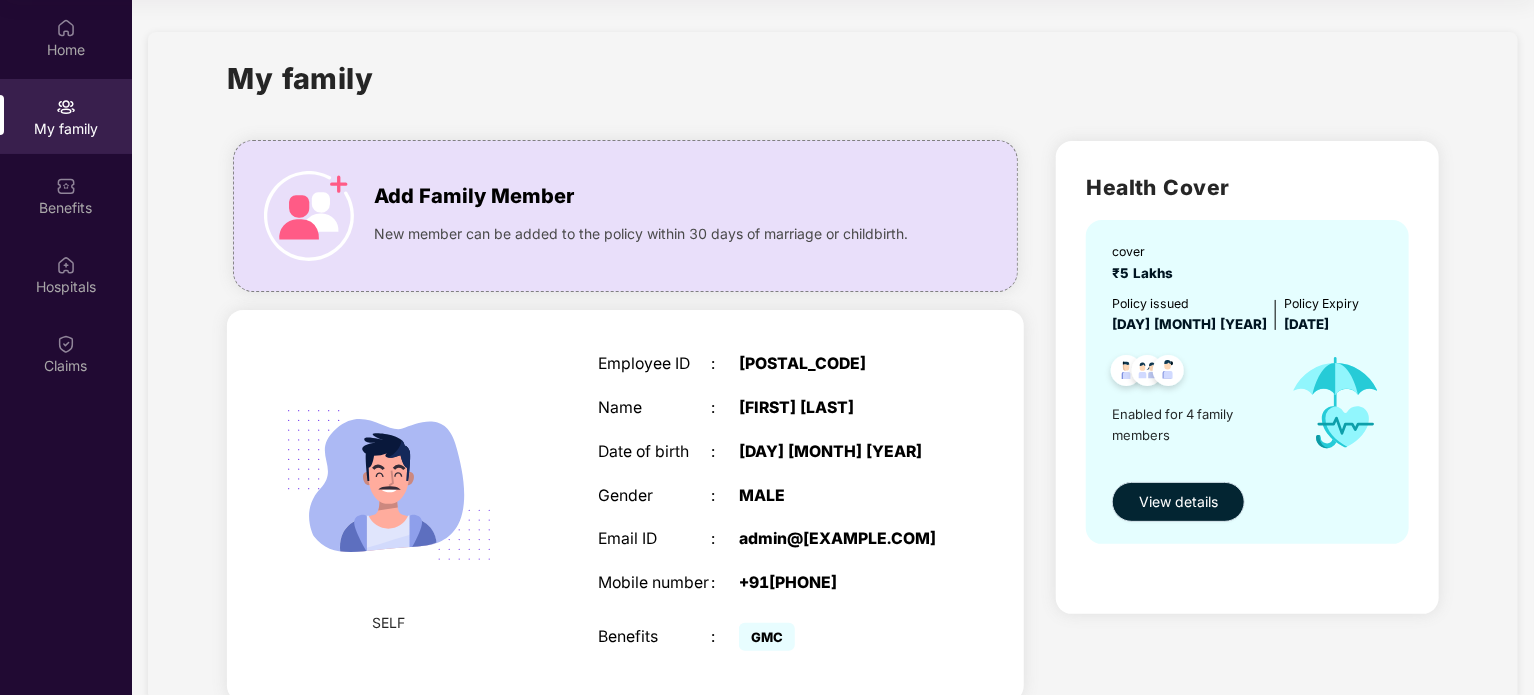 click on "View details" at bounding box center [1178, 502] 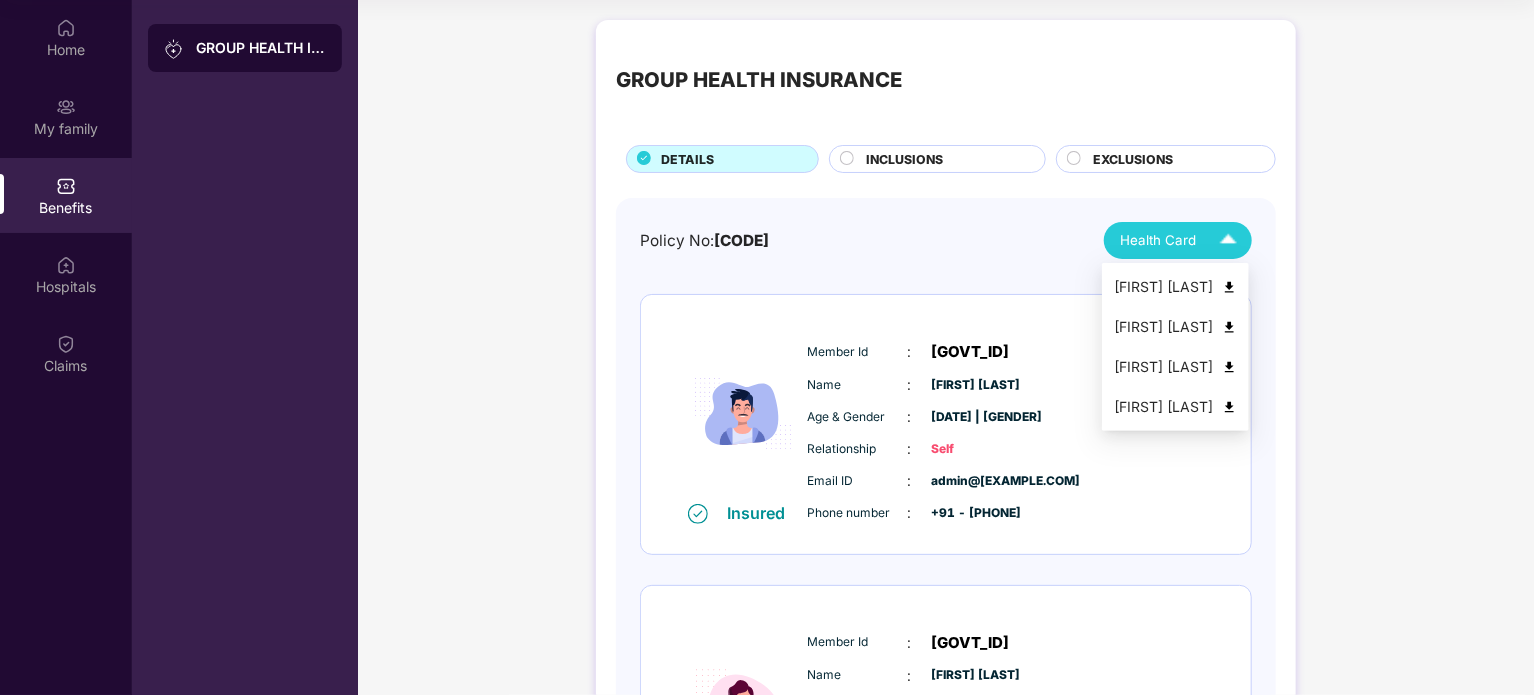 click on "Health Card" at bounding box center (1158, 240) 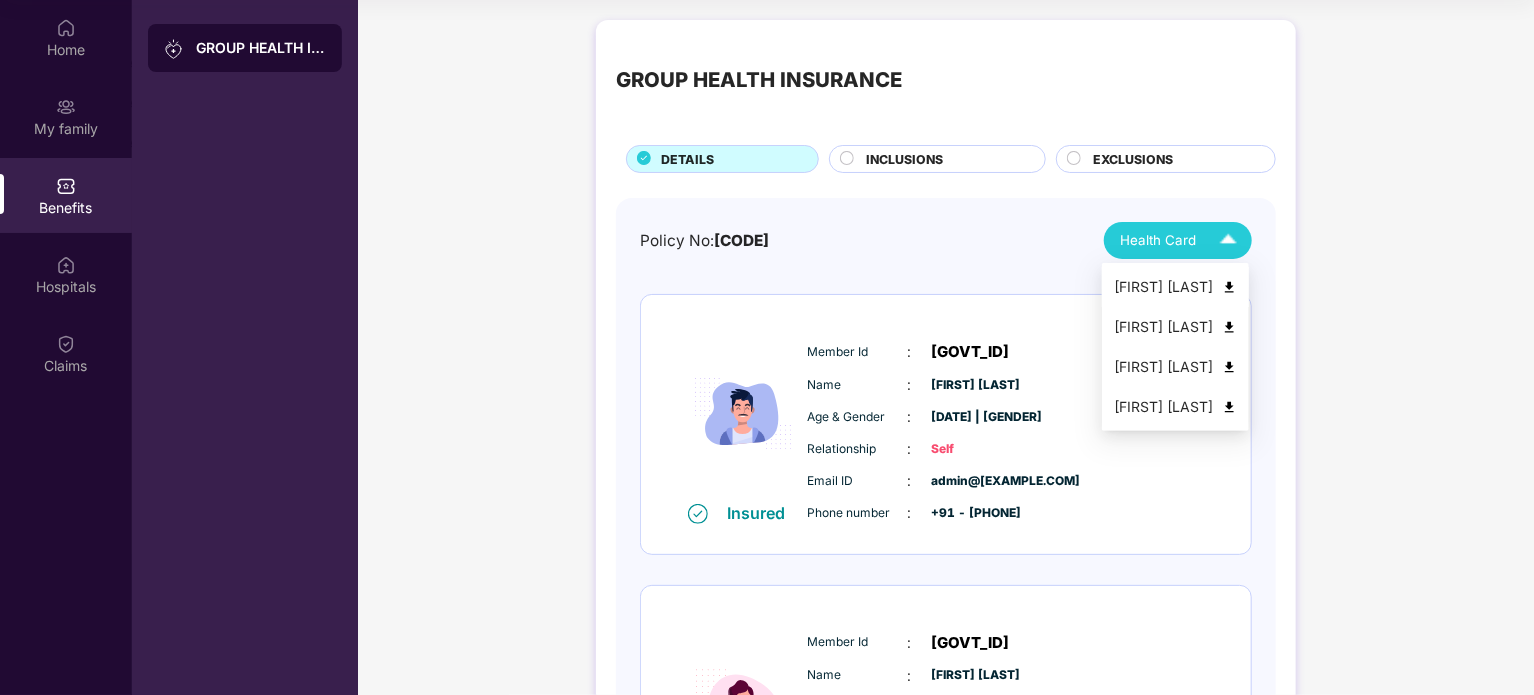 click at bounding box center [1229, 287] 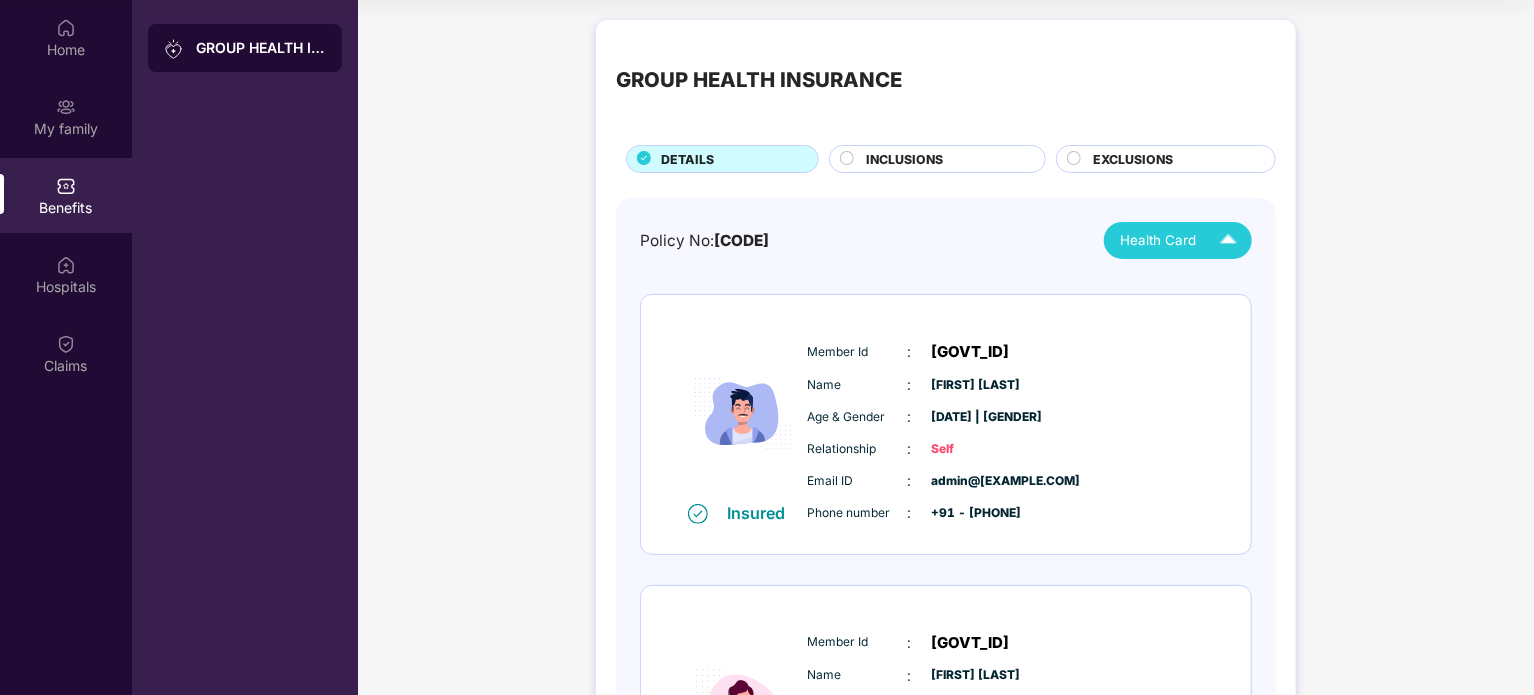 click 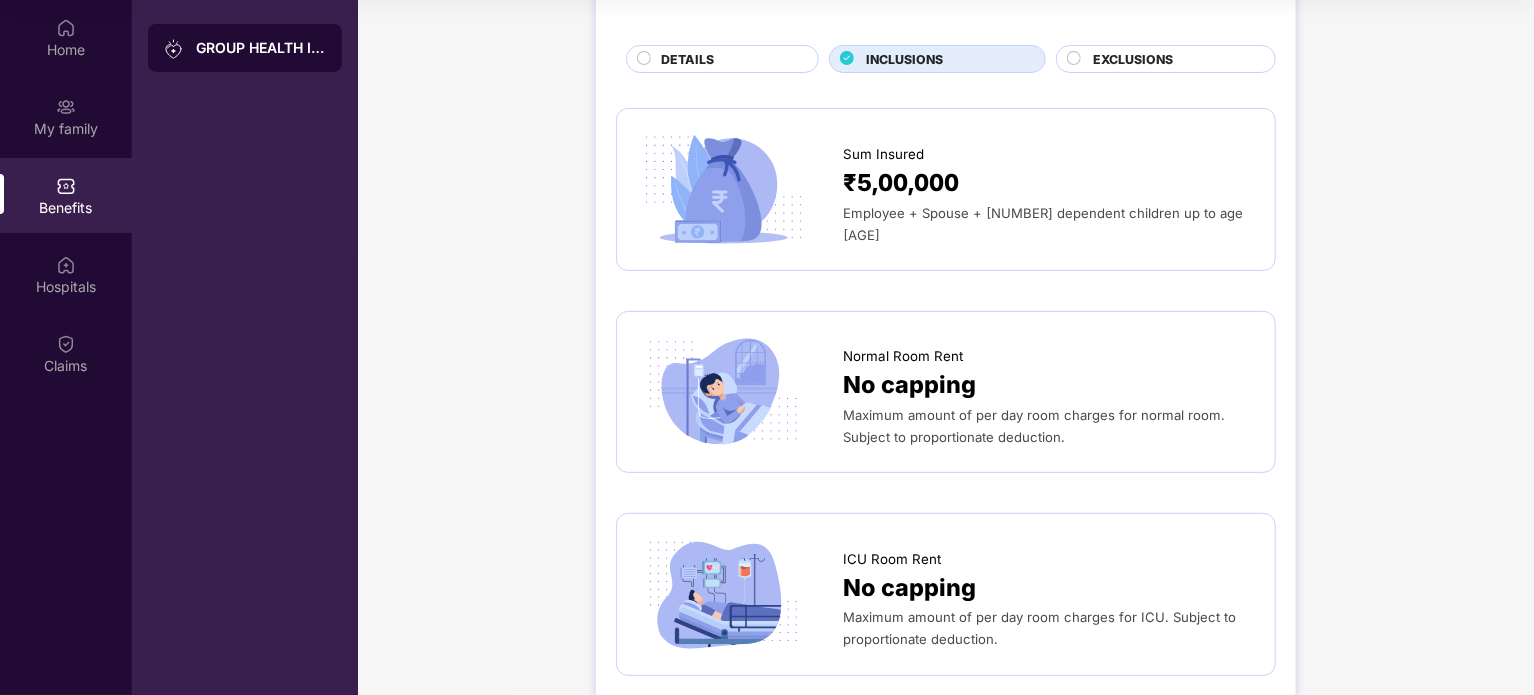 scroll, scrollTop: 0, scrollLeft: 0, axis: both 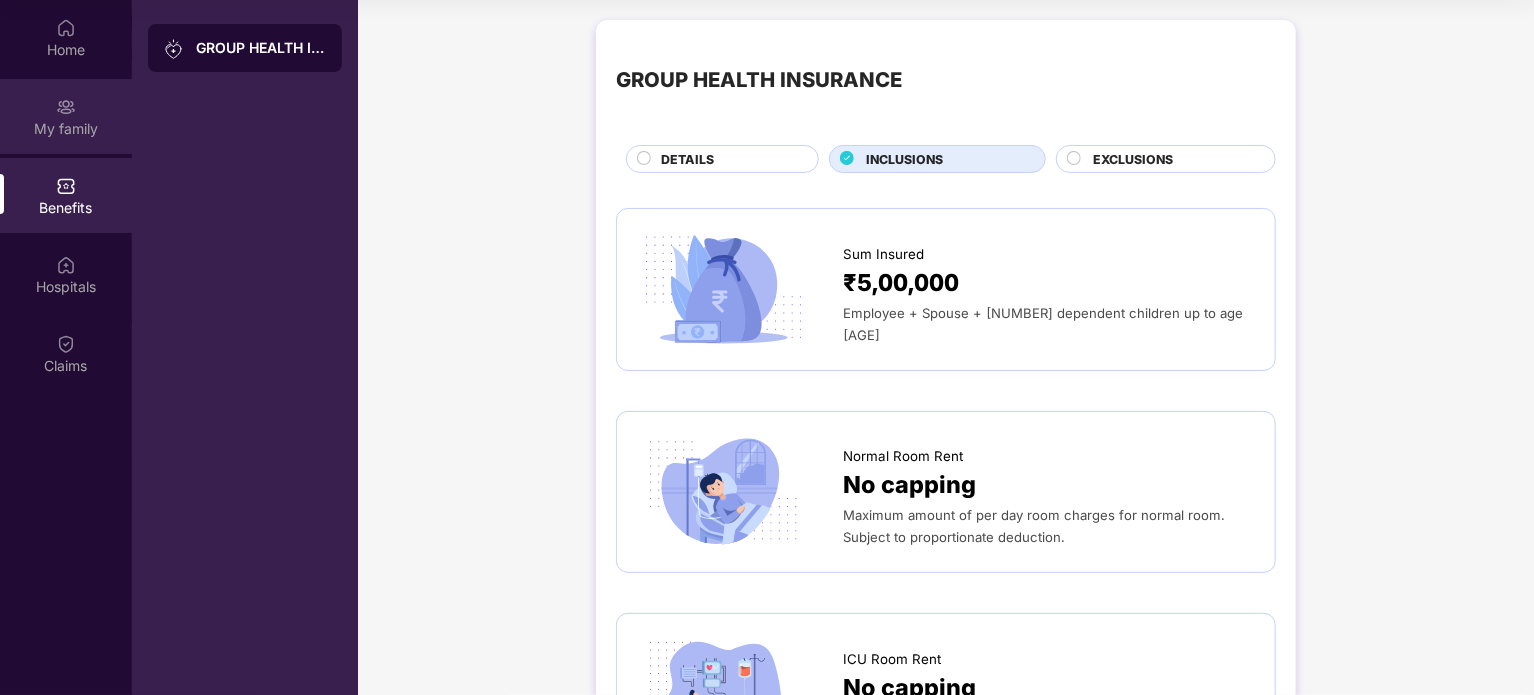 click on "My family" at bounding box center [66, 129] 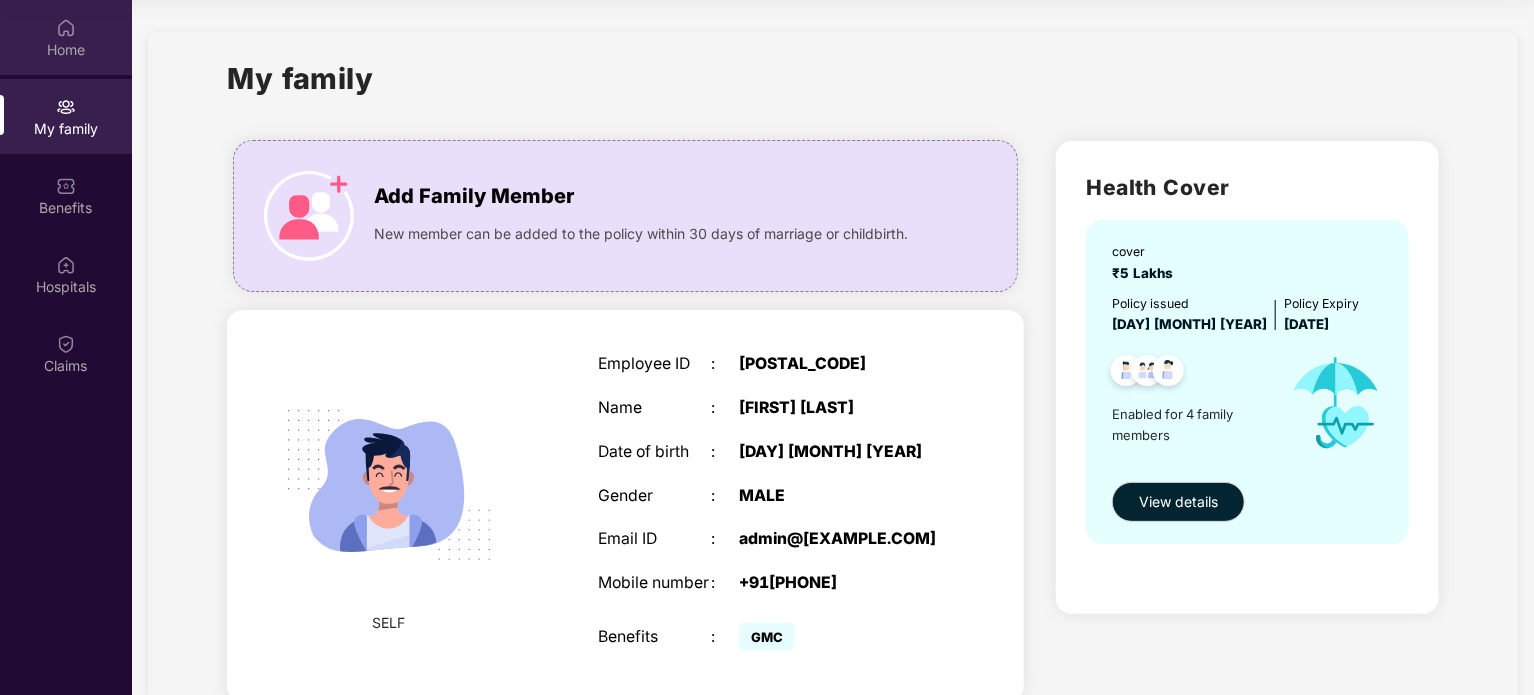 click on "Home" at bounding box center (66, 50) 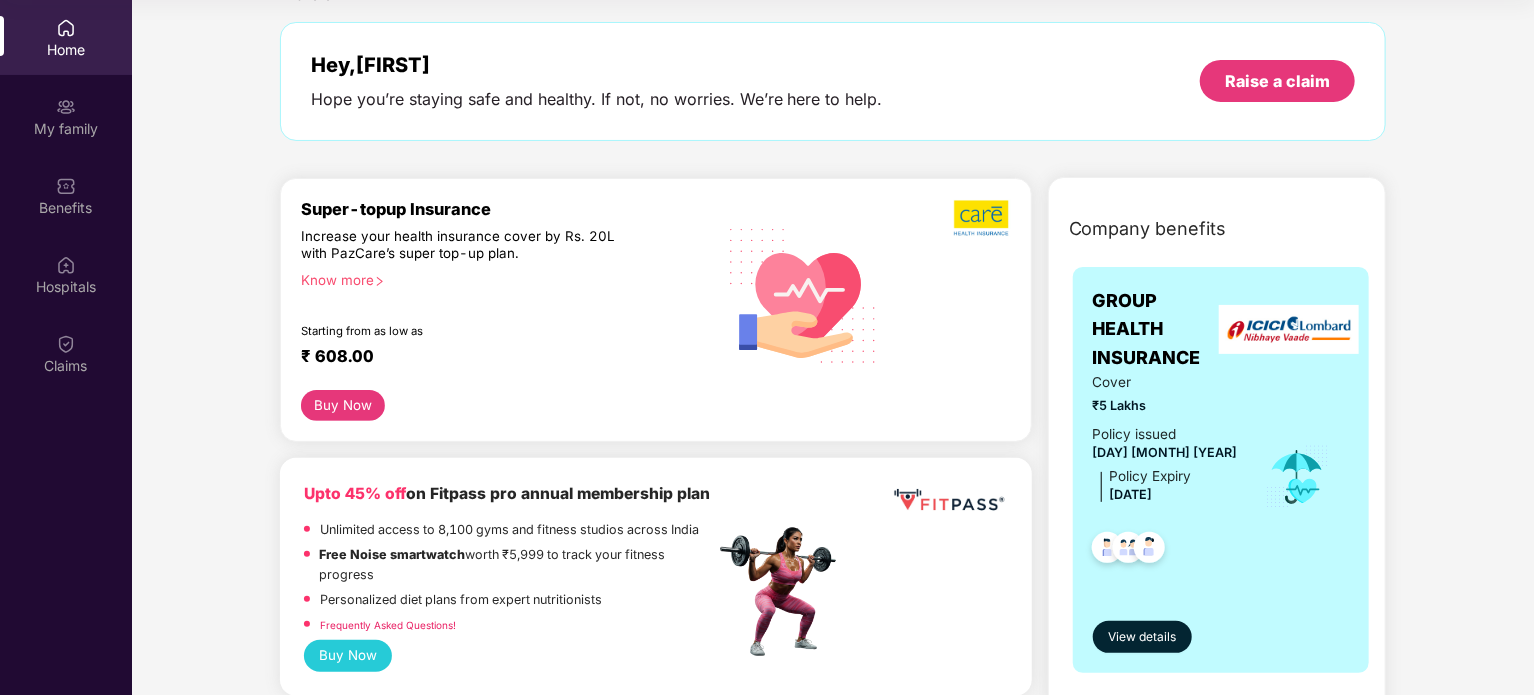scroll, scrollTop: 0, scrollLeft: 0, axis: both 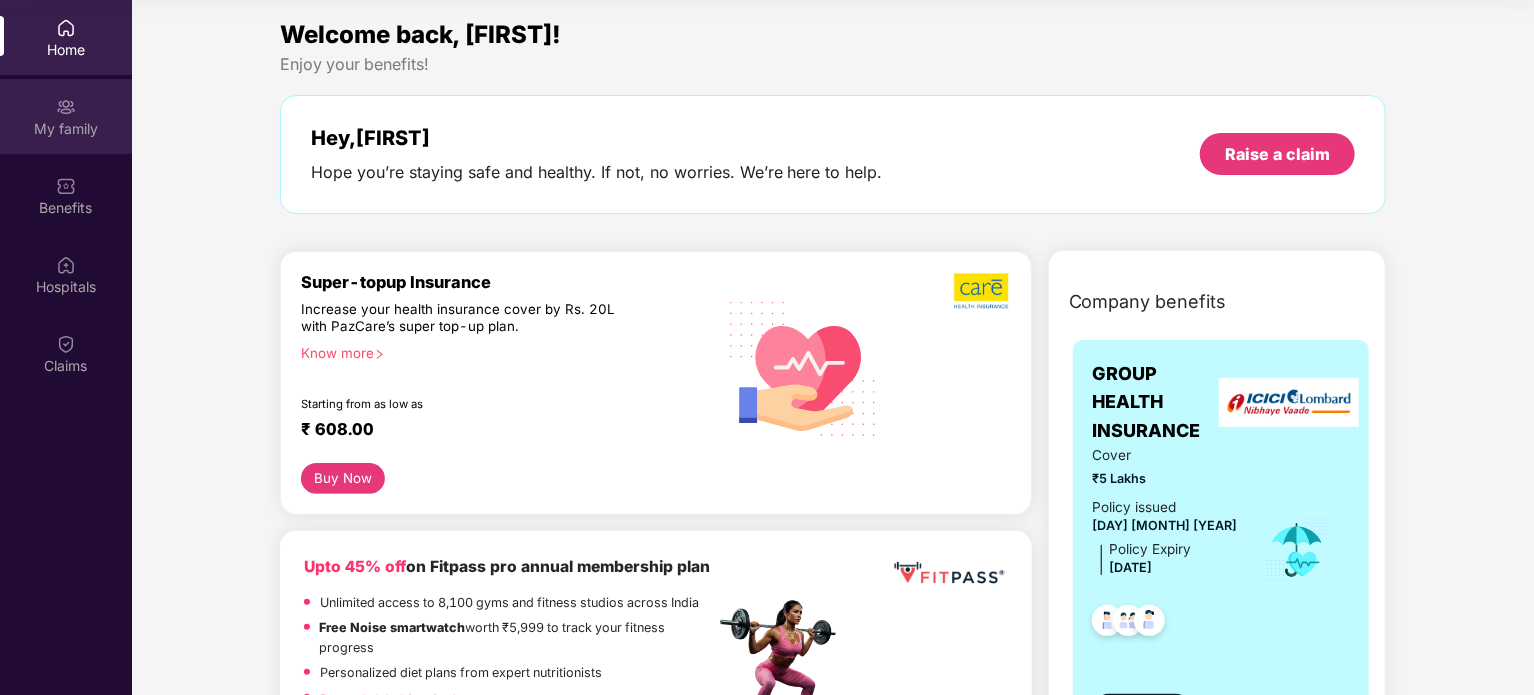 click on "My family" at bounding box center [66, 129] 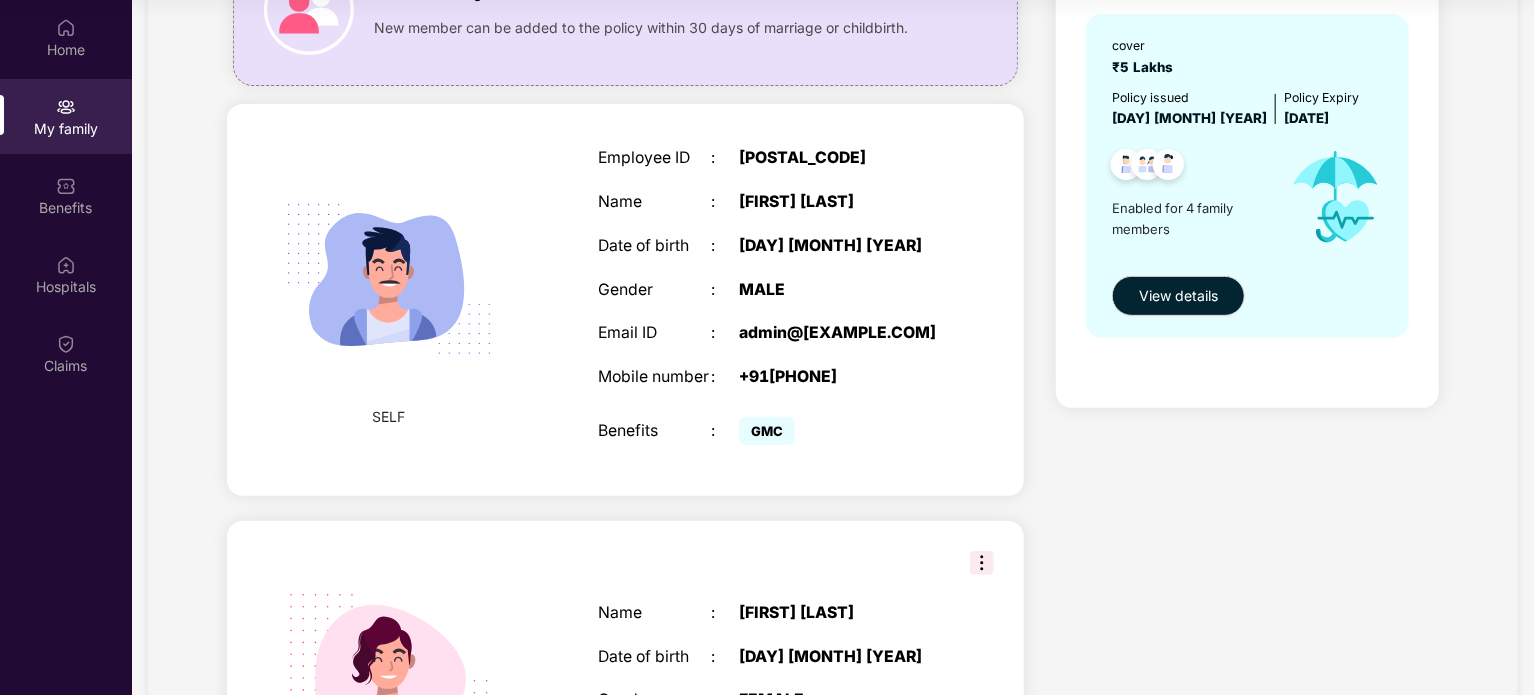 scroll, scrollTop: 0, scrollLeft: 0, axis: both 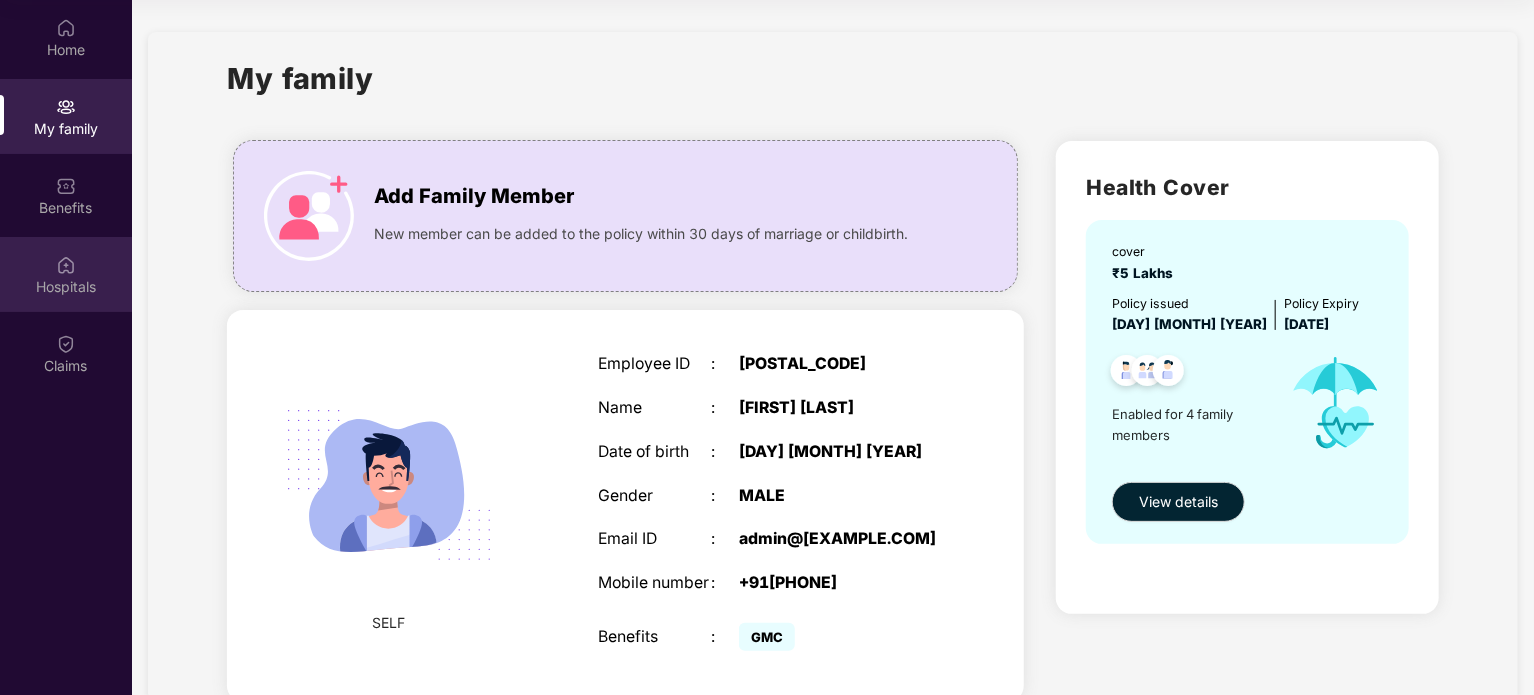 click on "Hospitals" at bounding box center [66, 287] 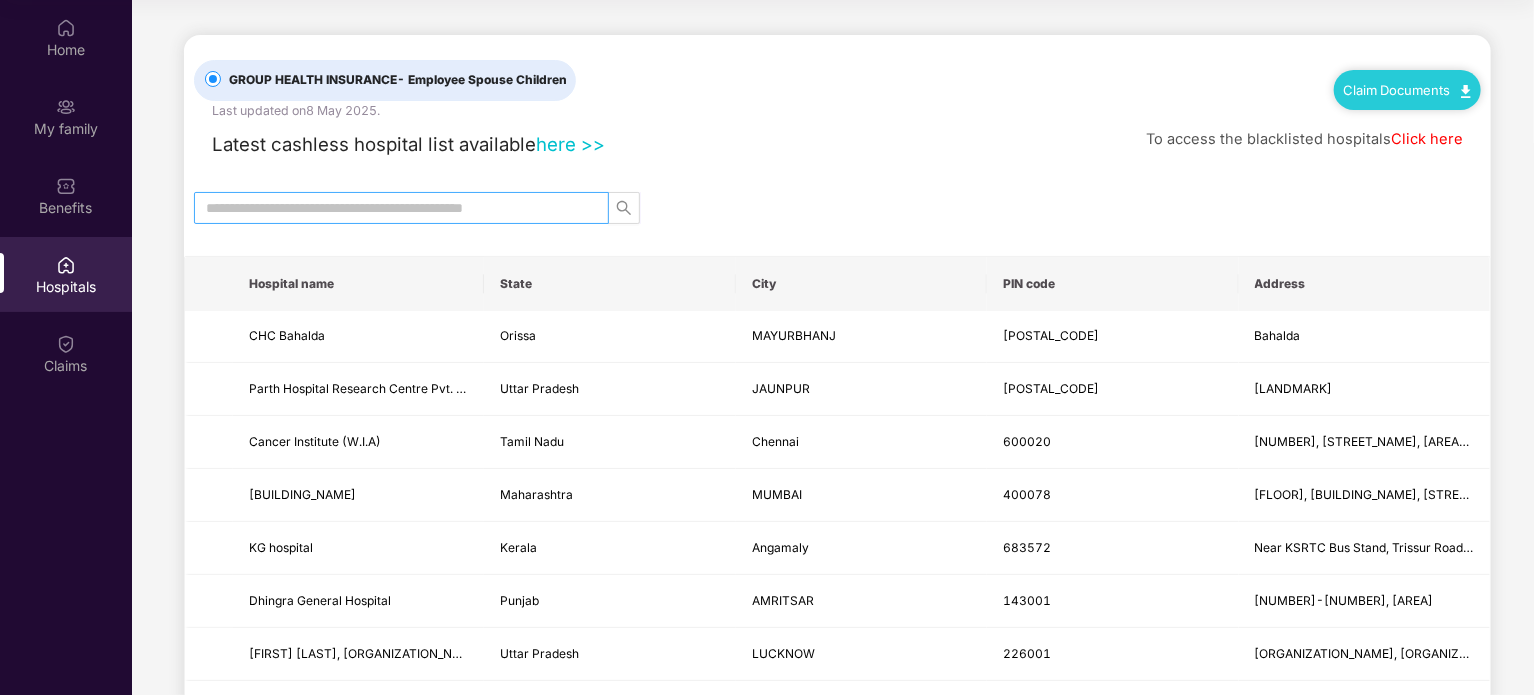 click at bounding box center (393, 208) 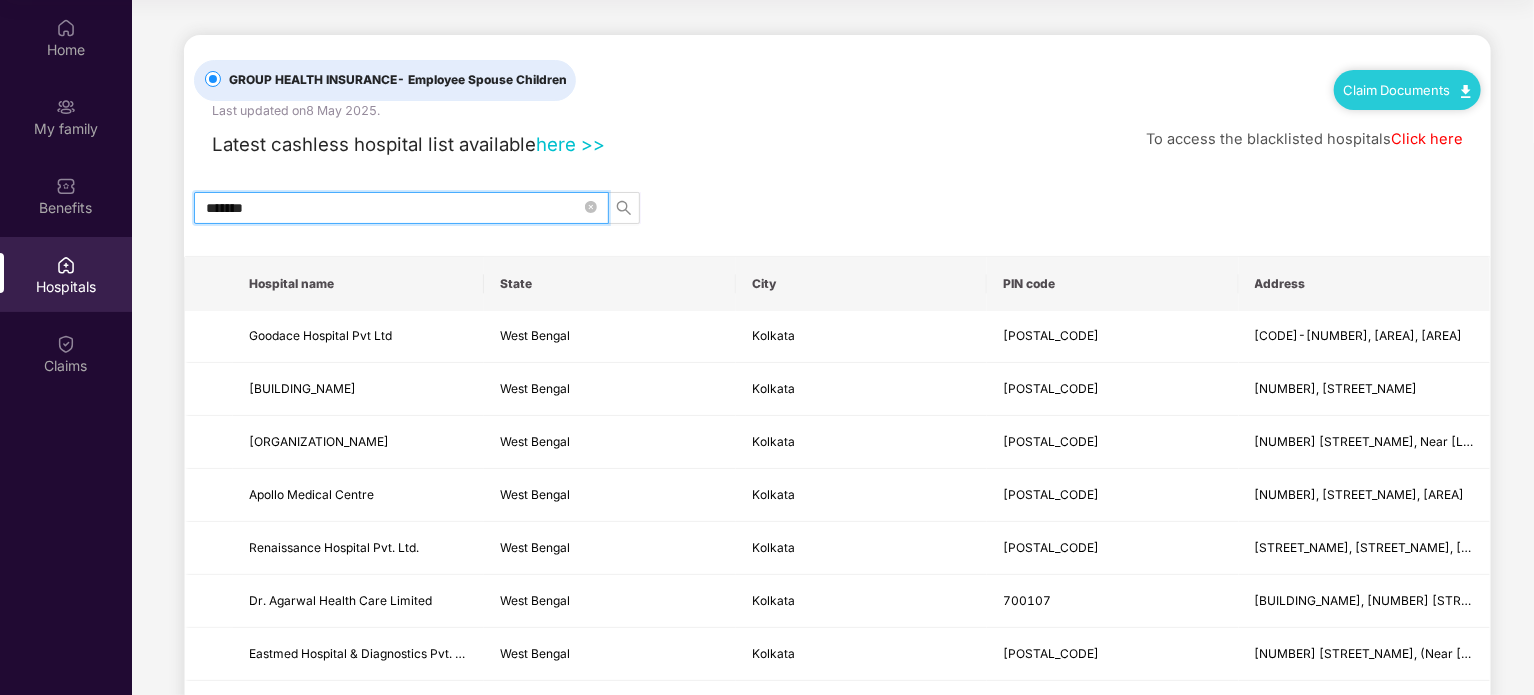 type on "*******" 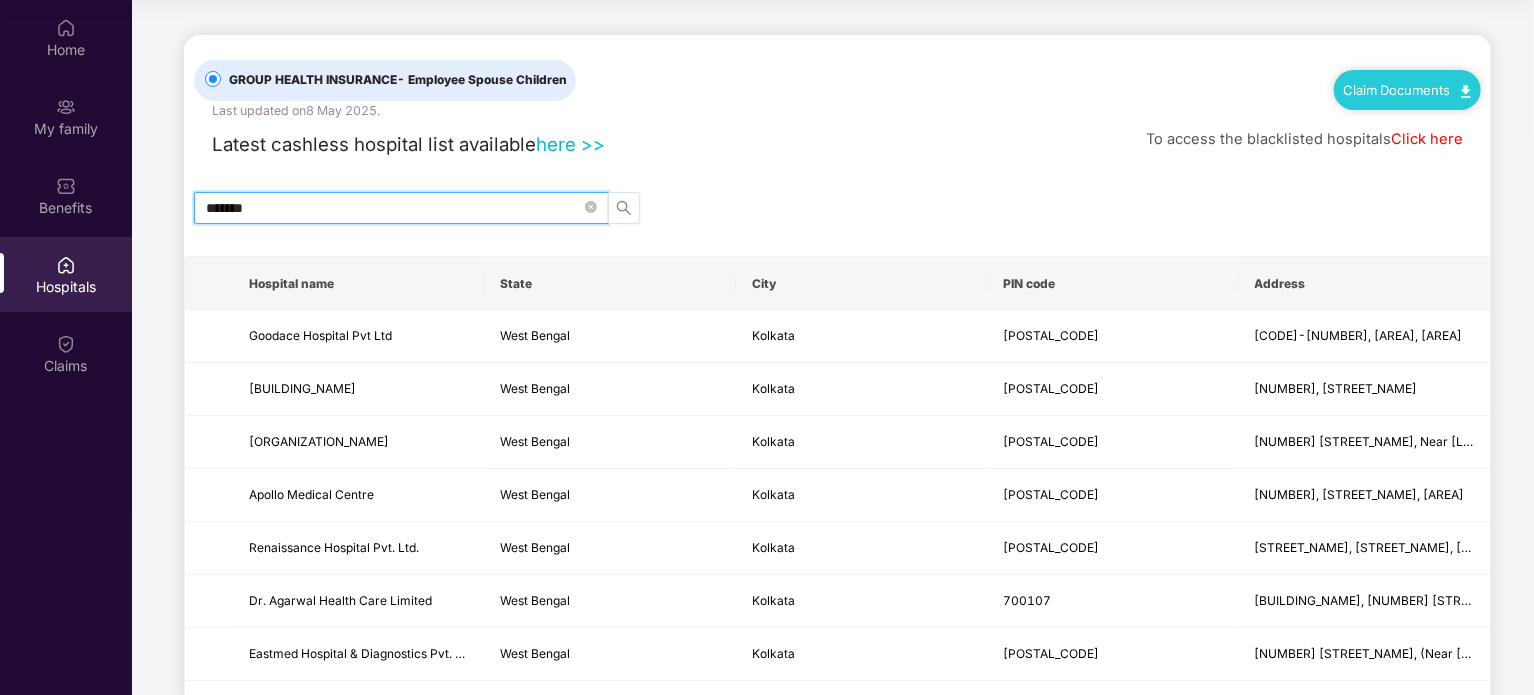 click 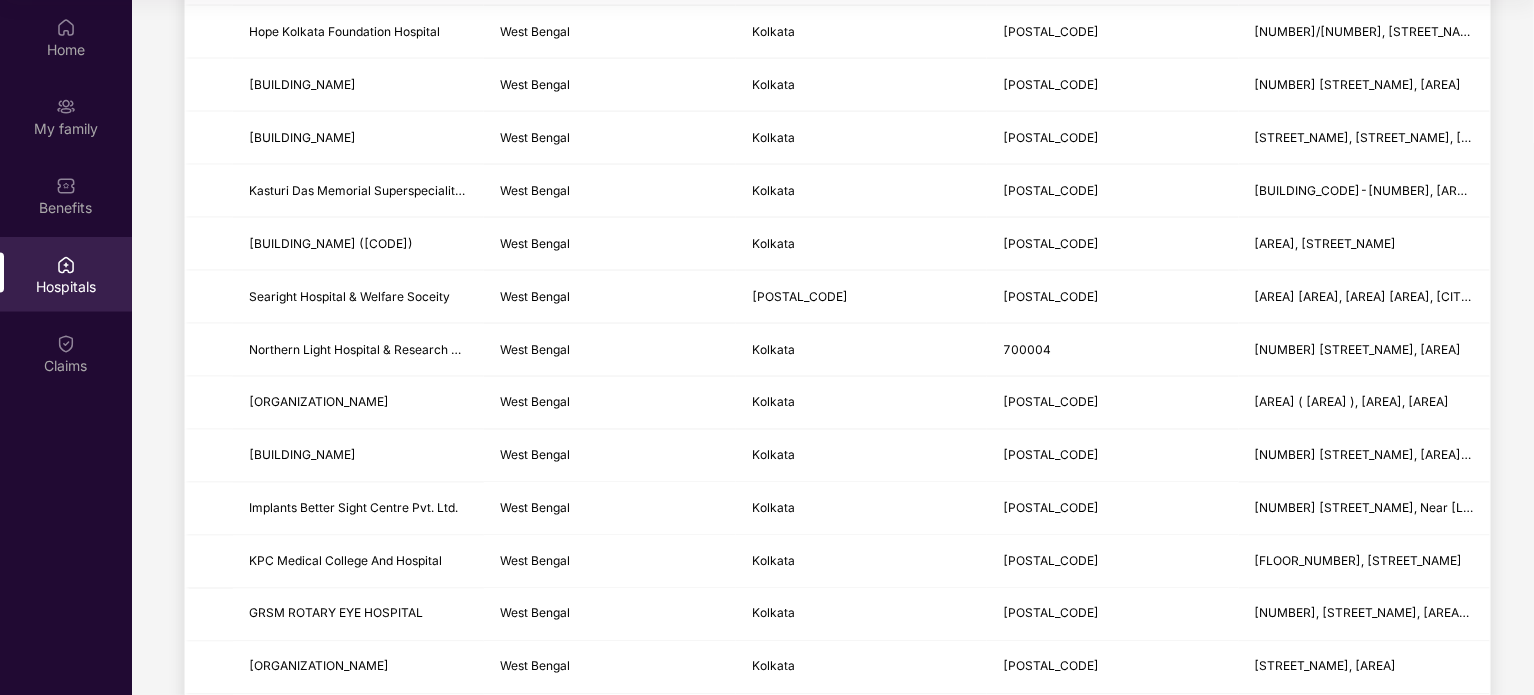 scroll, scrollTop: 1478, scrollLeft: 0, axis: vertical 